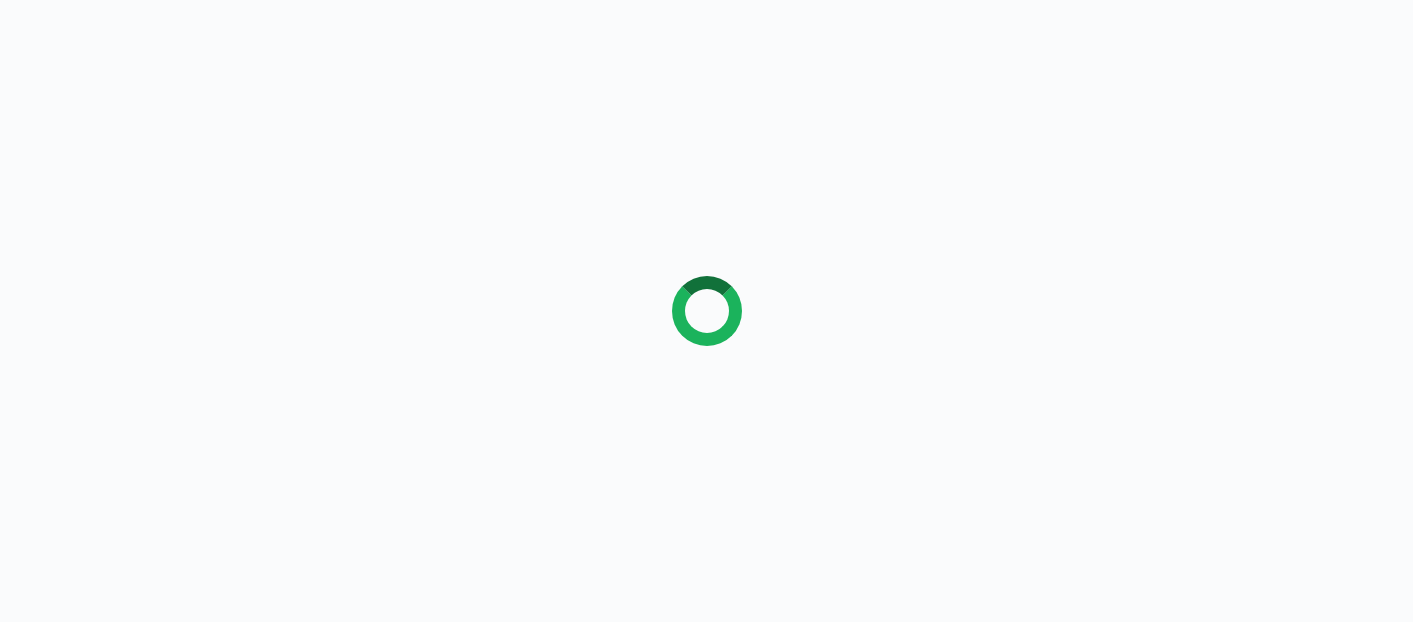 scroll, scrollTop: 0, scrollLeft: 0, axis: both 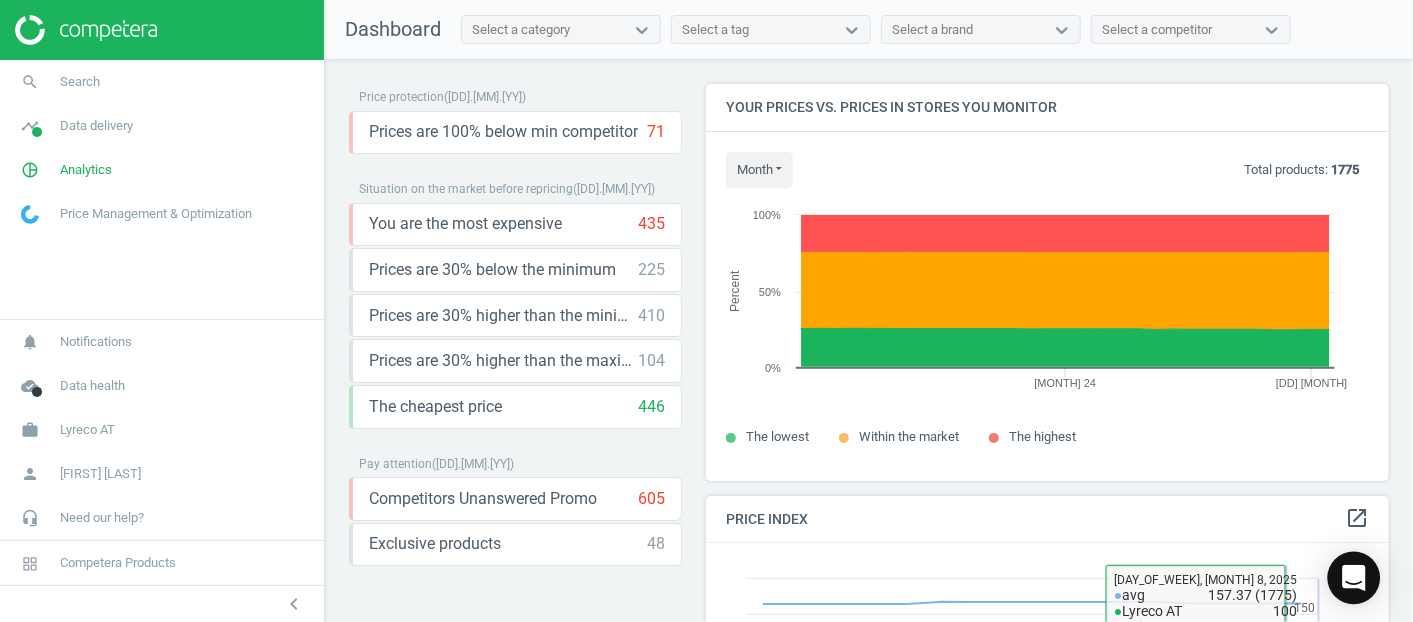 click 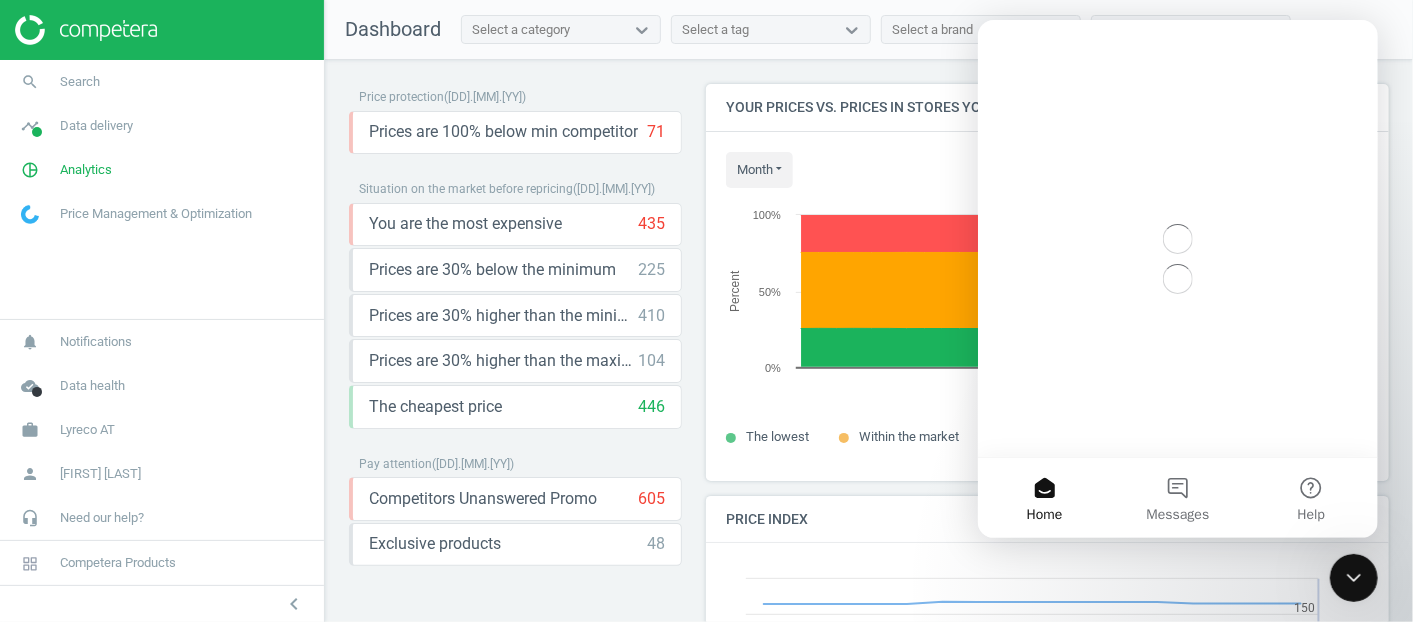 scroll, scrollTop: 0, scrollLeft: 0, axis: both 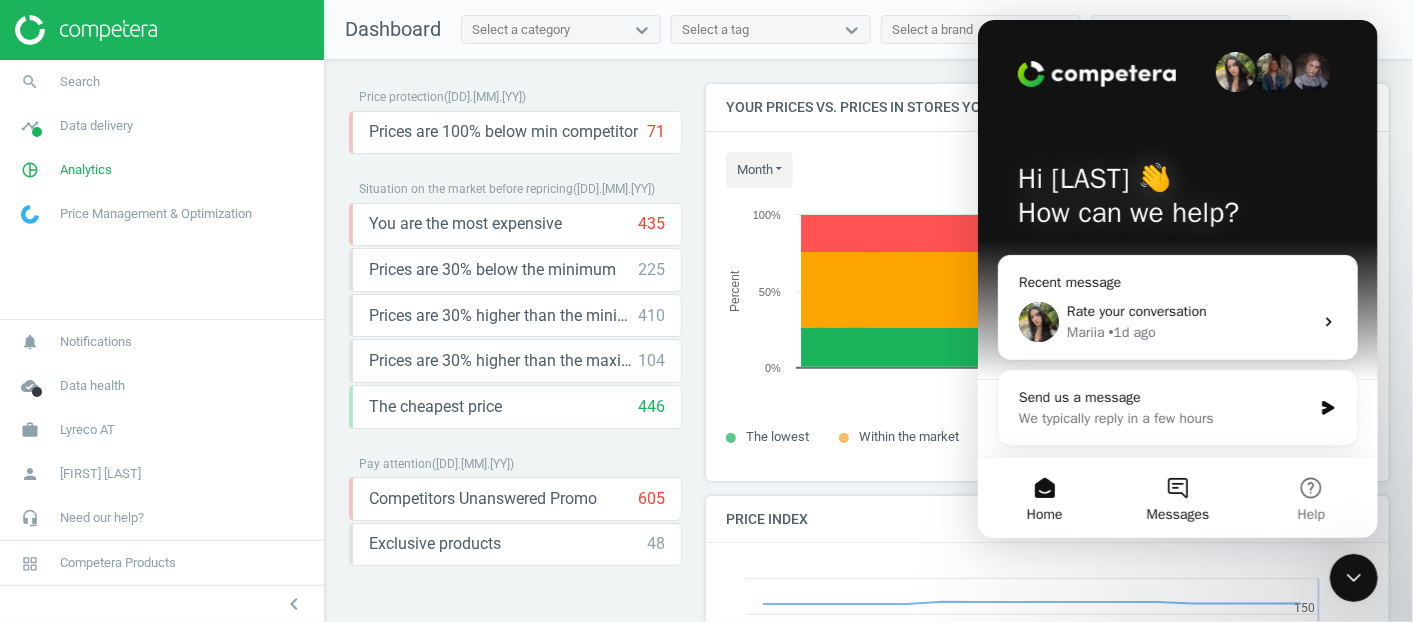 click on "Messages" at bounding box center (1176, 498) 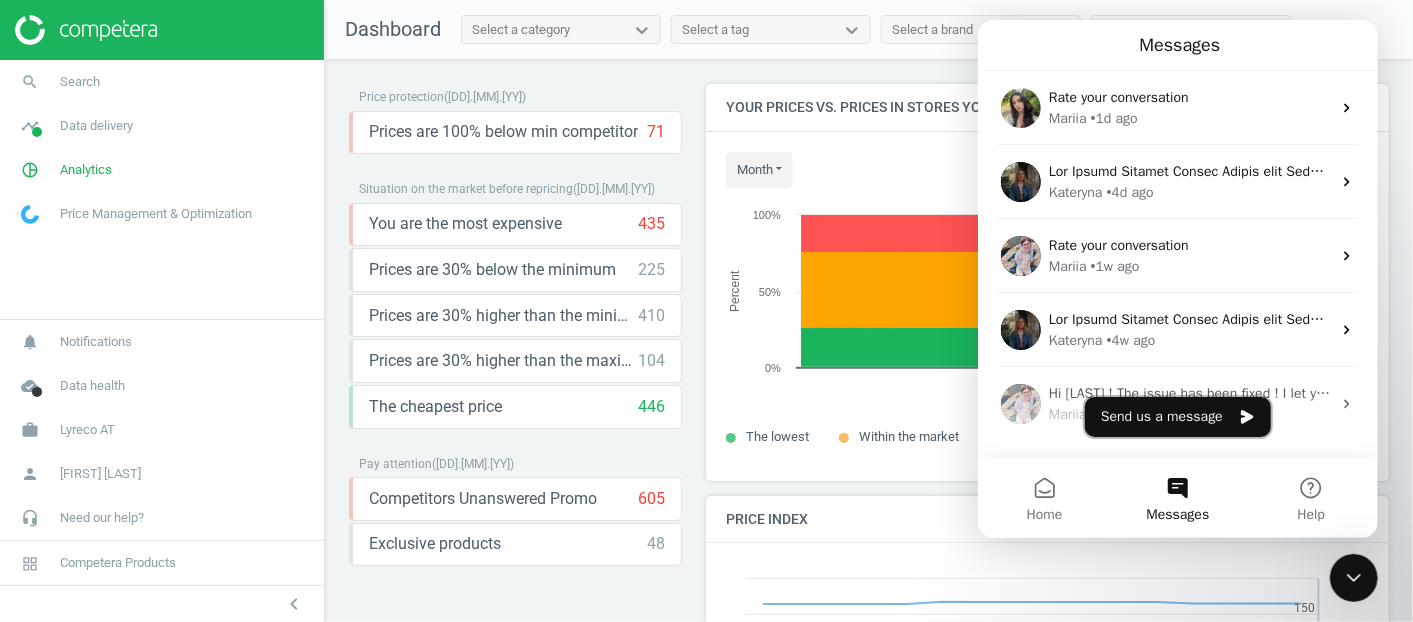 click on "Send us a message" at bounding box center [1177, 417] 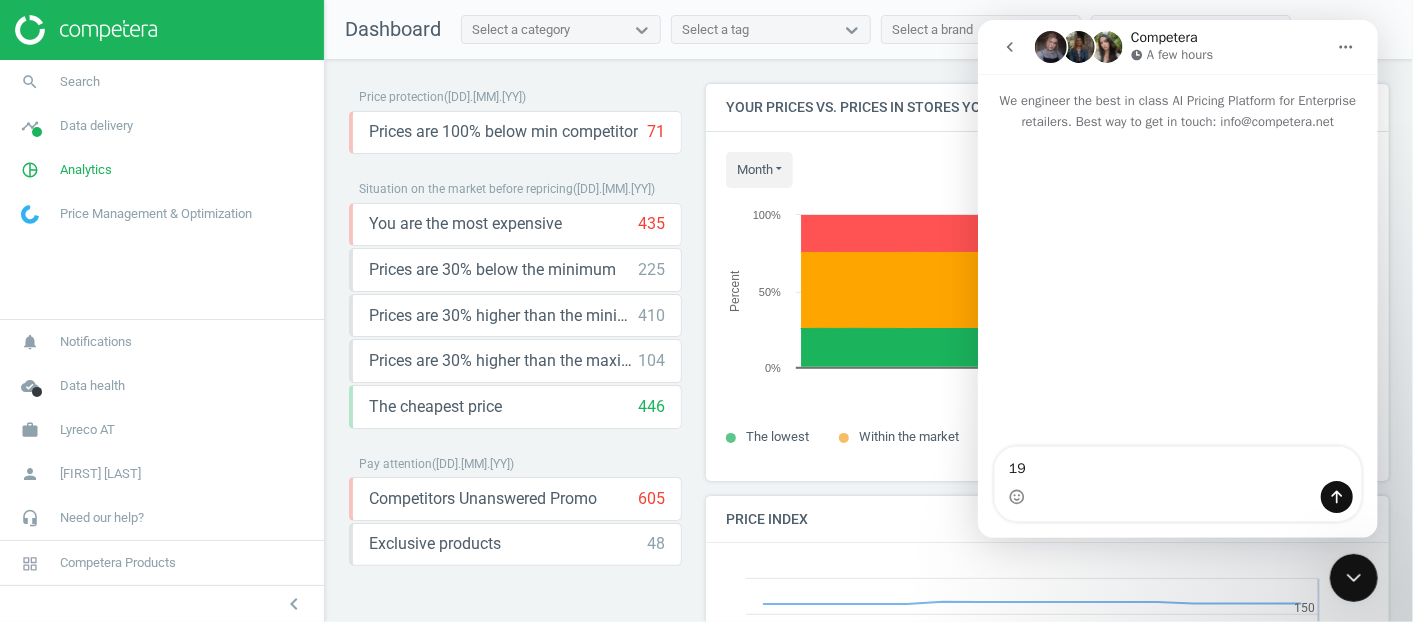 type on "1" 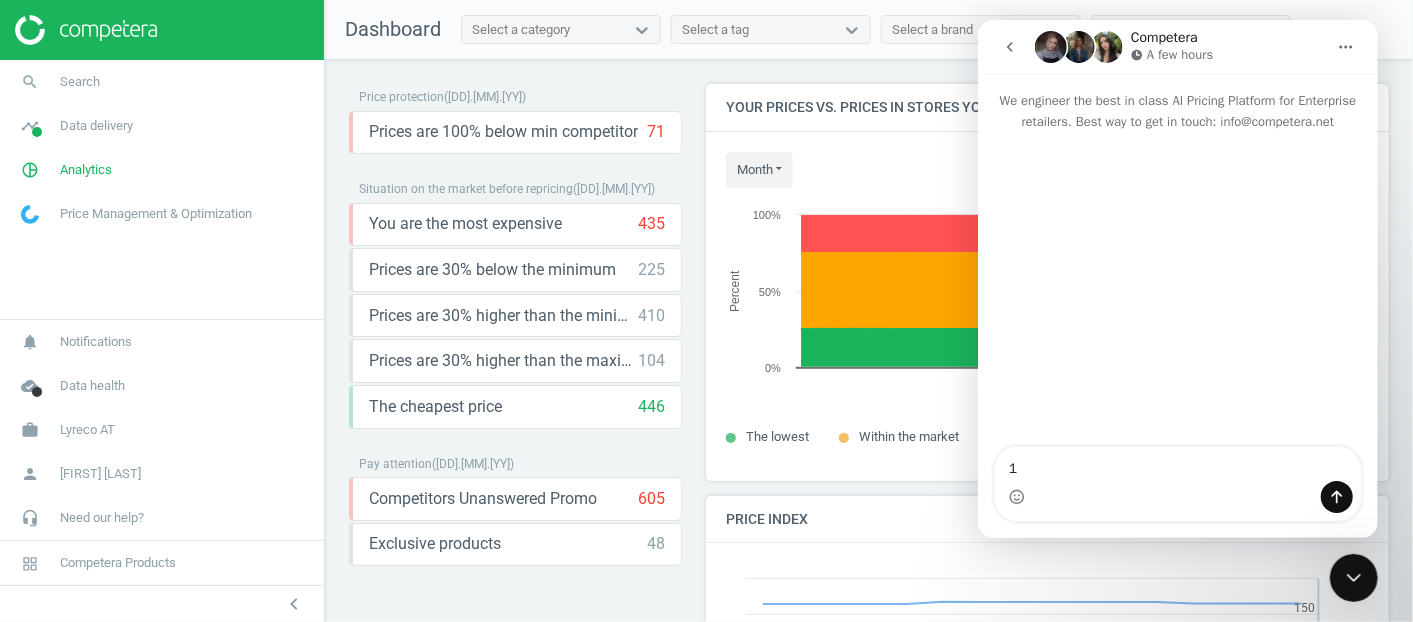 type 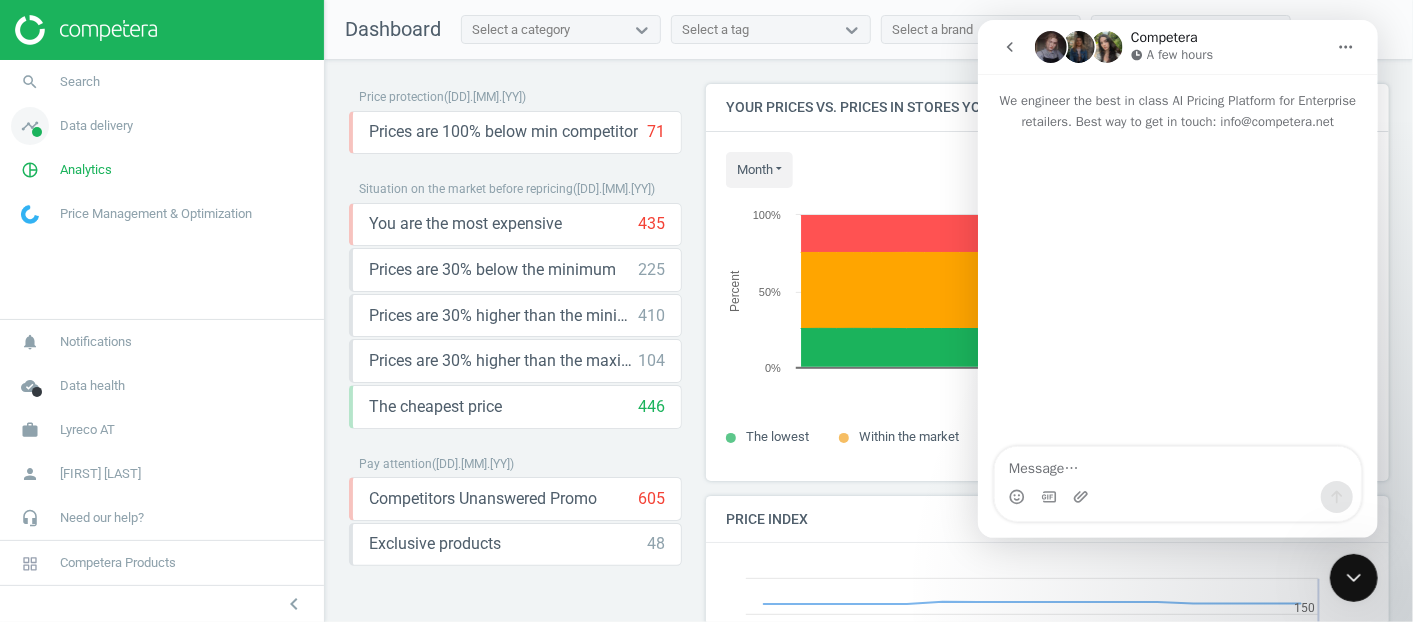 click on "timeline Data delivery" at bounding box center [162, 126] 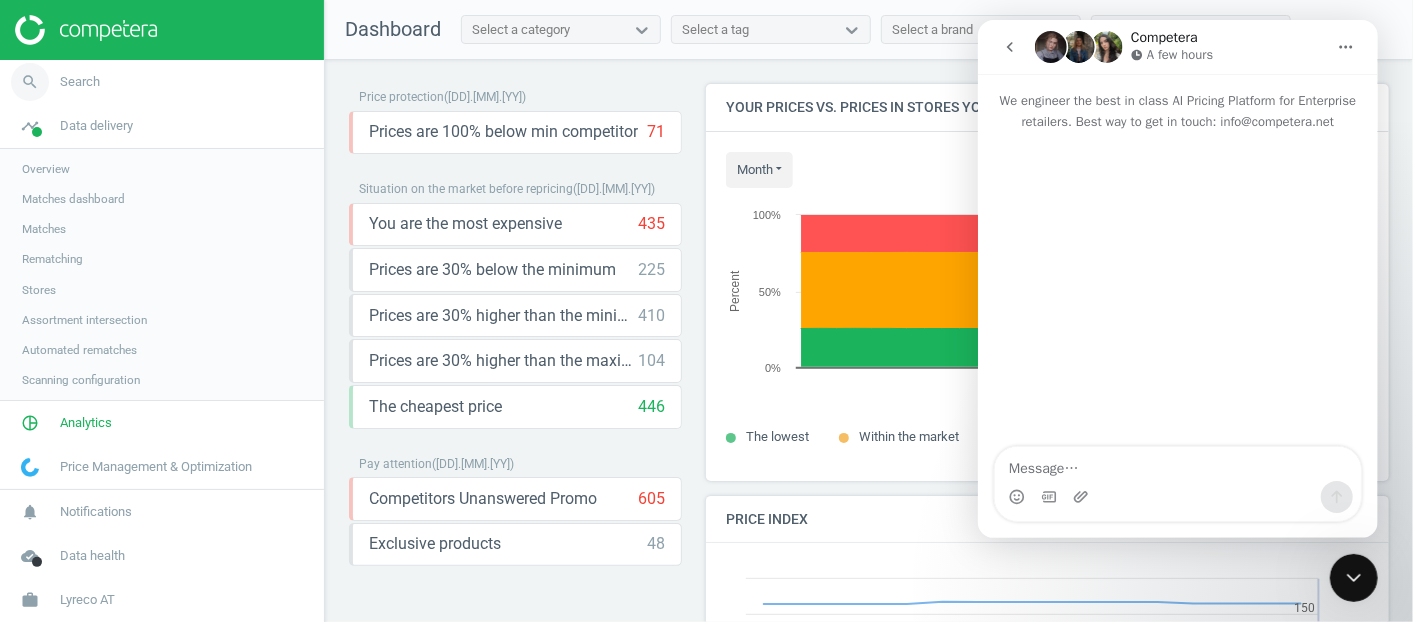 click on "Search" at bounding box center (80, 82) 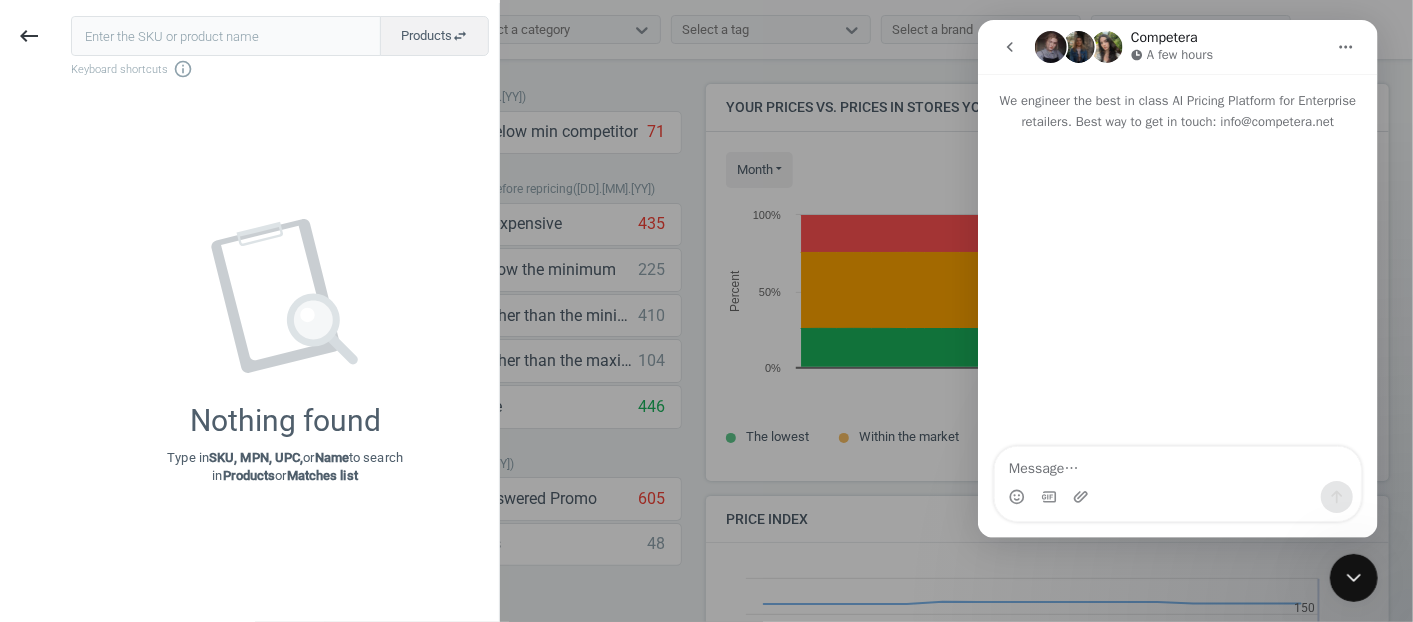 click at bounding box center [706, 311] 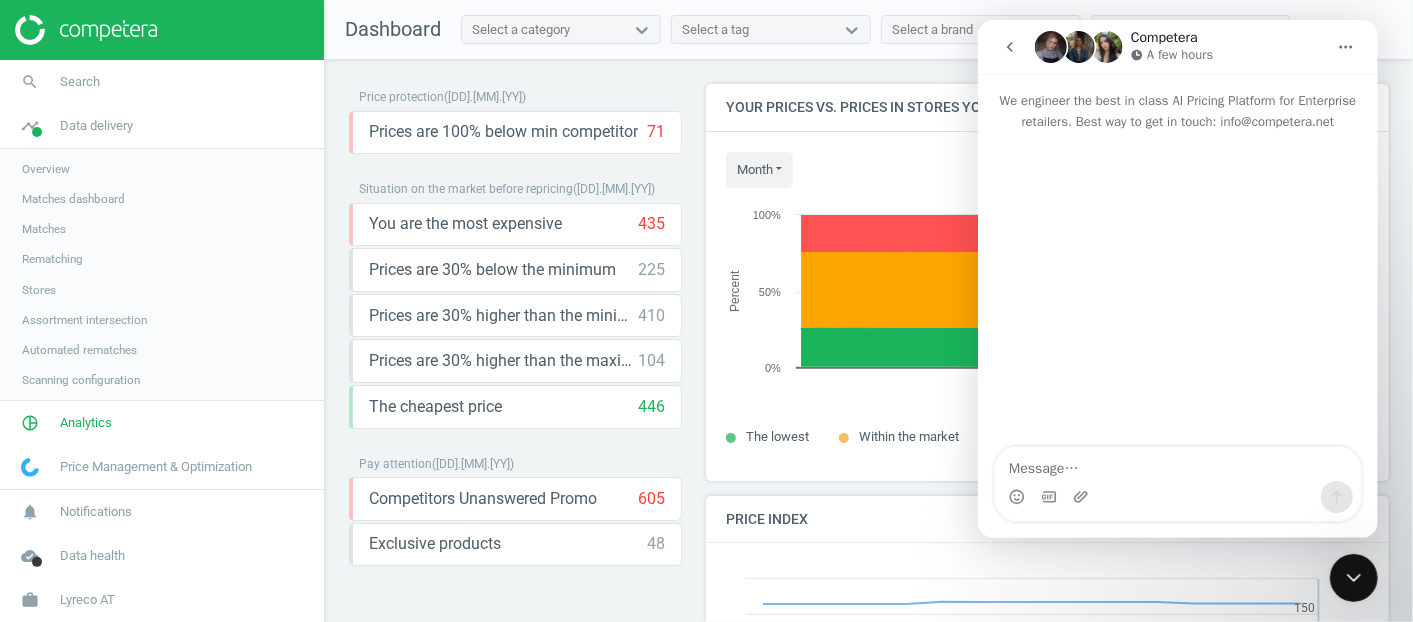 click 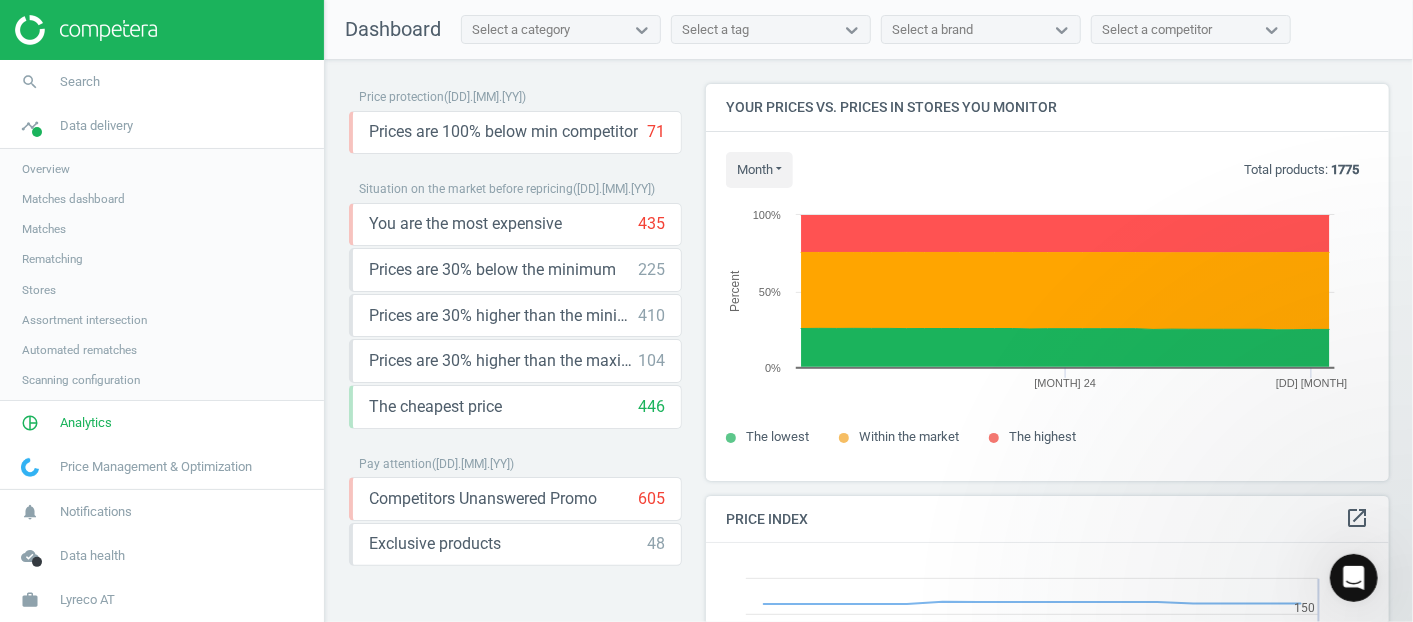 scroll, scrollTop: 0, scrollLeft: 0, axis: both 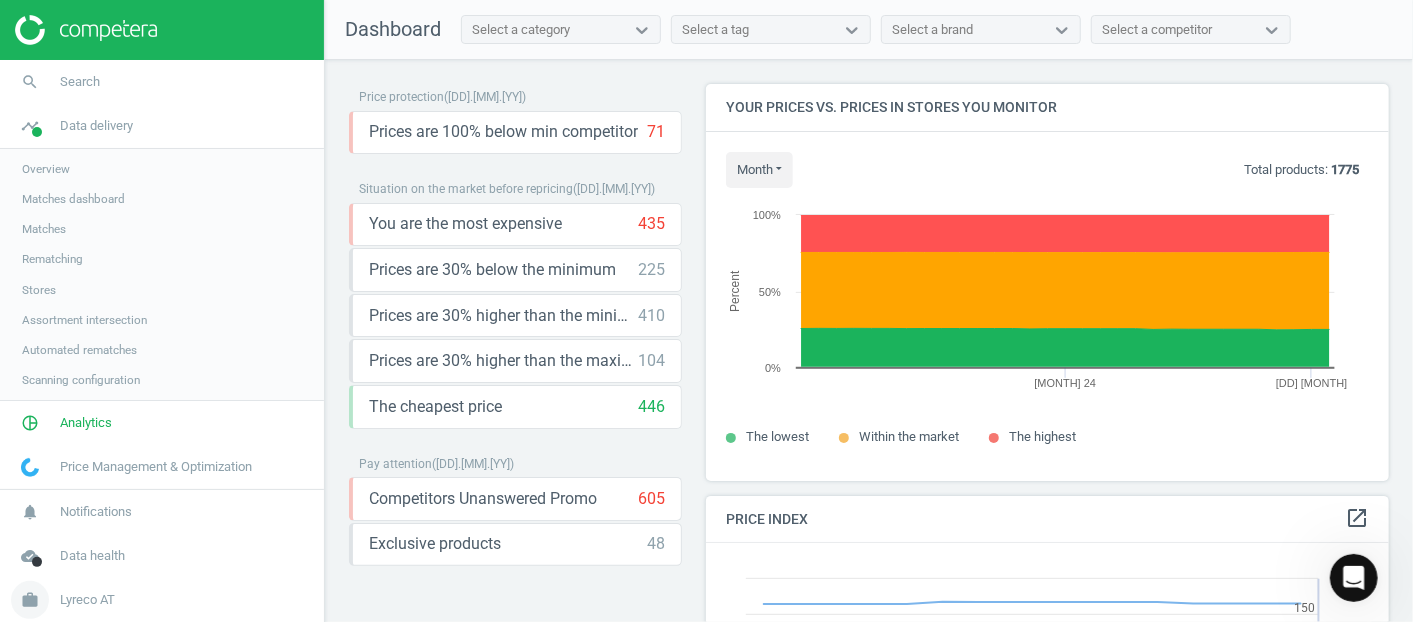 click on "Lyreco AT" at bounding box center [87, 600] 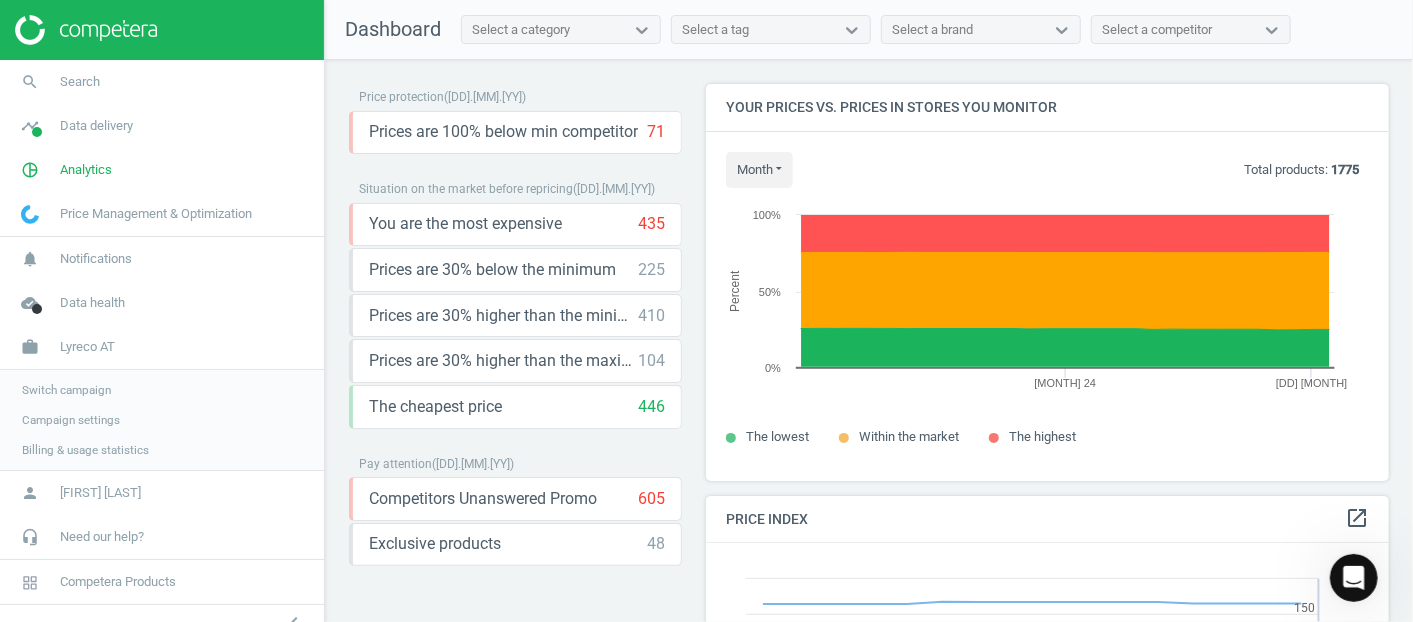 click on "Switch campaign" at bounding box center [66, 390] 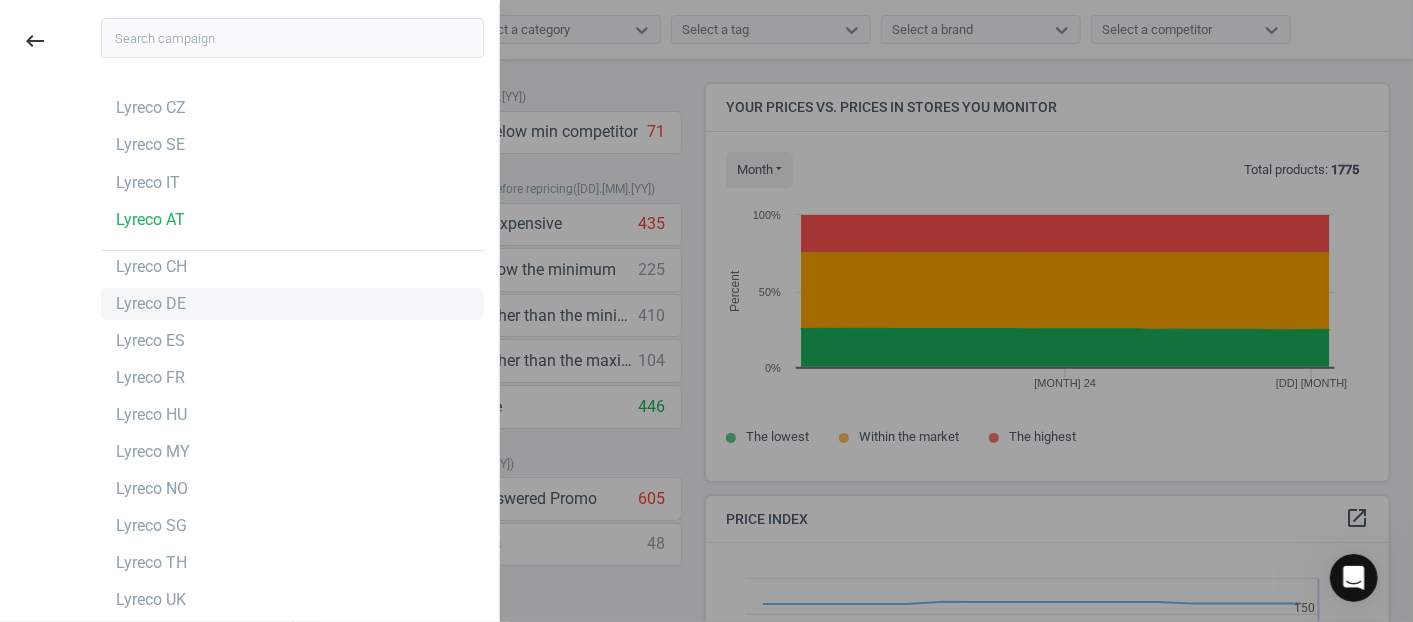 scroll, scrollTop: 0, scrollLeft: 0, axis: both 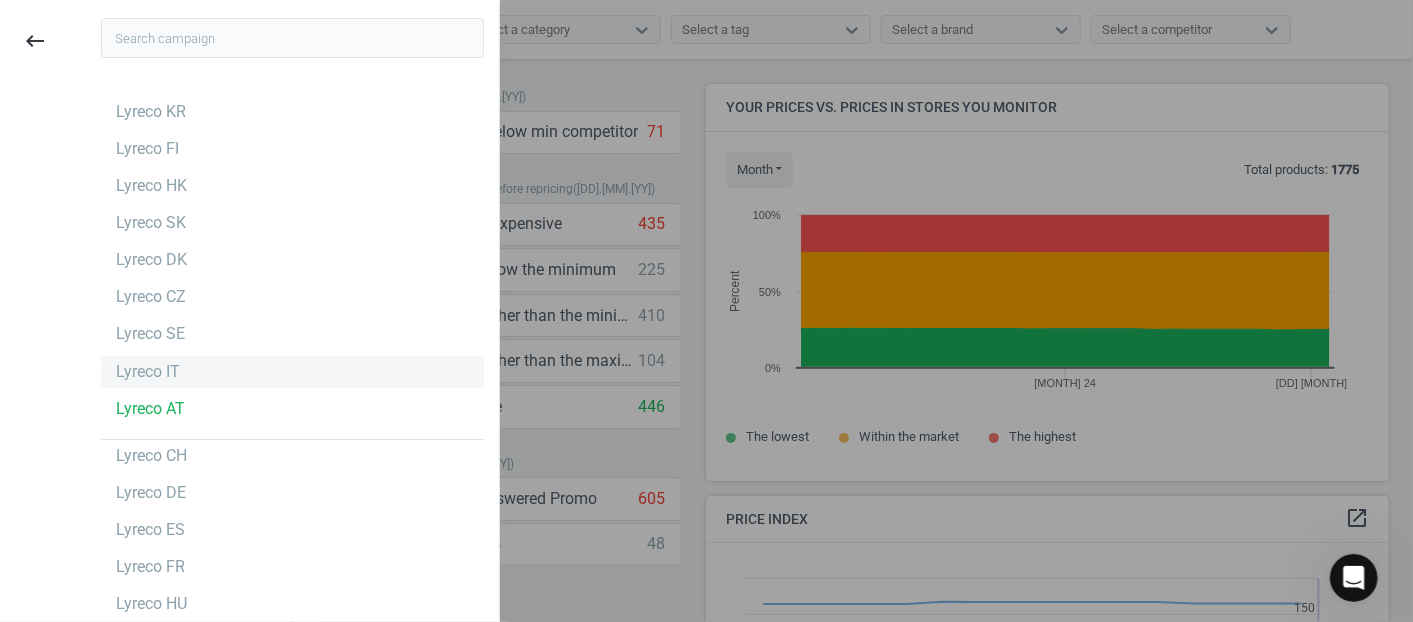 click on "Lyreco IT" at bounding box center [148, 372] 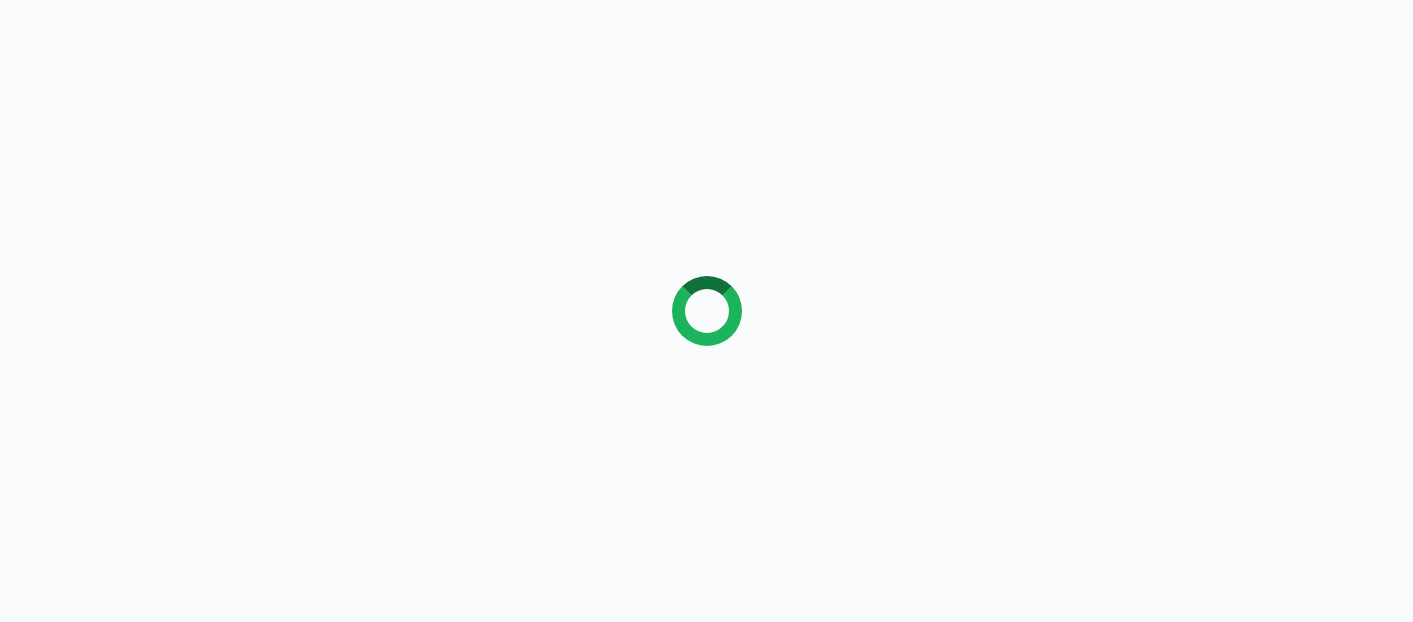 scroll, scrollTop: 0, scrollLeft: 0, axis: both 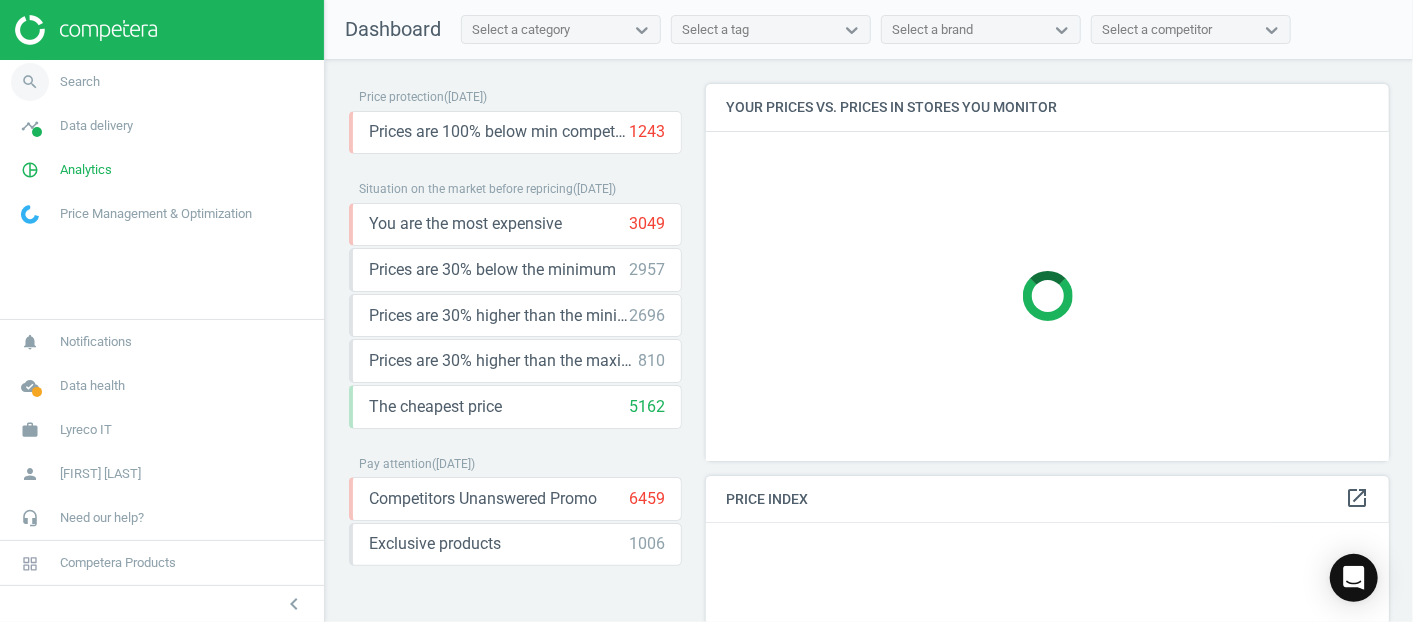 click on "search Search" at bounding box center [162, 82] 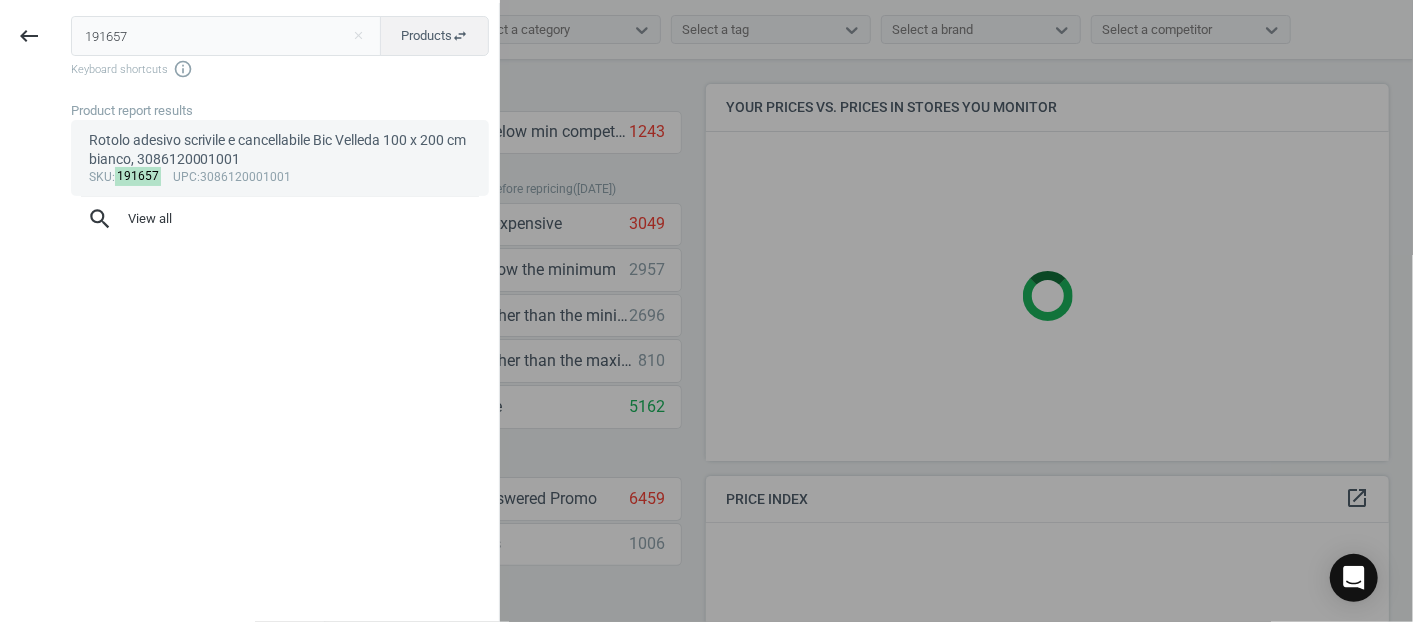 type on "191657" 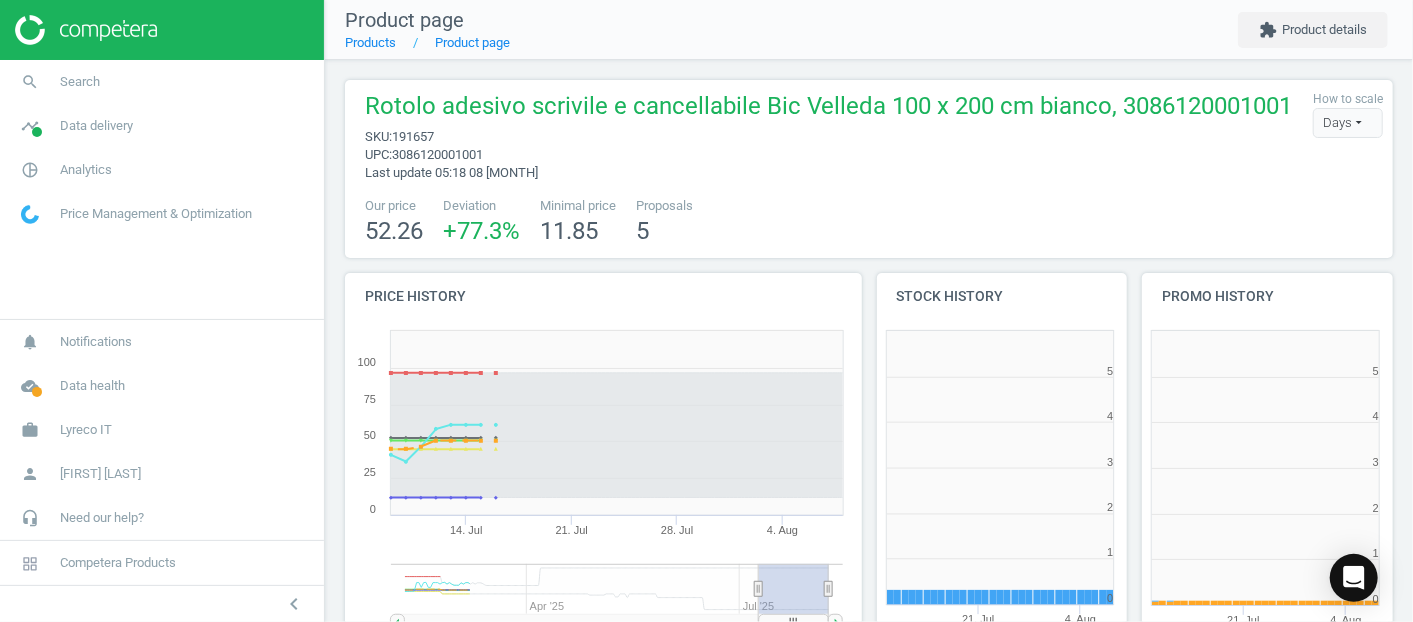 scroll, scrollTop: 10, scrollLeft: 9, axis: both 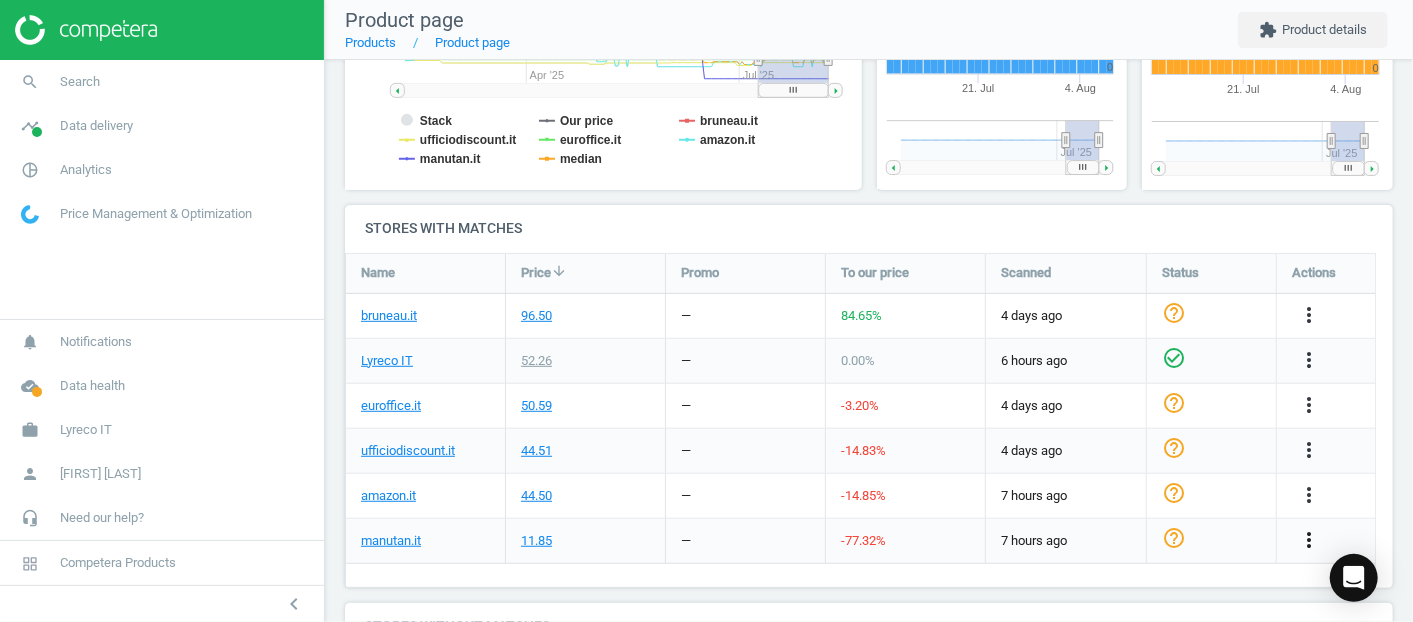 click on "more_vert" at bounding box center [1309, 540] 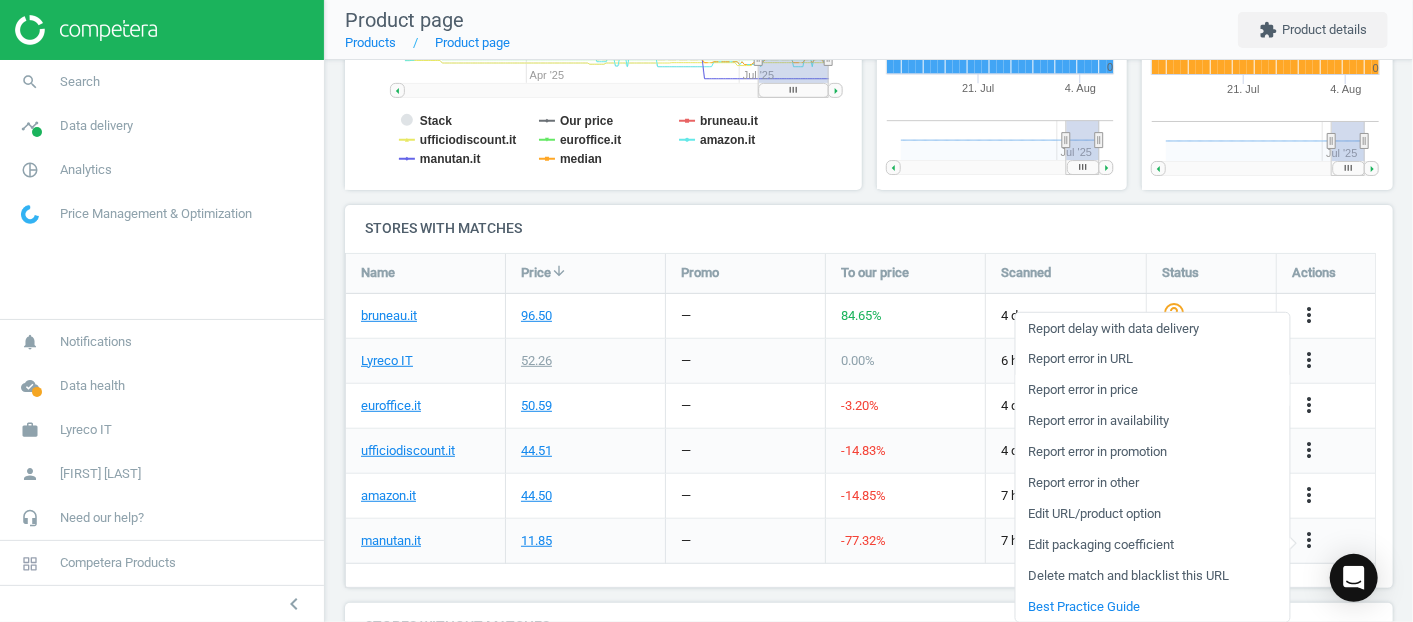 click on "Report error in price" at bounding box center [1152, 390] 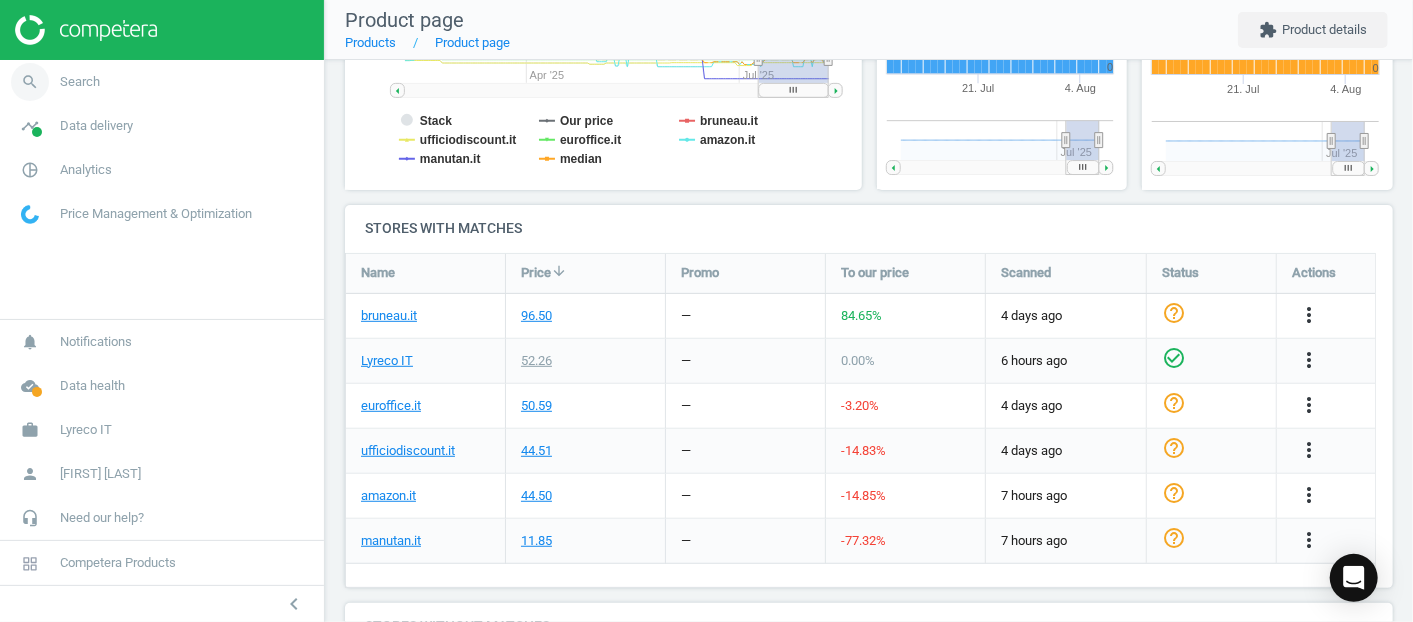 click on "search Search" at bounding box center [162, 82] 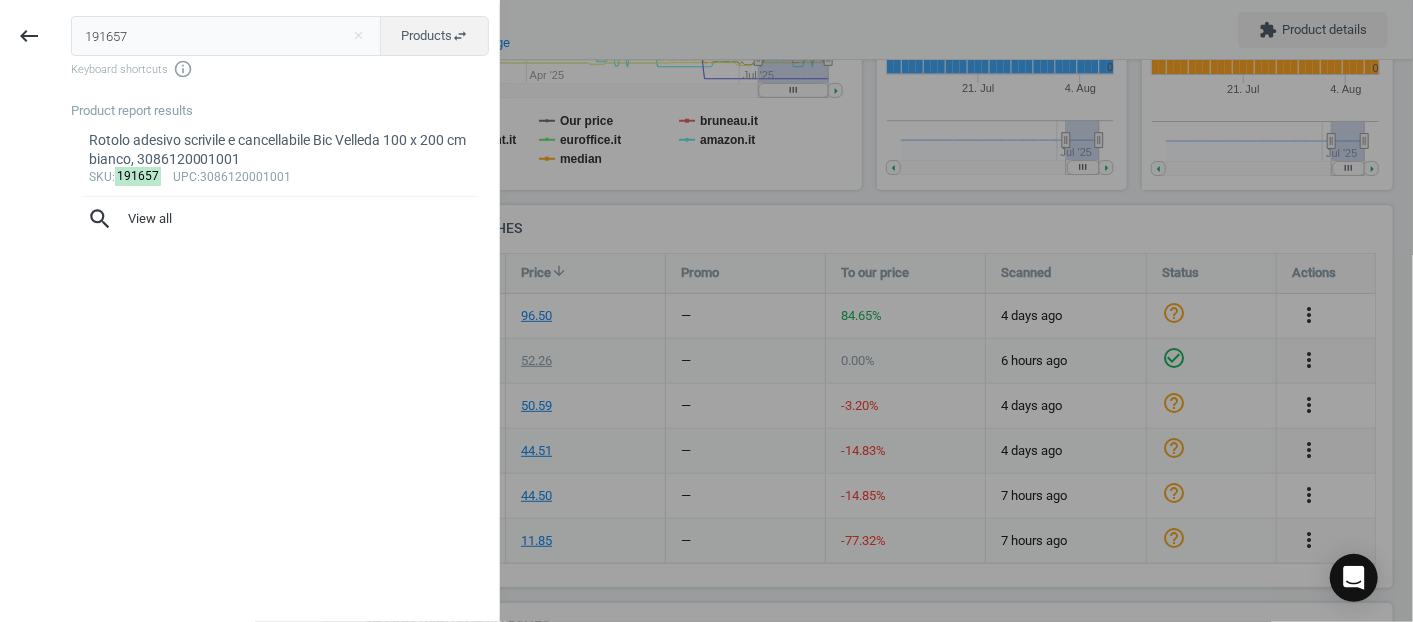 drag, startPoint x: 194, startPoint y: 43, endPoint x: 0, endPoint y: 46, distance: 194.0232 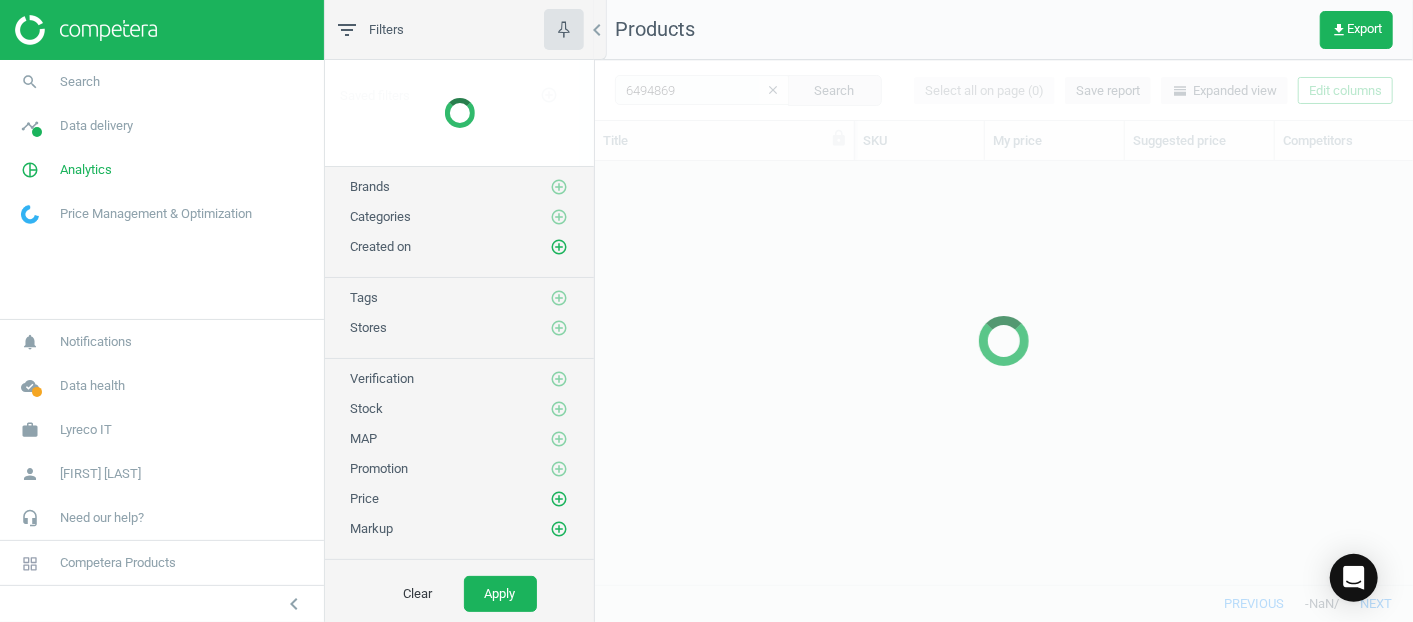 scroll, scrollTop: 17, scrollLeft: 17, axis: both 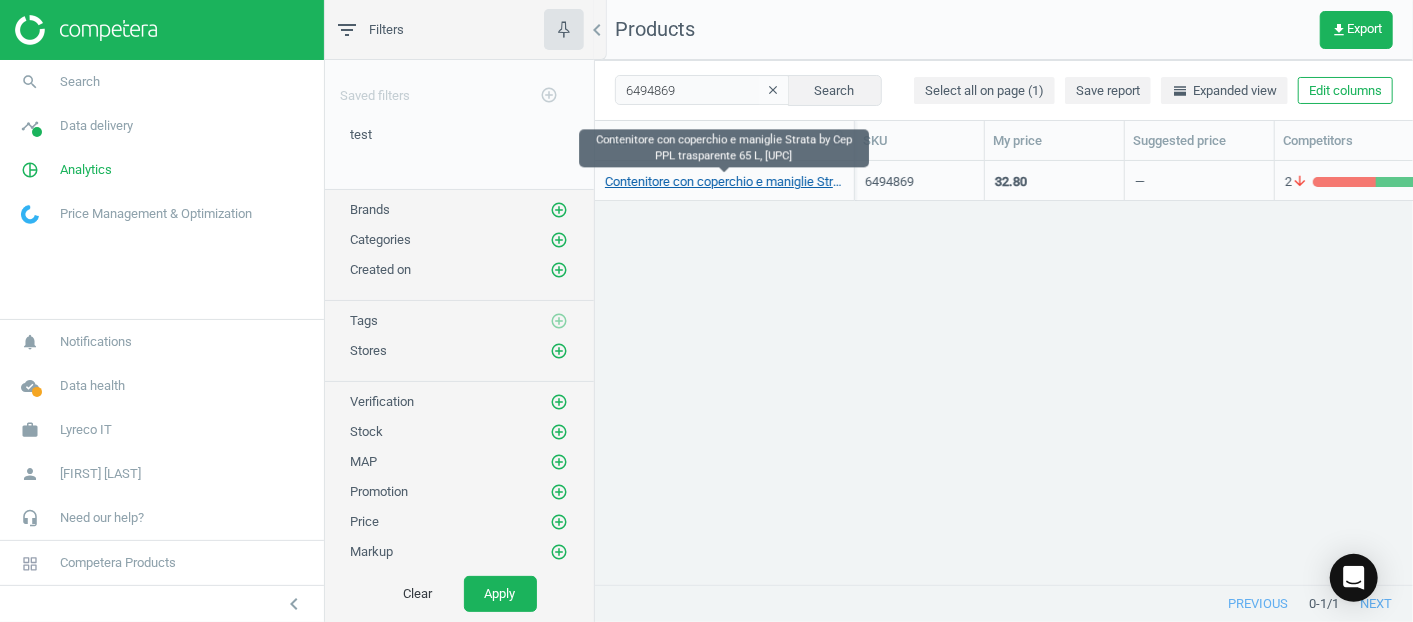 click on "Contenitore con coperchio e maniglie Strata by Cep PPL trasparente 65 L, [UPC]" at bounding box center [724, 182] 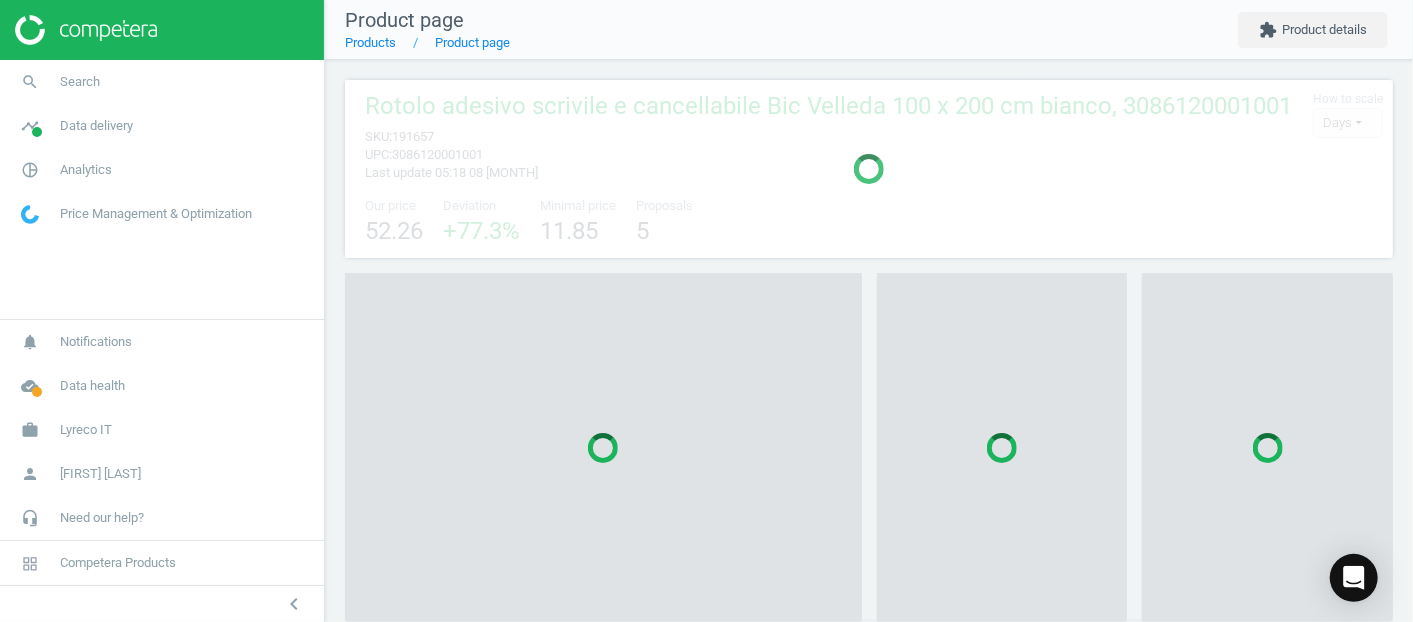 scroll, scrollTop: 10, scrollLeft: 9, axis: both 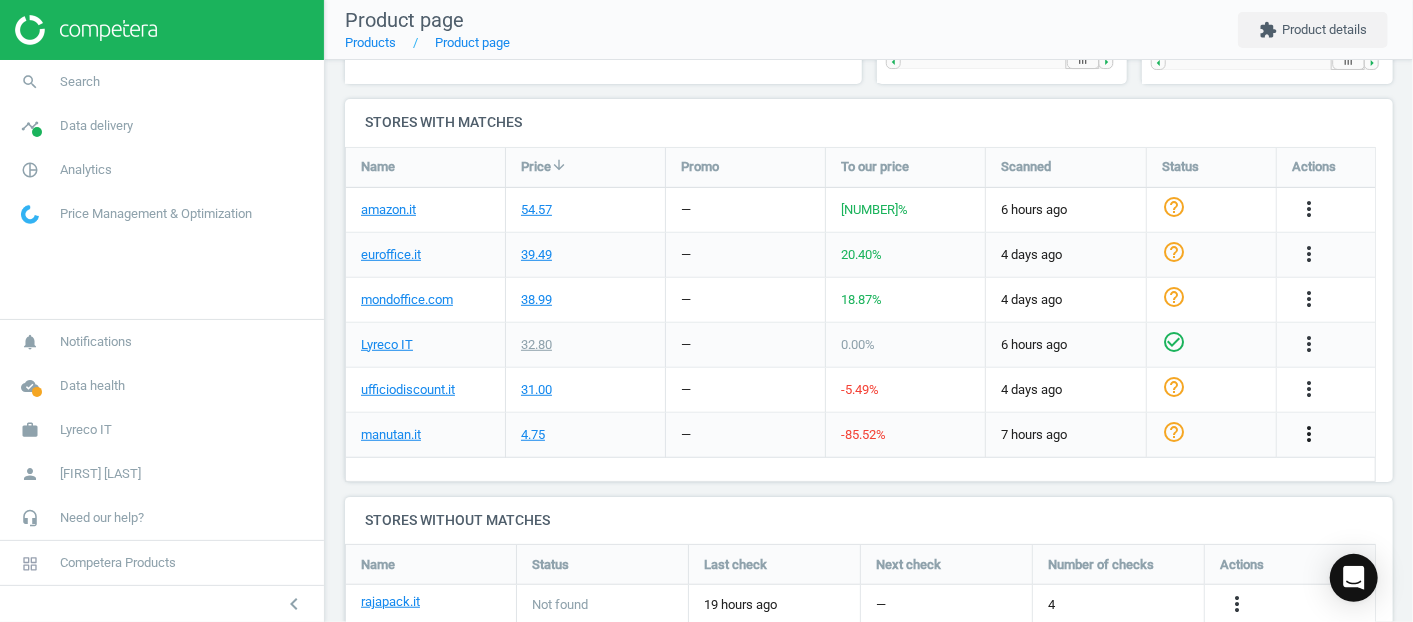 click on "more_vert" at bounding box center (1309, 434) 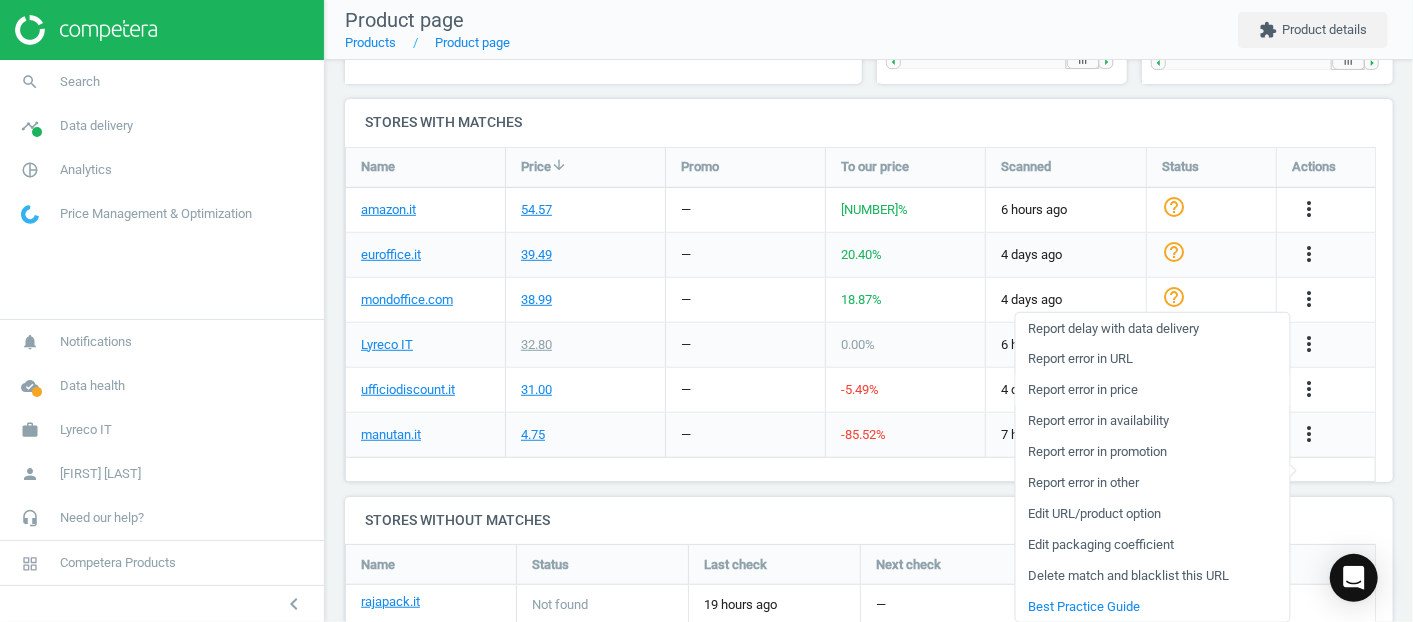 click on "Report error in price" at bounding box center [1152, 390] 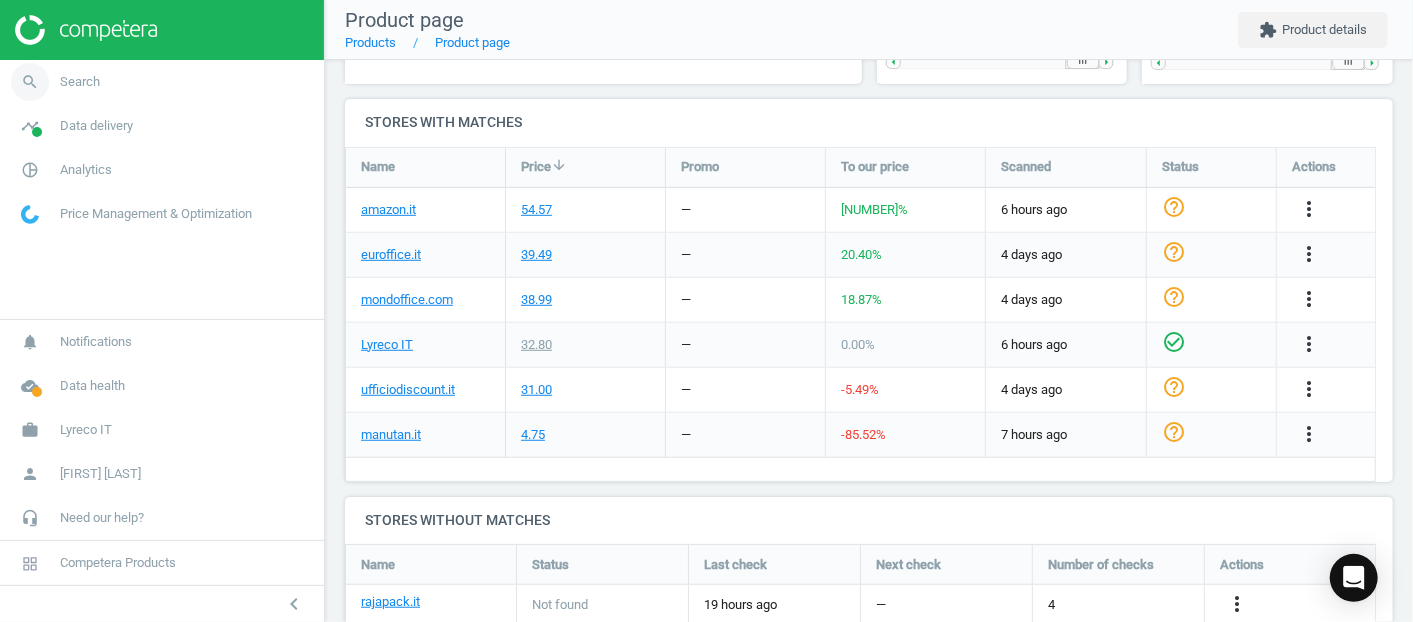 click on "Search" at bounding box center [80, 82] 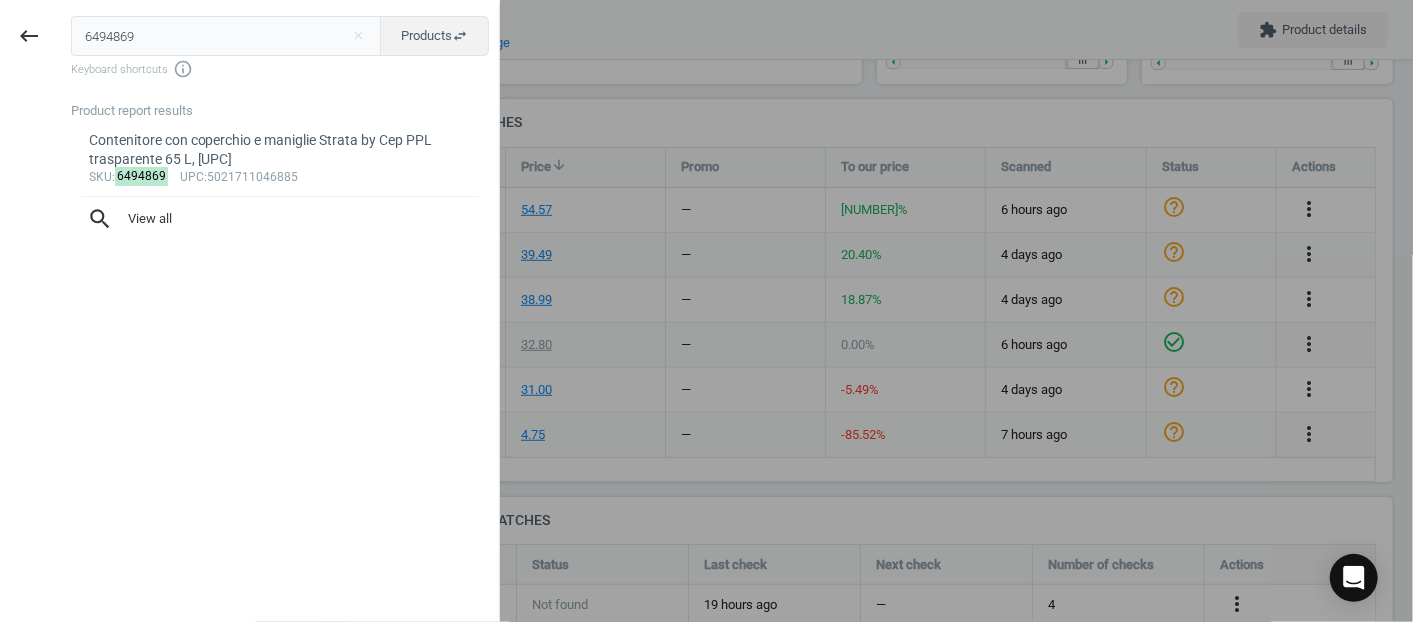 drag, startPoint x: 161, startPoint y: 38, endPoint x: 0, endPoint y: 55, distance: 161.89503 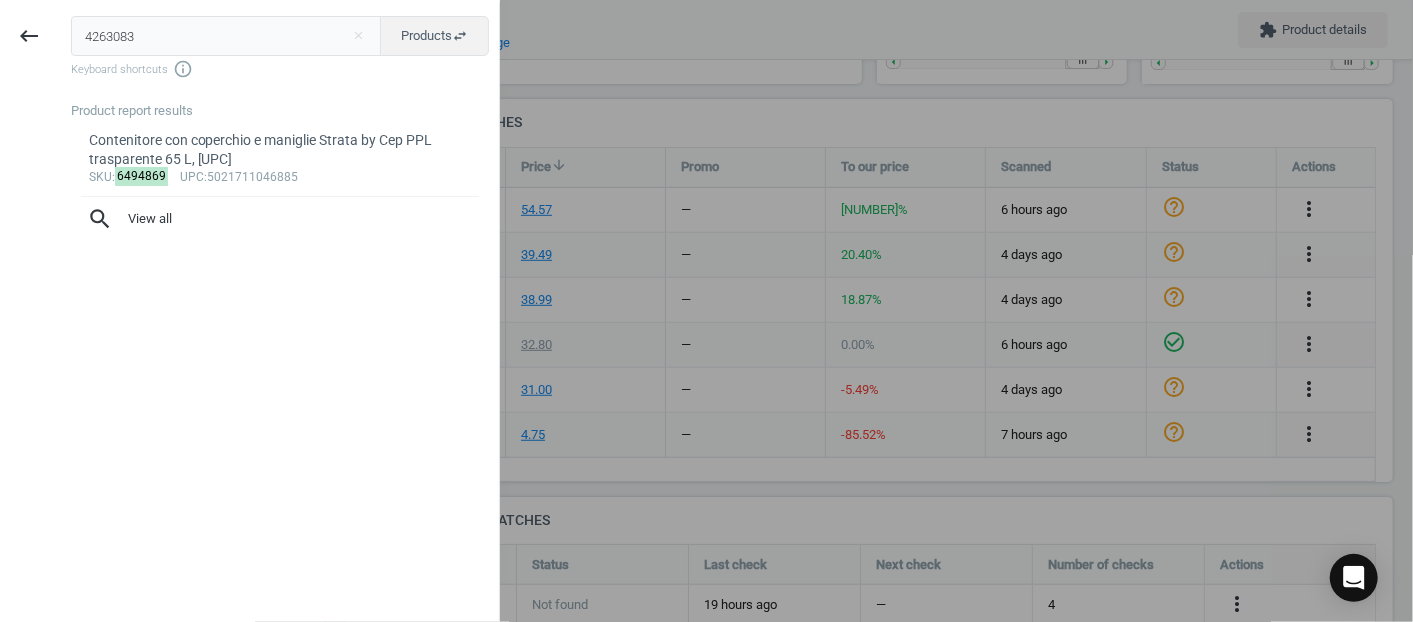 type on "4263083" 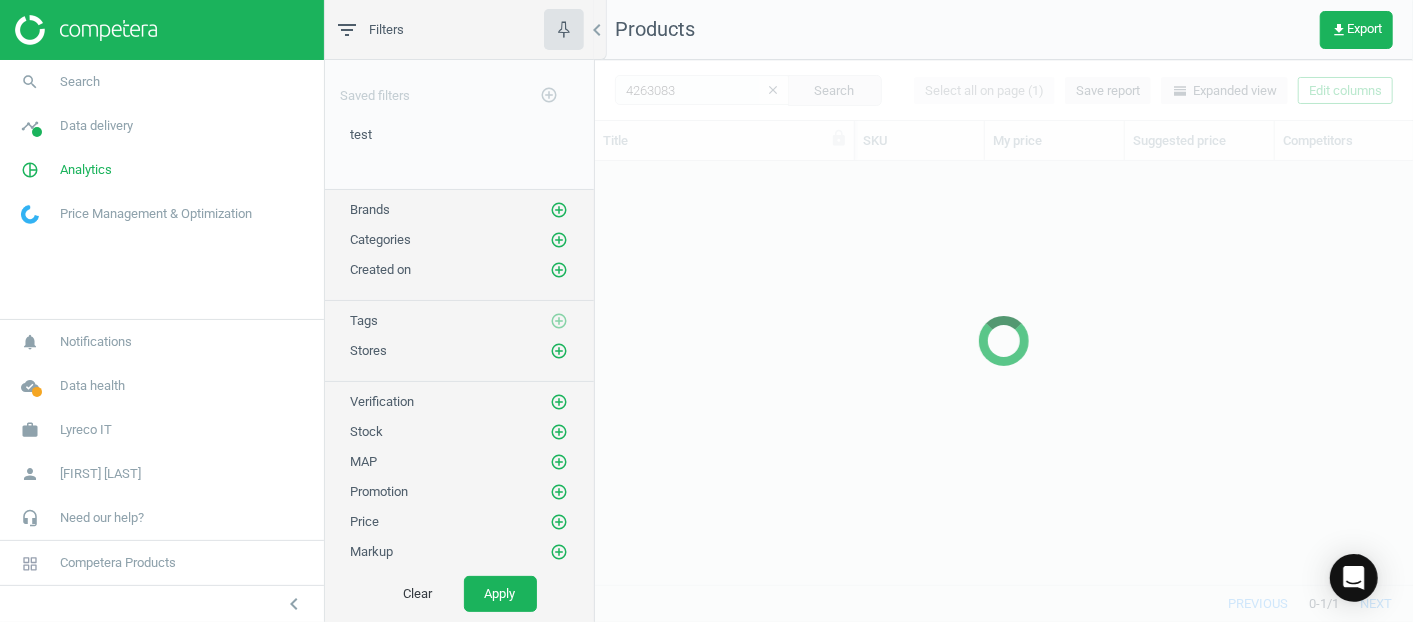 scroll, scrollTop: 17, scrollLeft: 17, axis: both 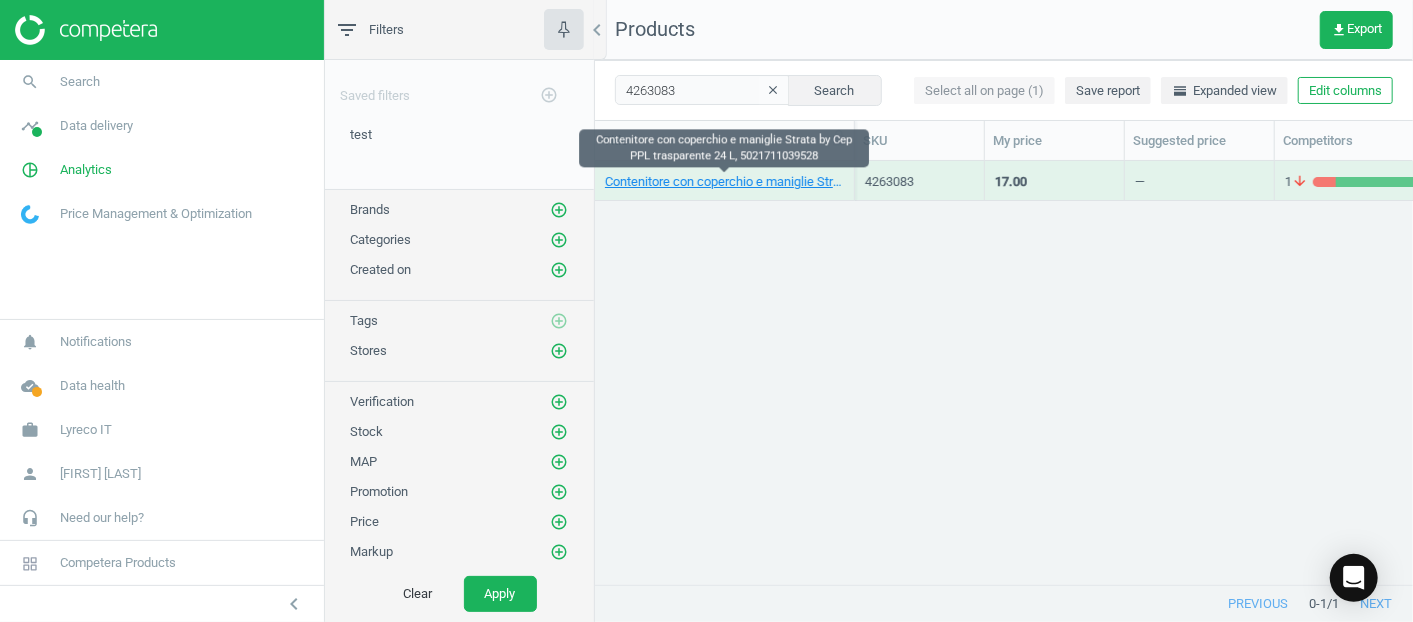 click on "Contenitore con coperchio e maniglie Strata by Cep PPL trasparente 24 L, 5021711039528" at bounding box center (724, 182) 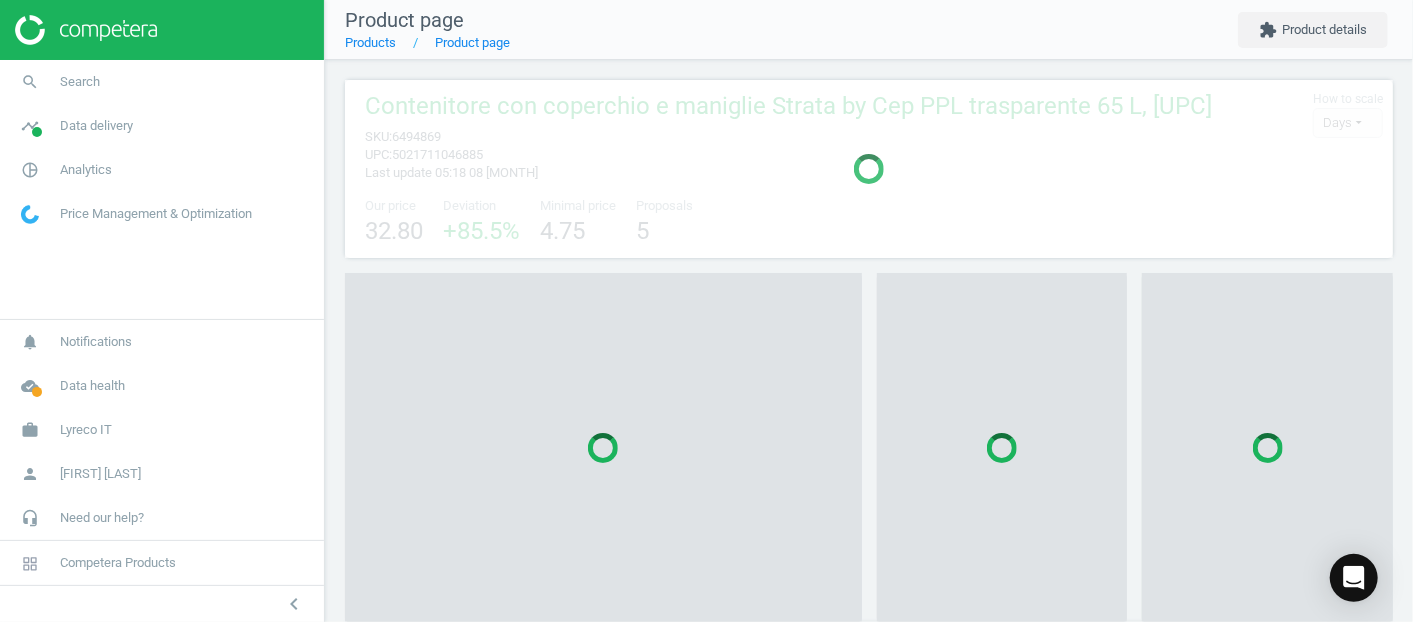 scroll, scrollTop: 10, scrollLeft: 9, axis: both 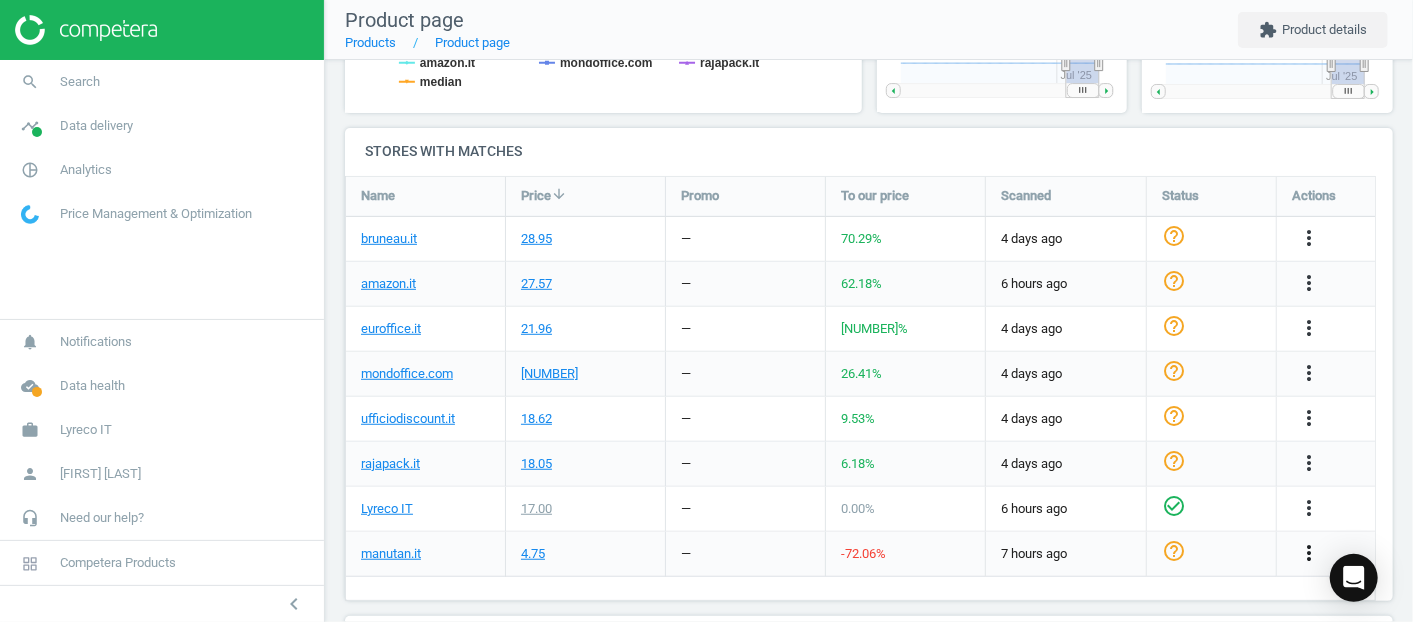 click on "more_vert" at bounding box center (1309, 553) 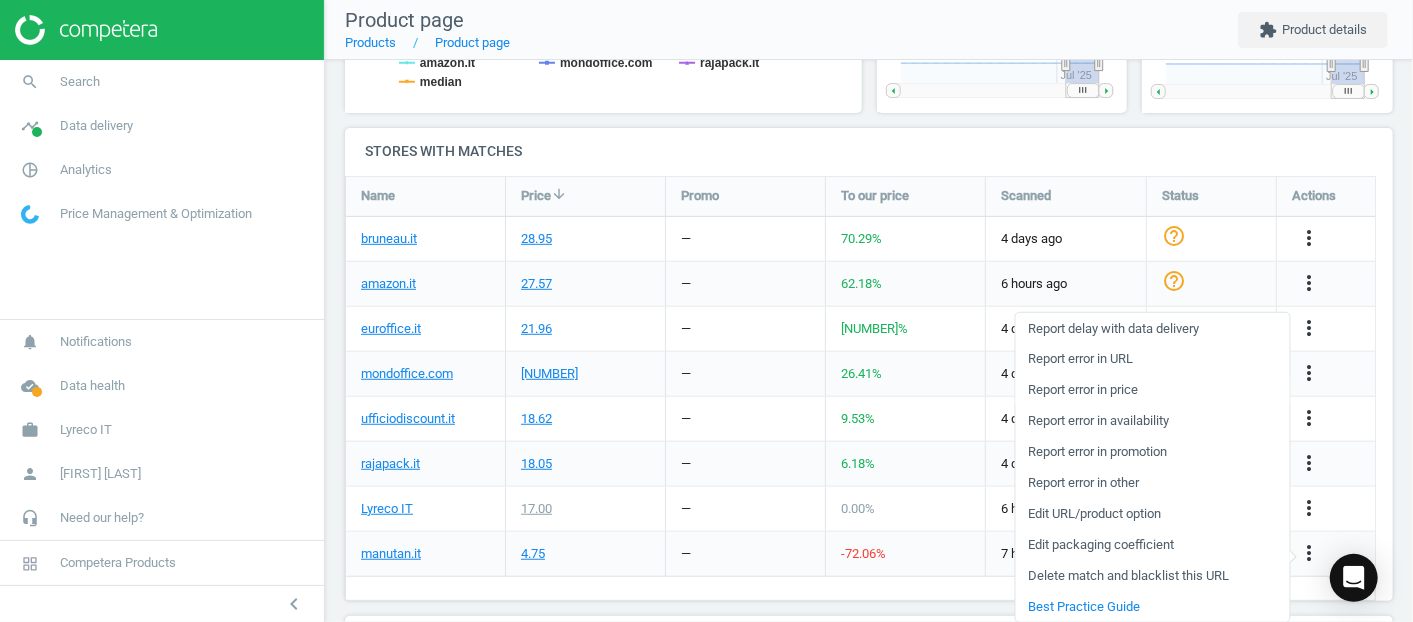 click on "Report error in price" at bounding box center [1152, 390] 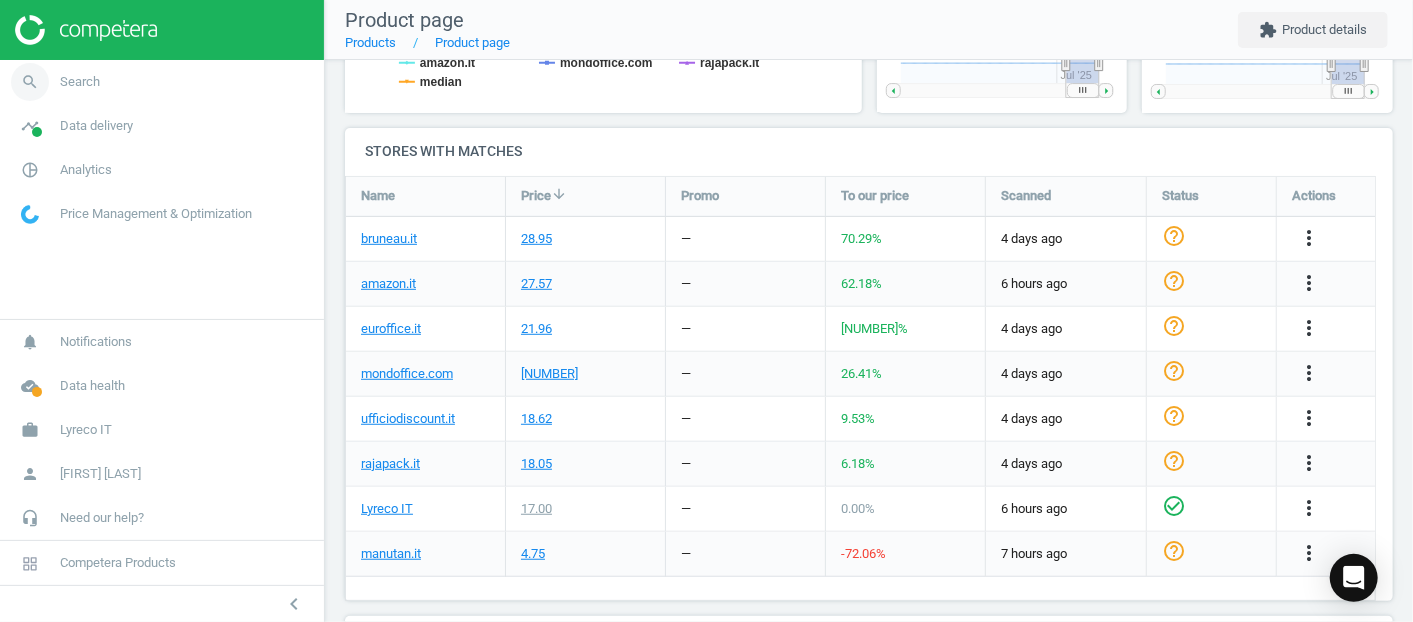 click on "search Search" at bounding box center (162, 82) 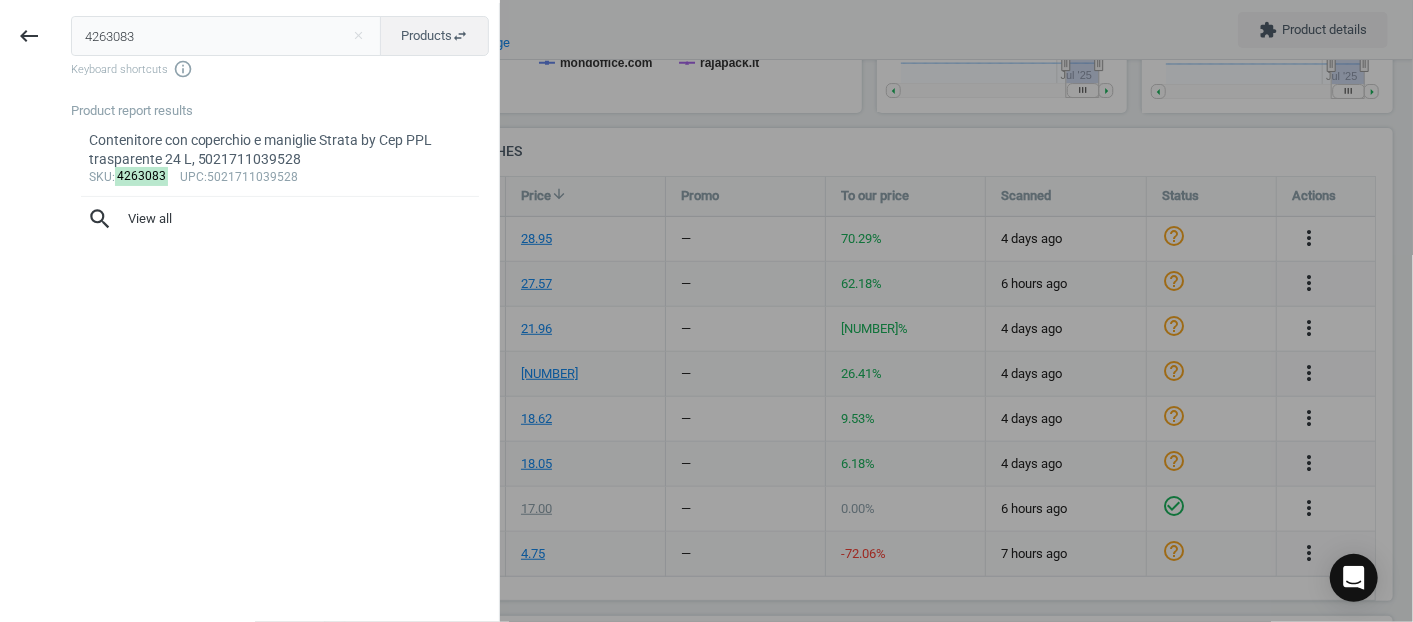 drag, startPoint x: 188, startPoint y: 28, endPoint x: 0, endPoint y: 52, distance: 189.52573 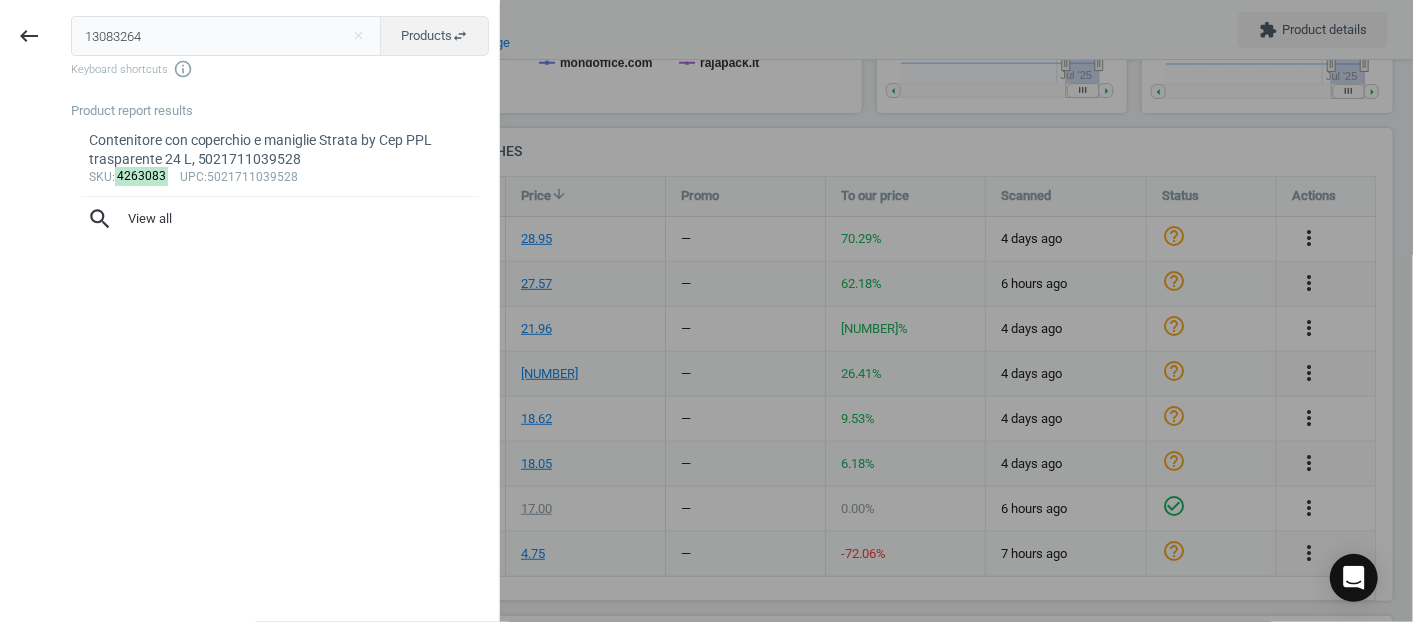 type on "13083264" 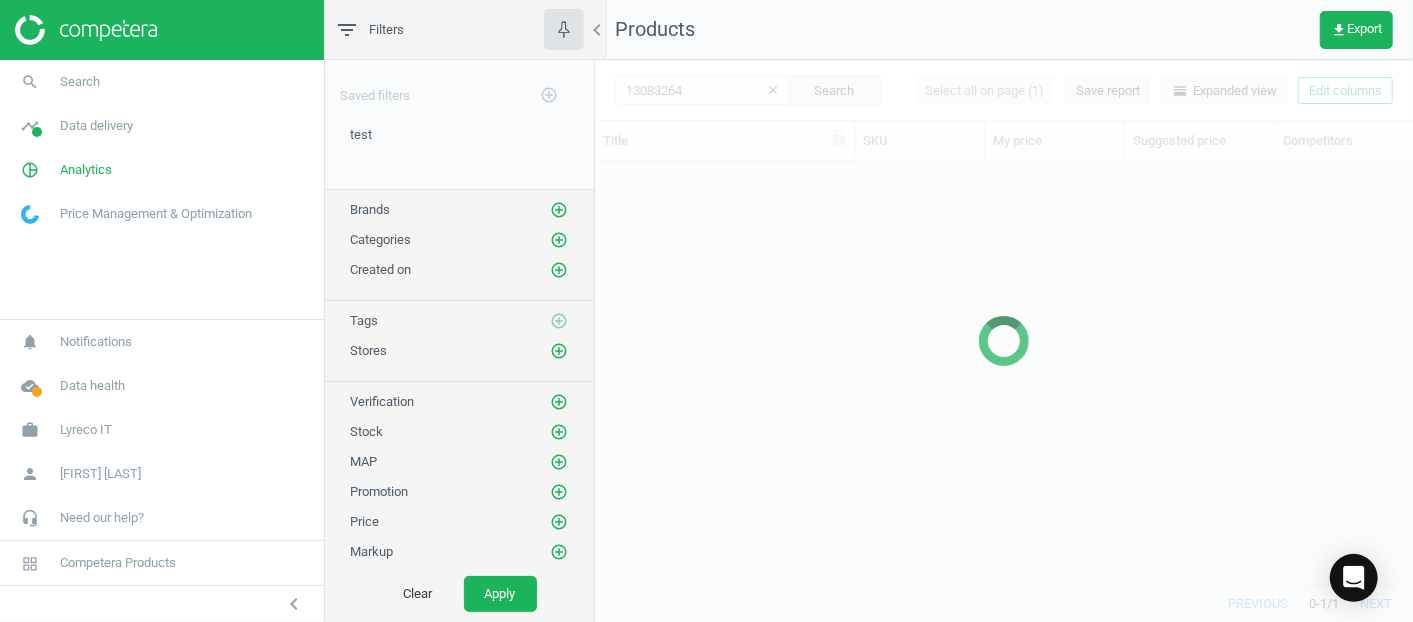 scroll, scrollTop: 17, scrollLeft: 17, axis: both 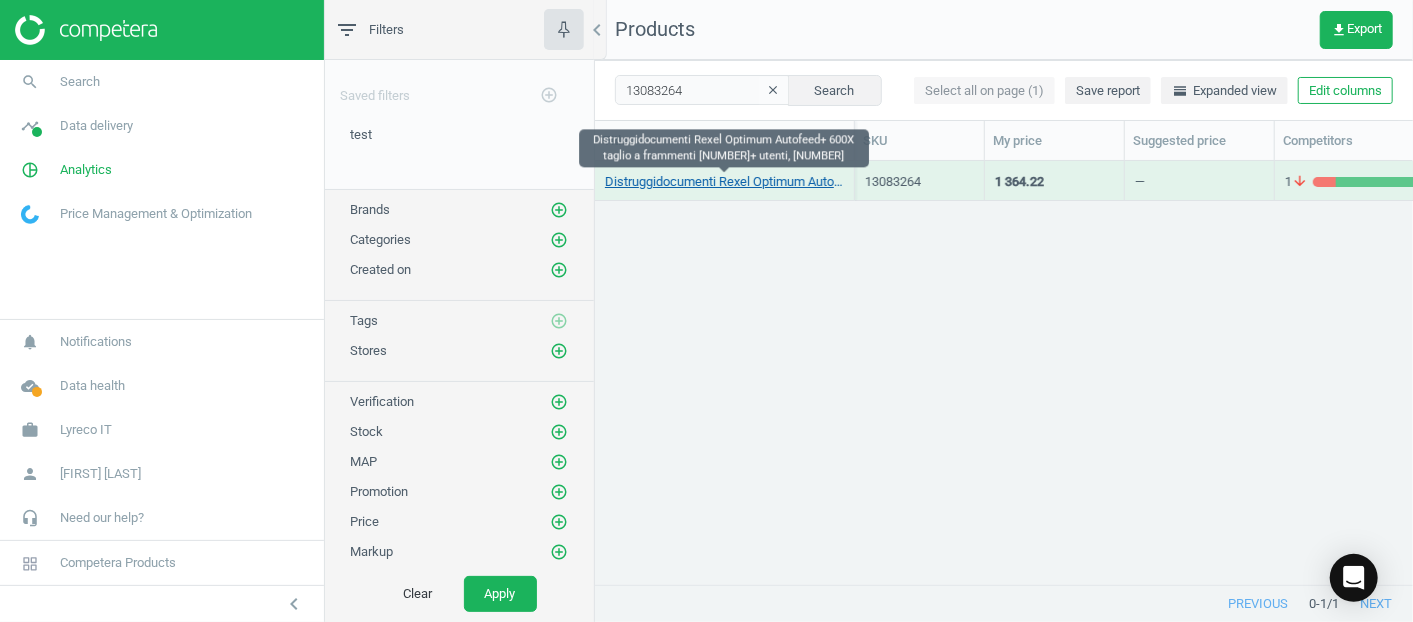 click on "Distruggidocumenti Rexel Optimum Autofeed+ 600X taglio a frammenti [NUMBER]+ utenti, [NUMBER]" at bounding box center (724, 182) 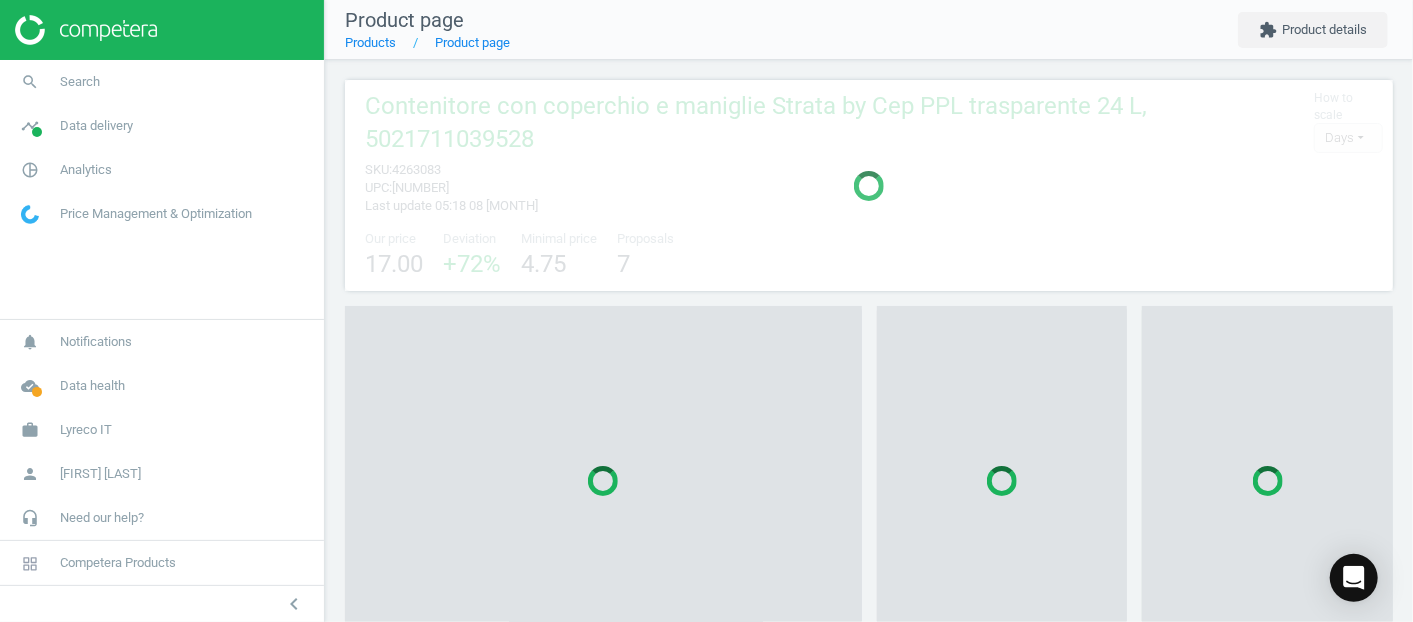 scroll, scrollTop: 9, scrollLeft: 9, axis: both 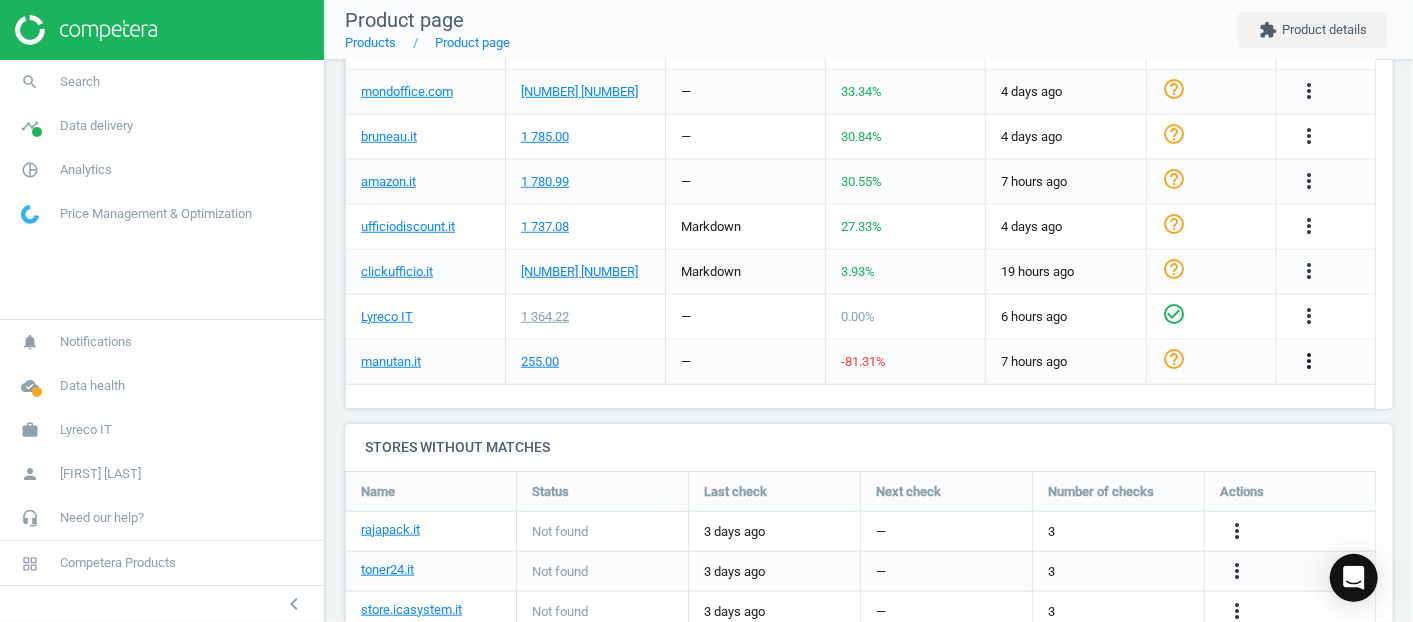 click on "more_vert" at bounding box center (1309, 361) 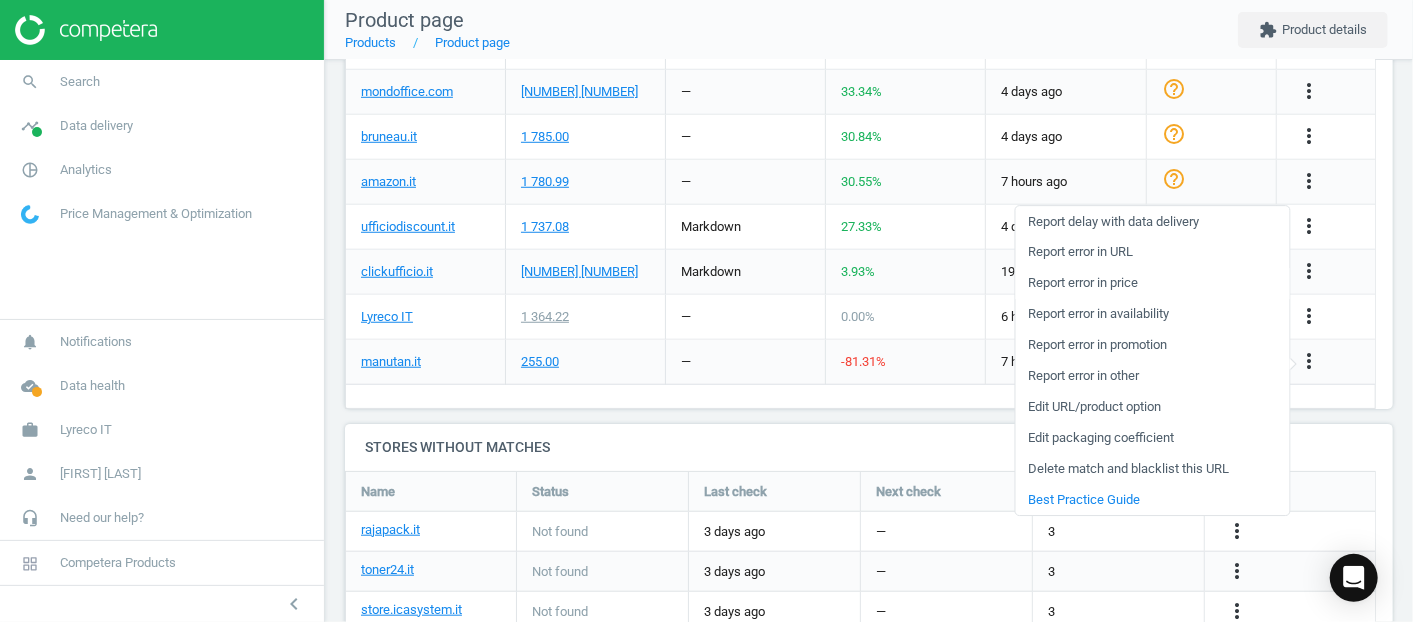 click on "Report error in price" at bounding box center [1152, 283] 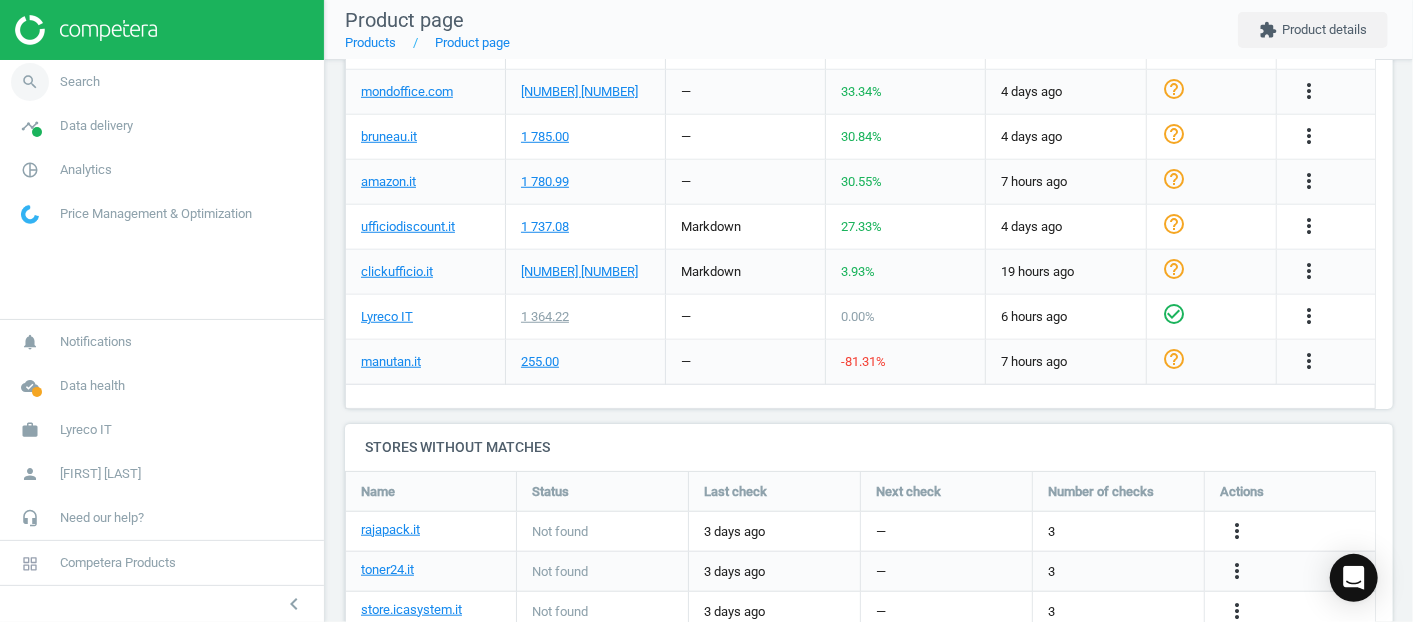 click on "search Search" at bounding box center (162, 82) 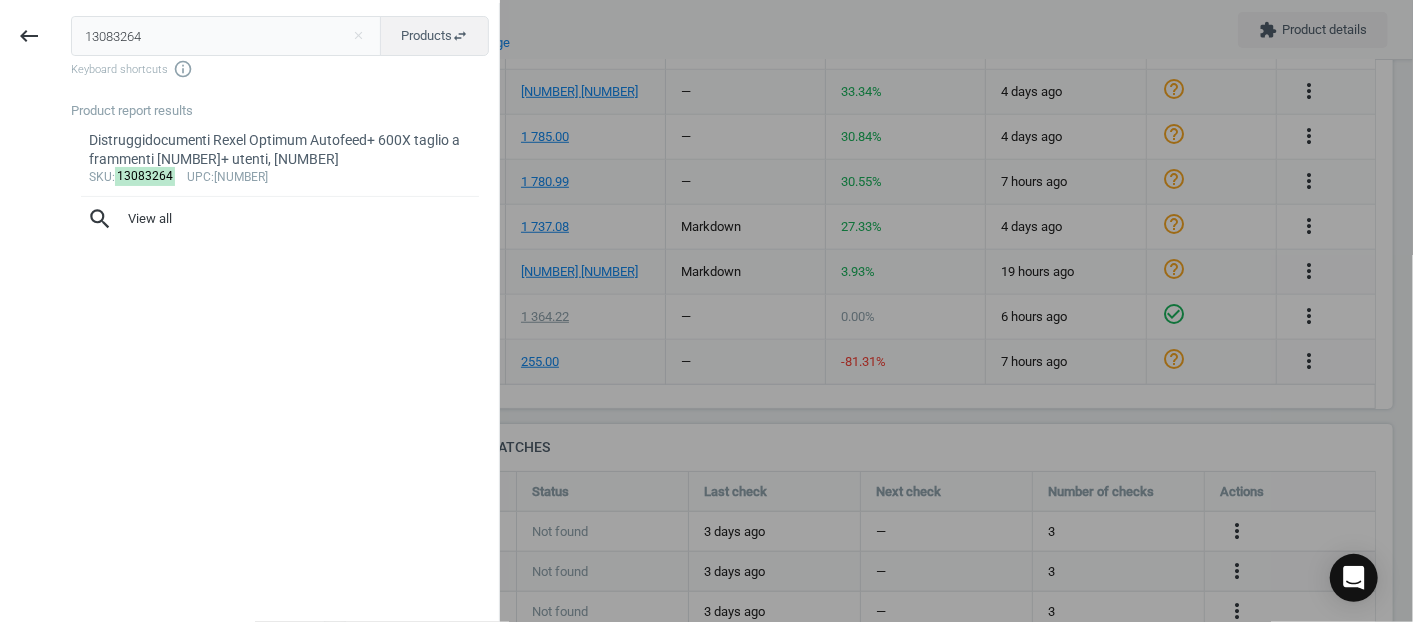 drag, startPoint x: 171, startPoint y: 25, endPoint x: 0, endPoint y: 34, distance: 171.23668 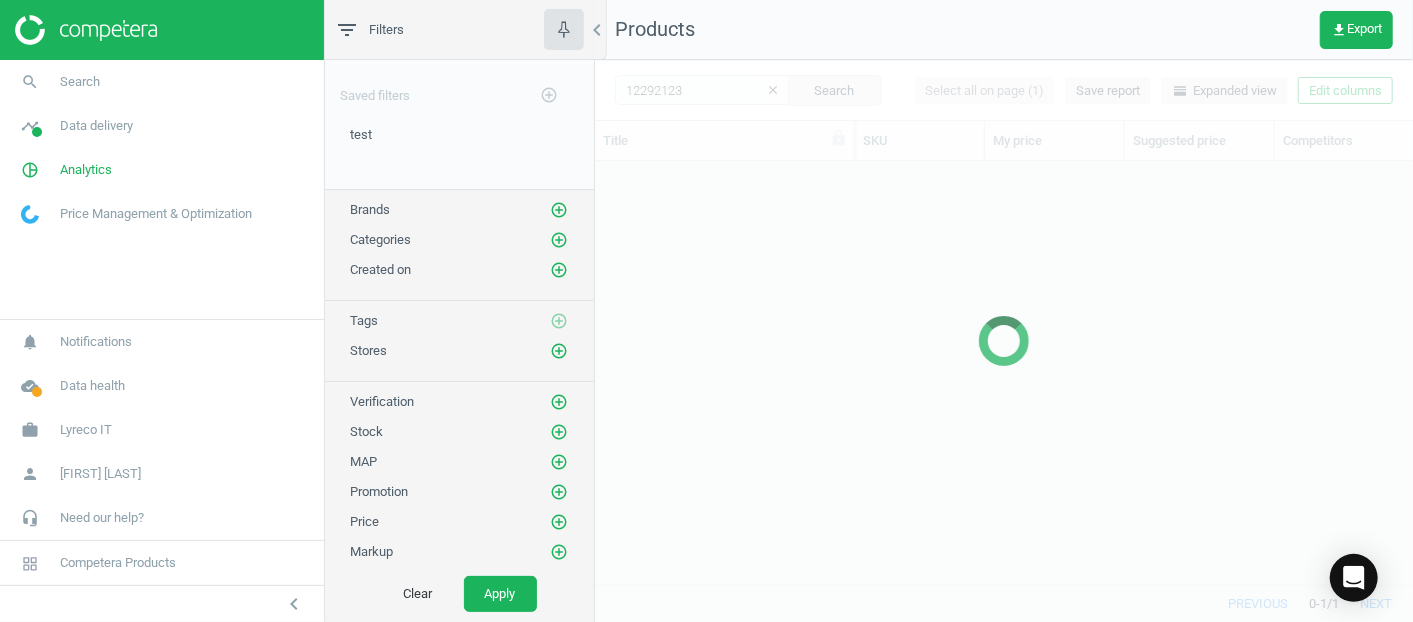 scroll, scrollTop: 17, scrollLeft: 17, axis: both 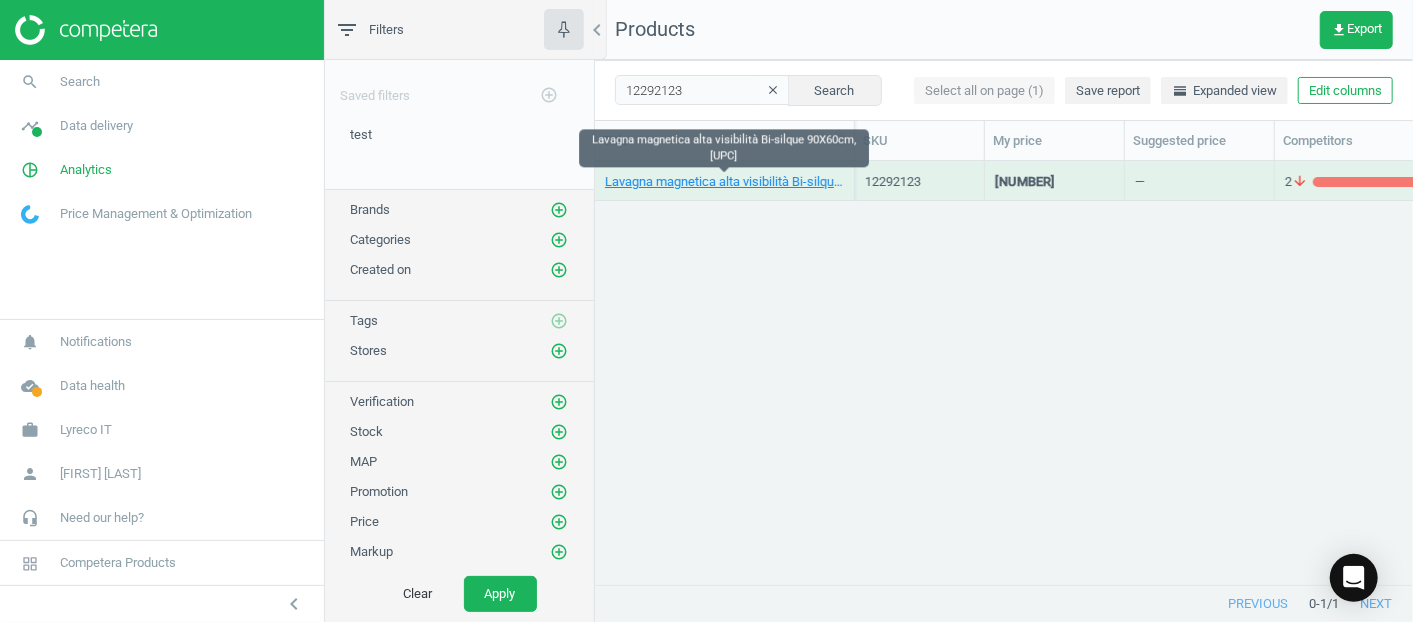 click on "Lavagna magnetica alta visibilità Bi-silque 90X60cm, [UPC]" at bounding box center [724, 182] 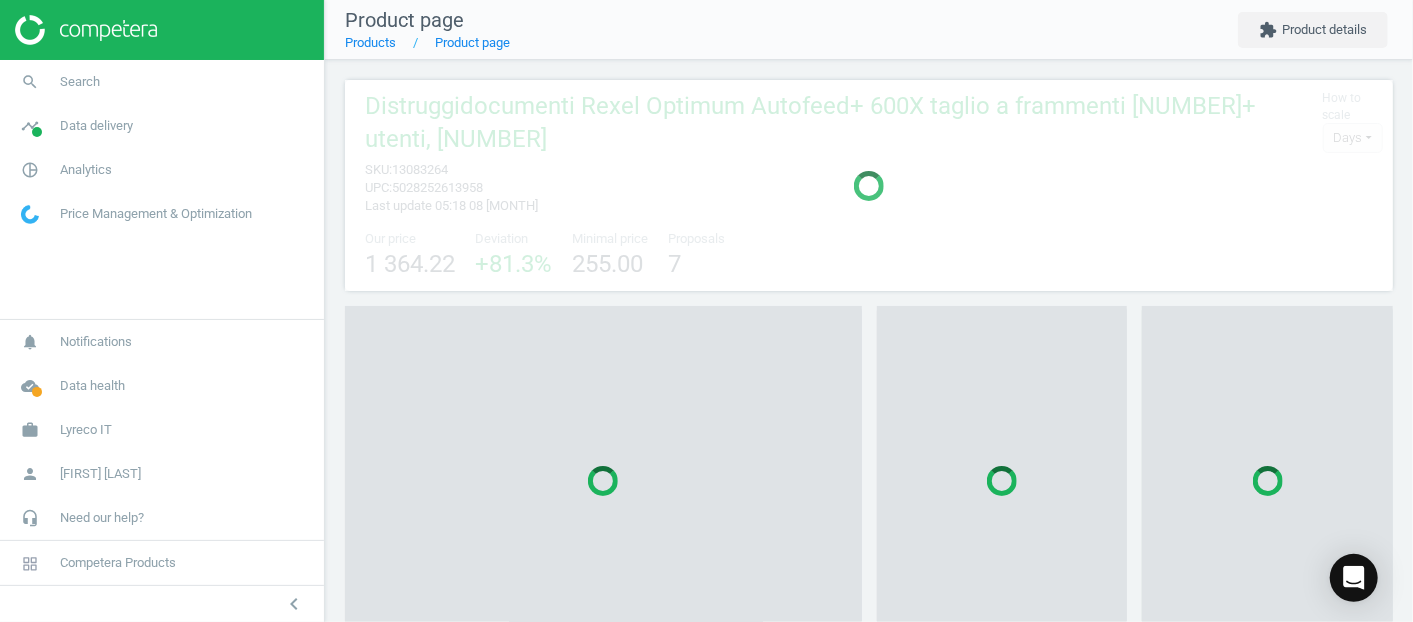 scroll, scrollTop: 9, scrollLeft: 9, axis: both 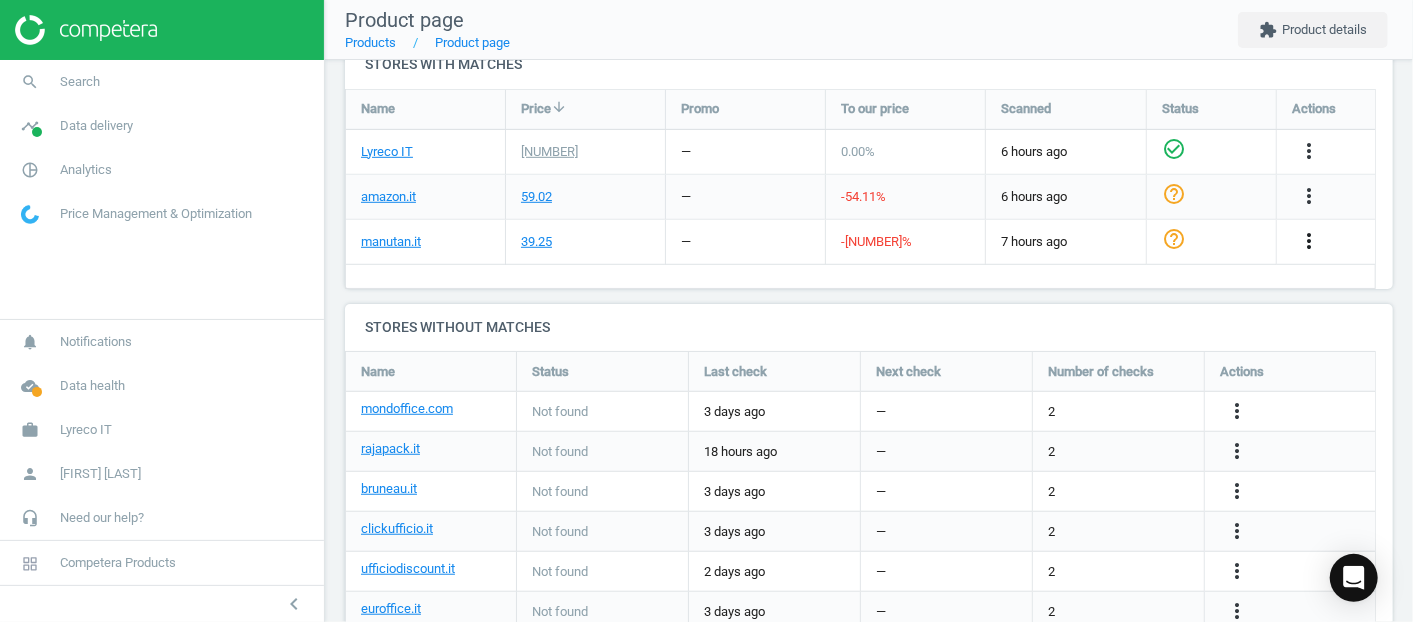 click on "more_vert" at bounding box center [1309, 241] 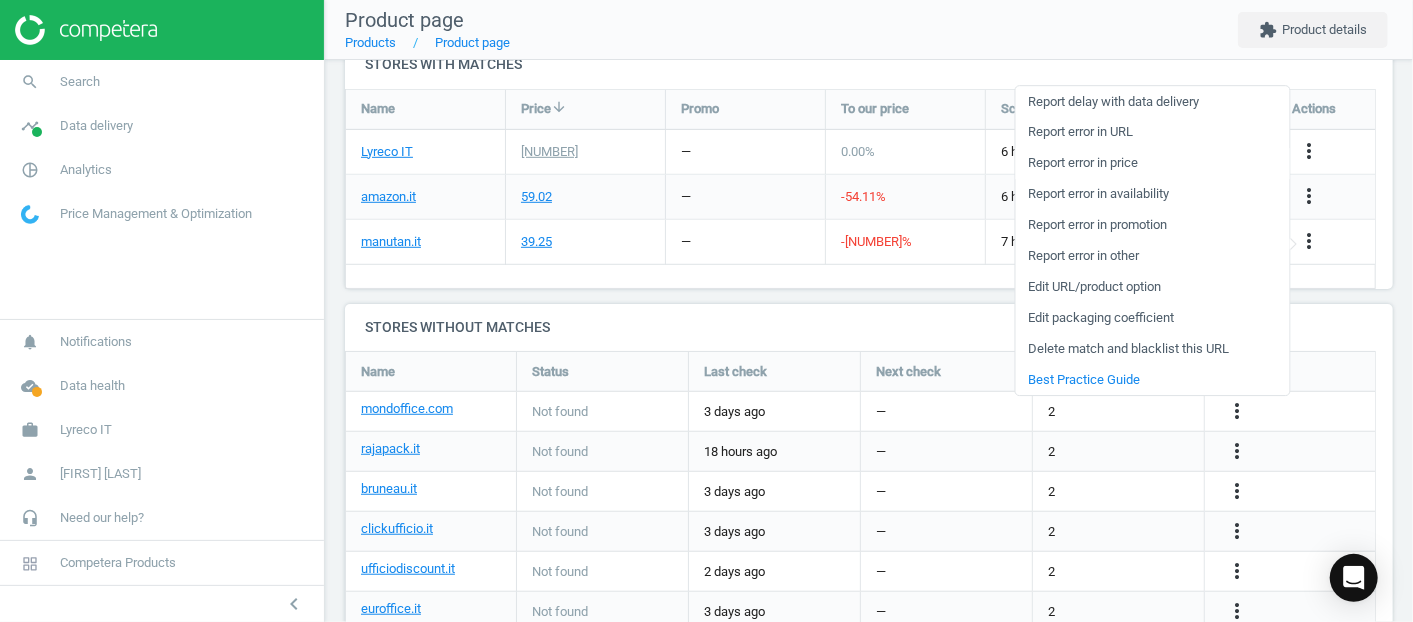 click on "Report error in price" at bounding box center (1152, 163) 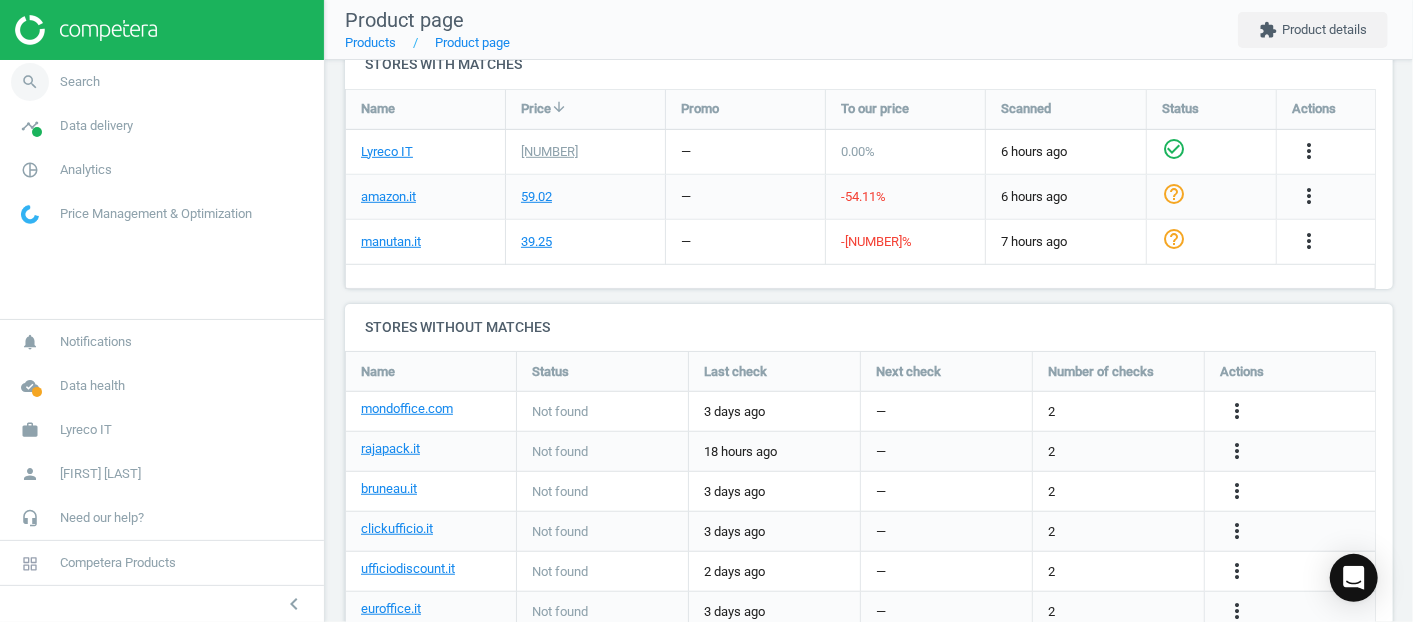 click on "search Search" at bounding box center [162, 82] 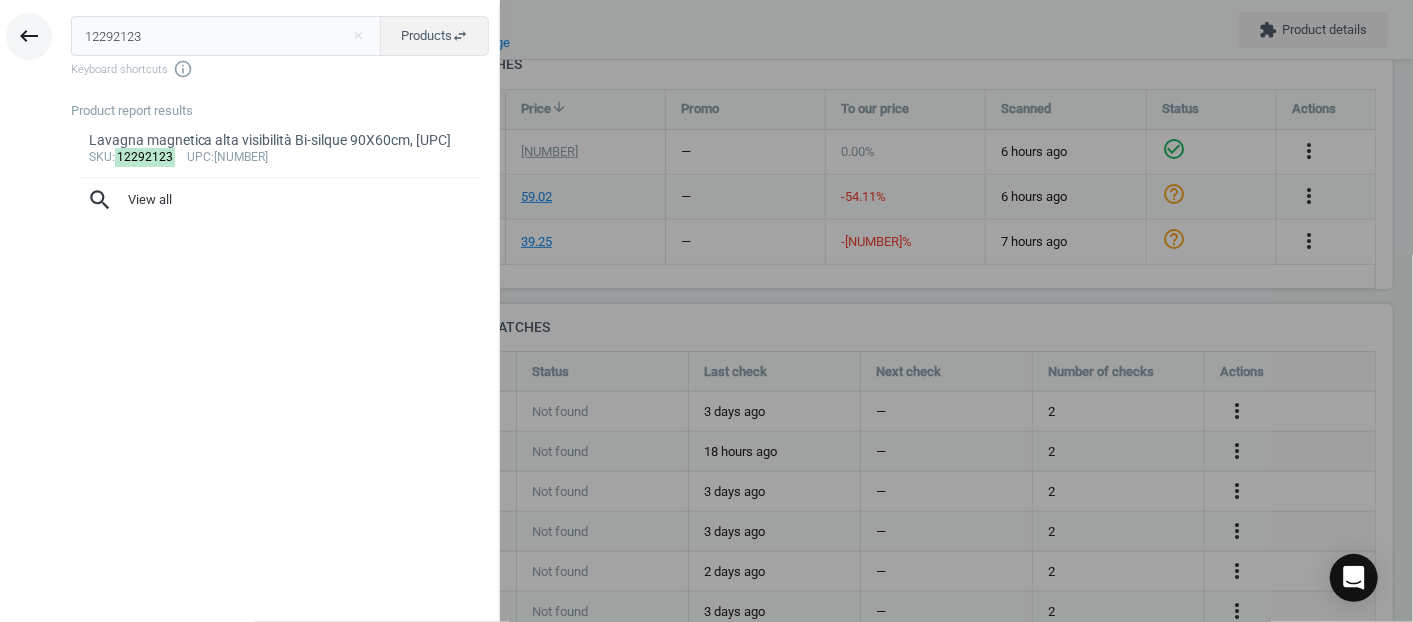 drag, startPoint x: 108, startPoint y: 39, endPoint x: 29, endPoint y: 30, distance: 79.51101 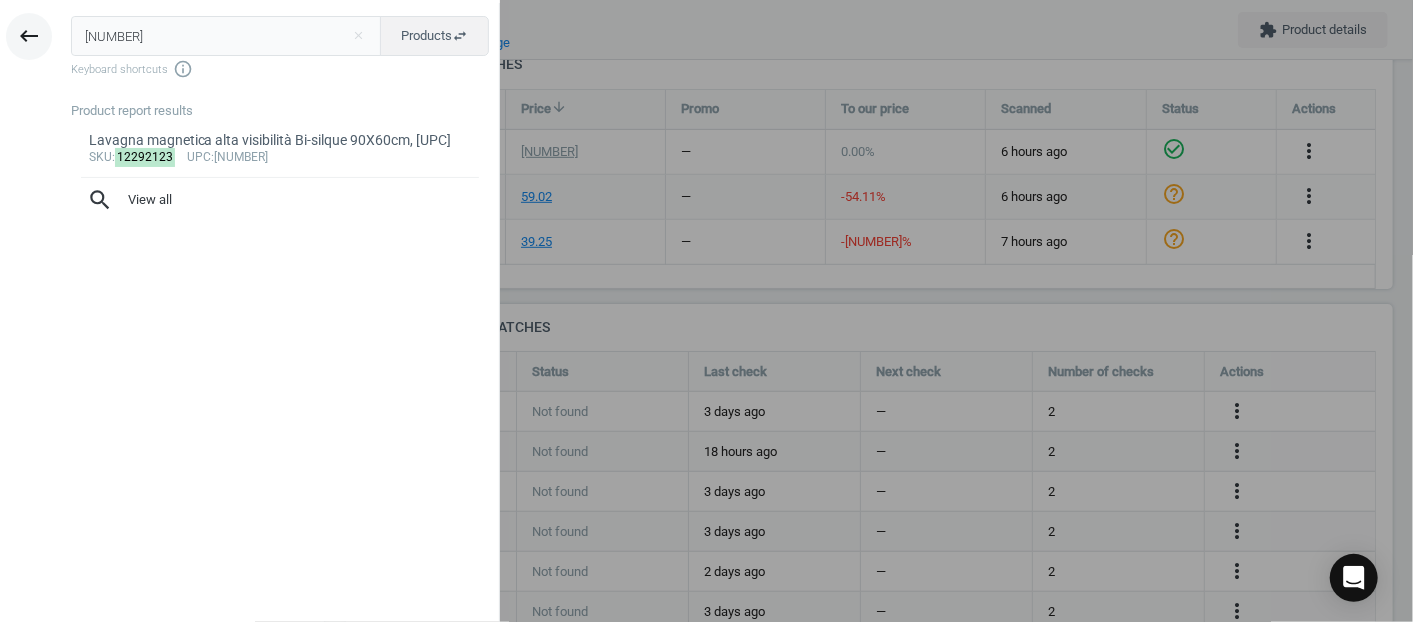 type on "[NUMBER]" 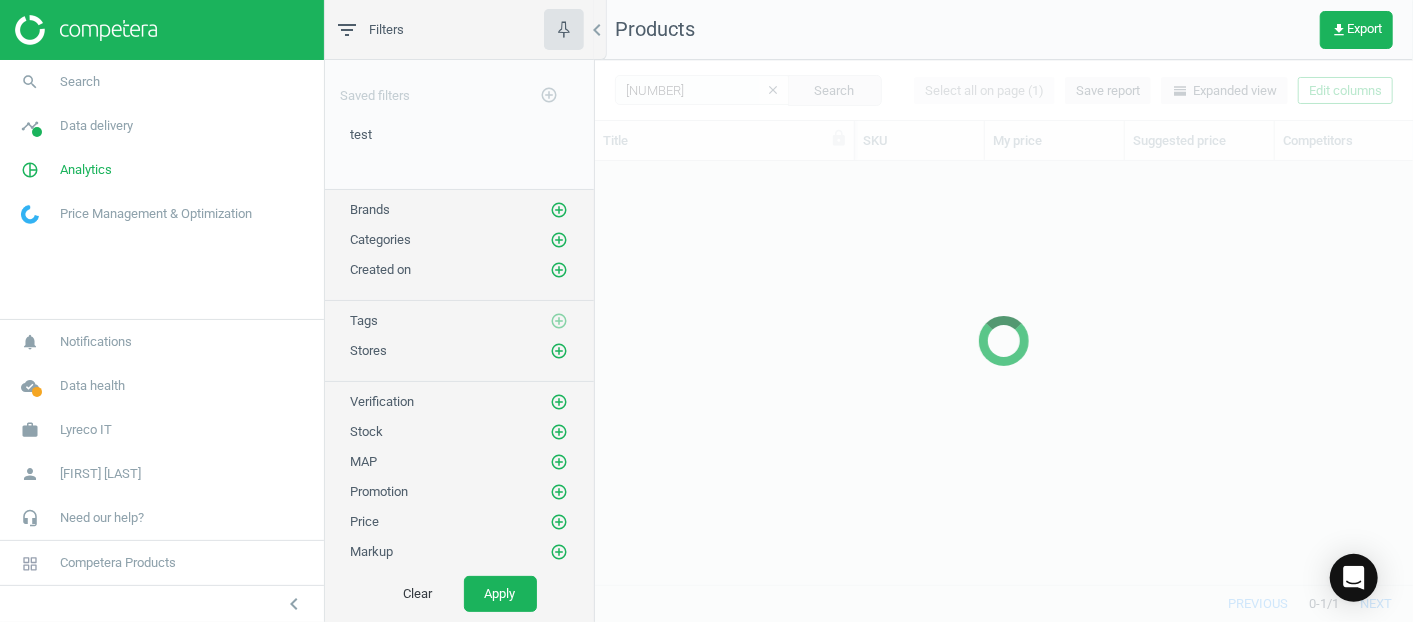 scroll, scrollTop: 17, scrollLeft: 17, axis: both 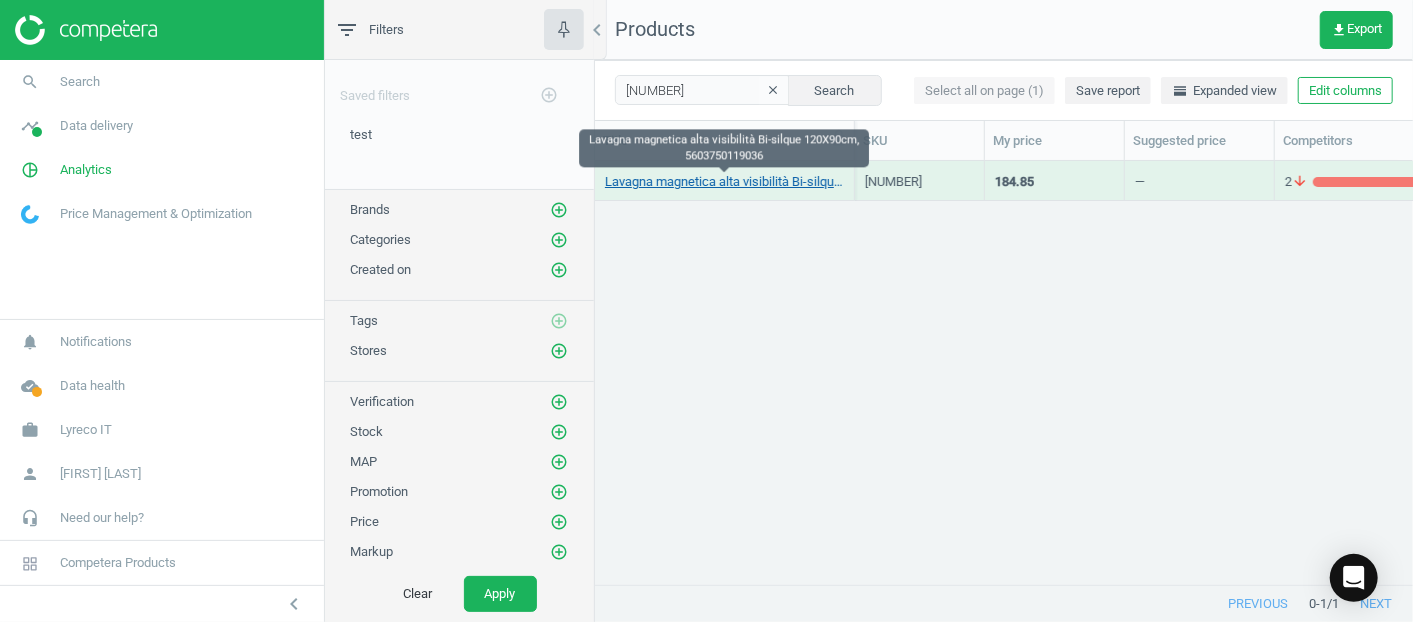 click on "Lavagna magnetica alta visibilità Bi-silque 120X90cm, 5603750119036" at bounding box center (724, 182) 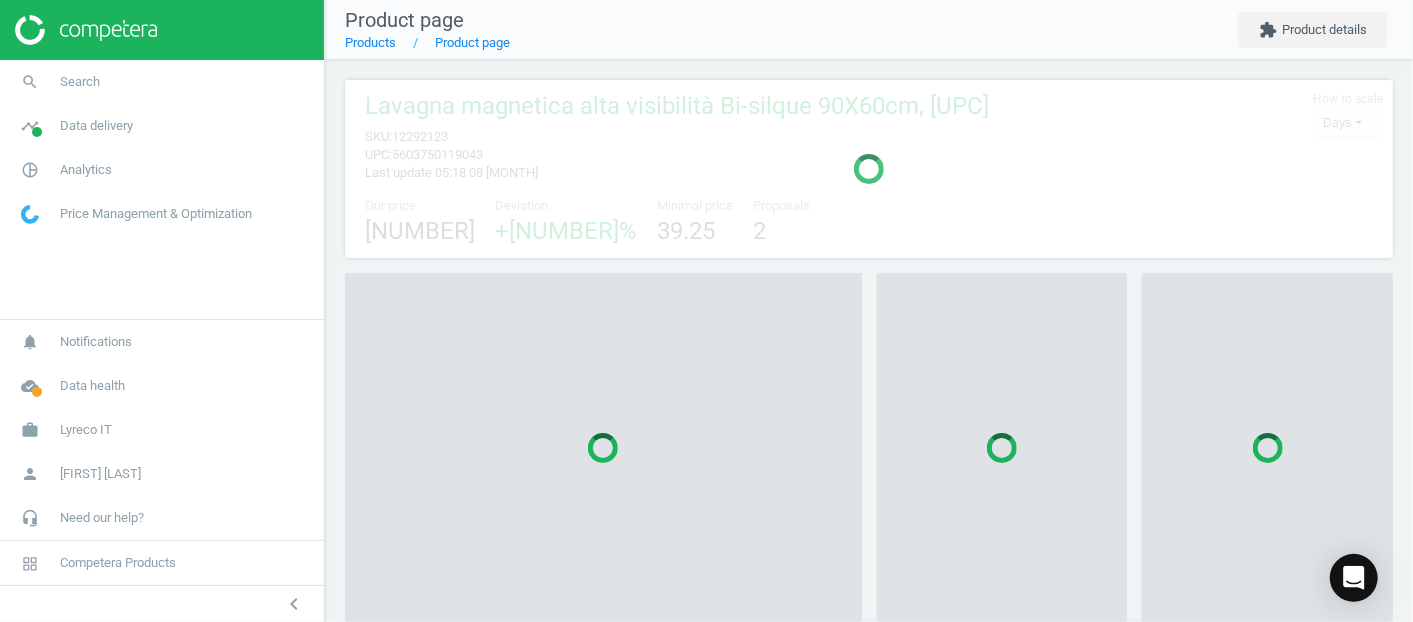 scroll, scrollTop: 10, scrollLeft: 9, axis: both 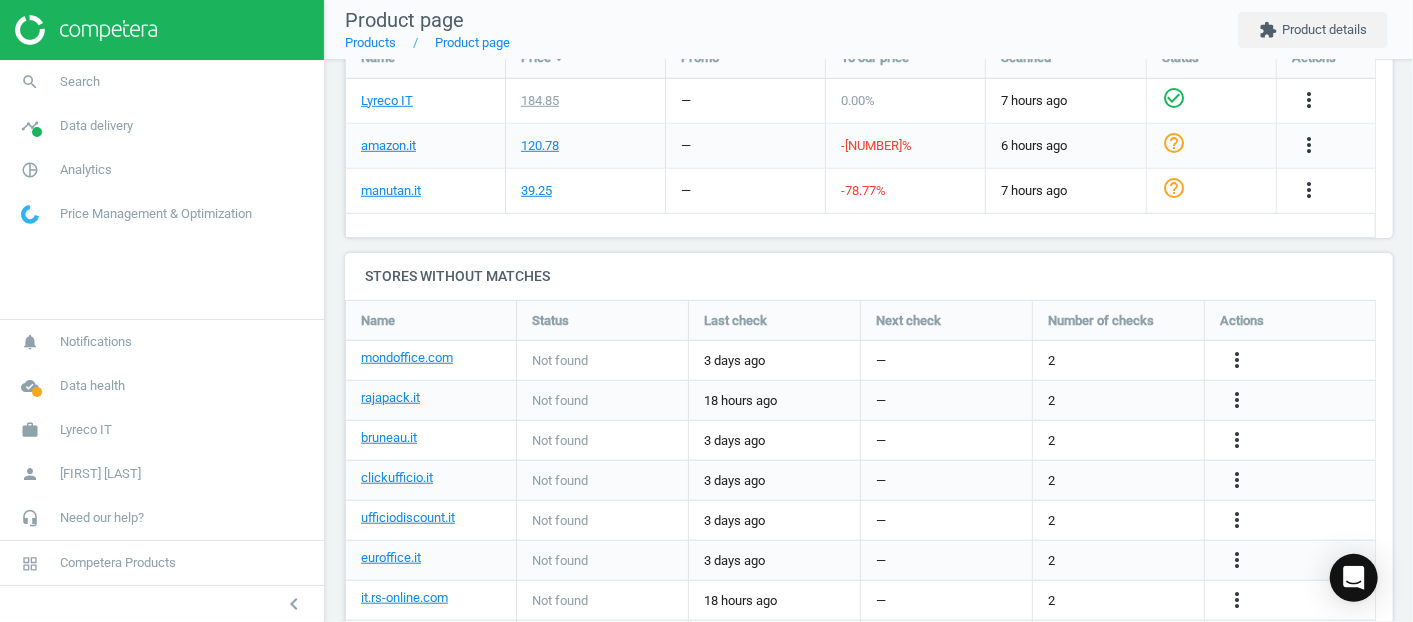 click on "more_vert" at bounding box center (1311, 191) 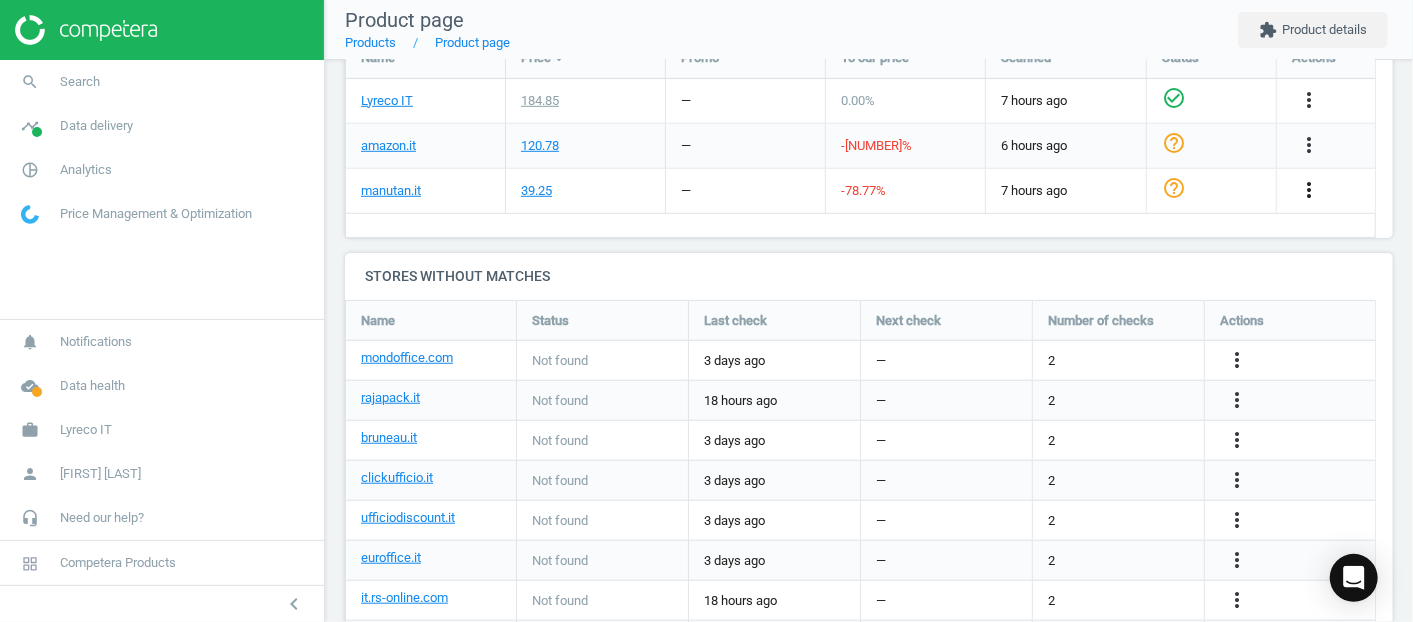 click on "more_vert" at bounding box center [1309, 190] 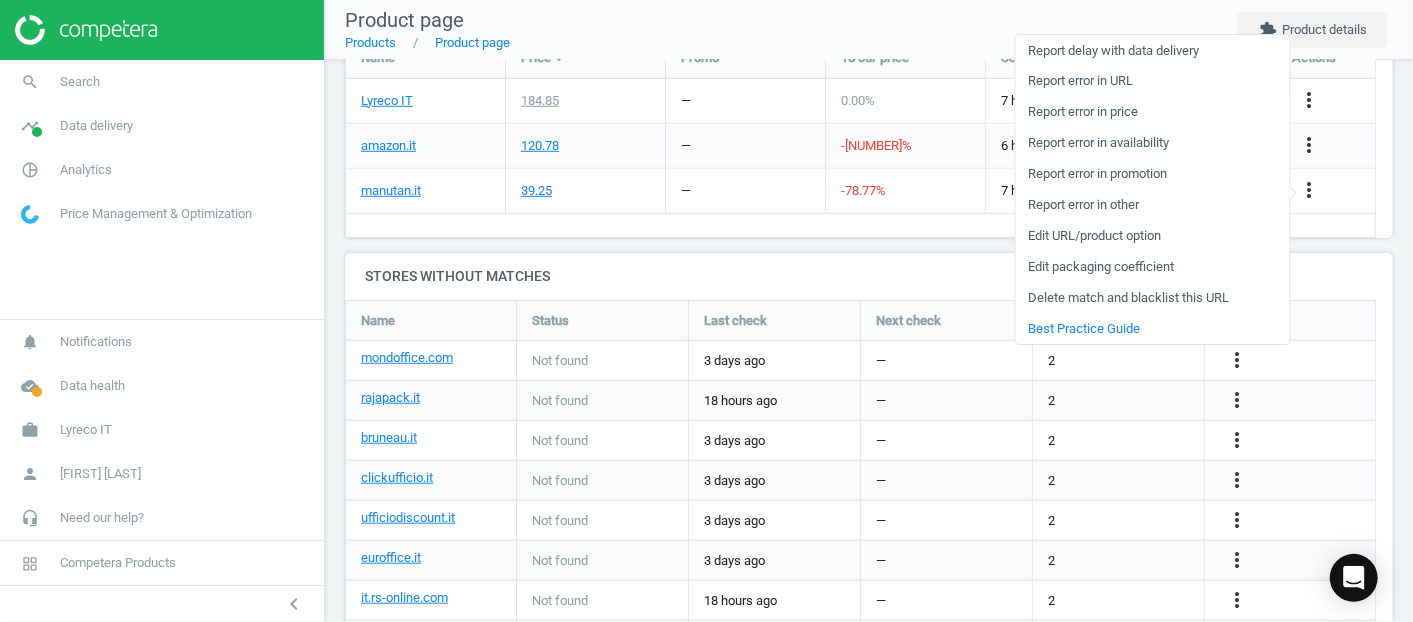 click on "Report error in price" at bounding box center (1152, 112) 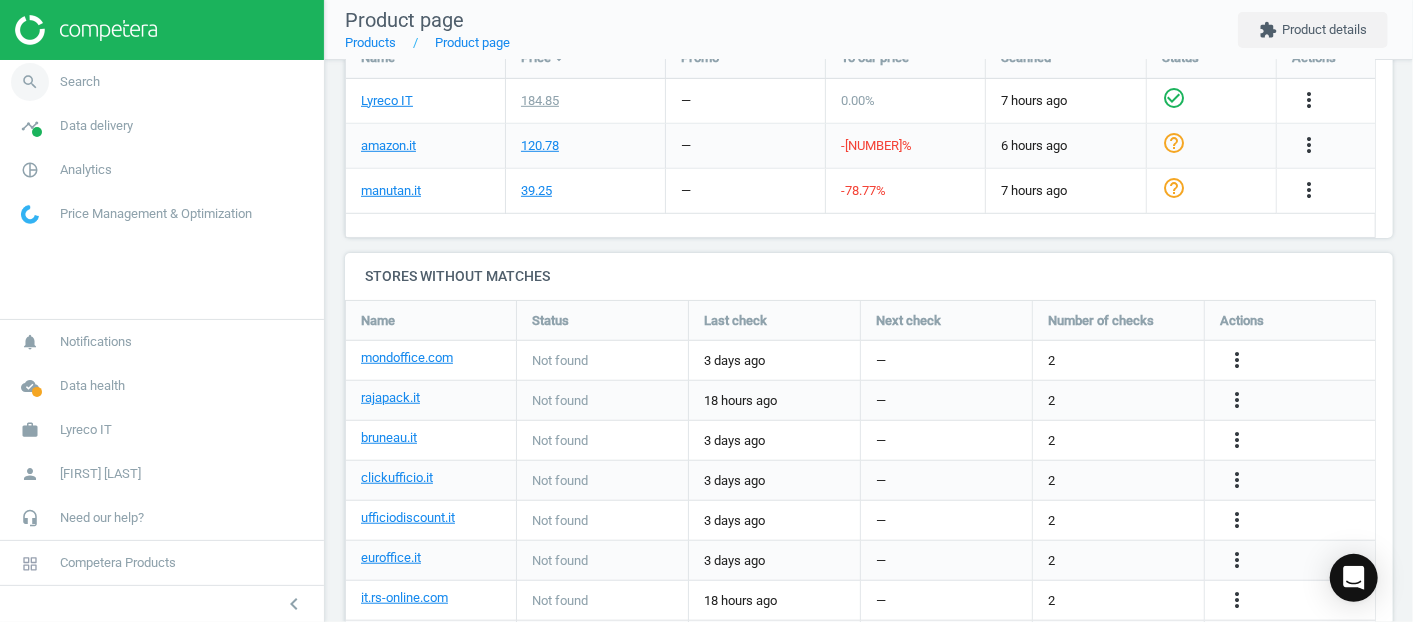 click on "search Search" at bounding box center (162, 82) 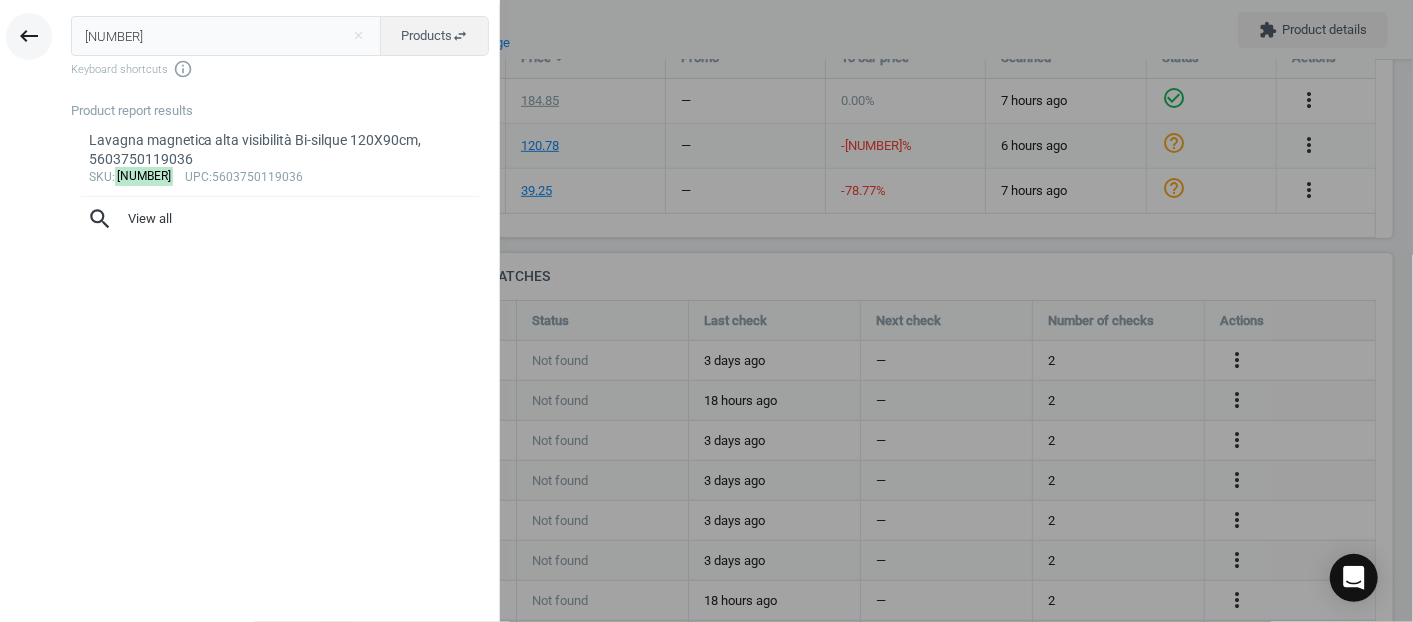 drag, startPoint x: 226, startPoint y: 48, endPoint x: 42, endPoint y: 37, distance: 184.3285 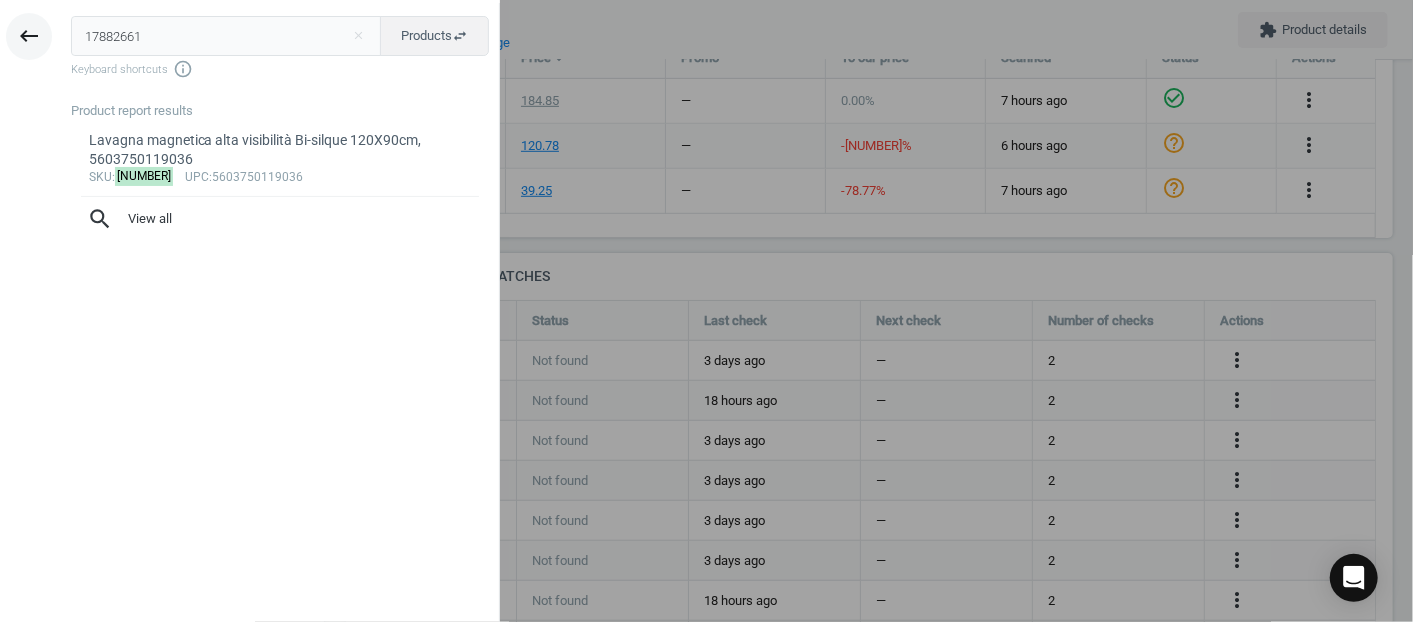 type on "17882661" 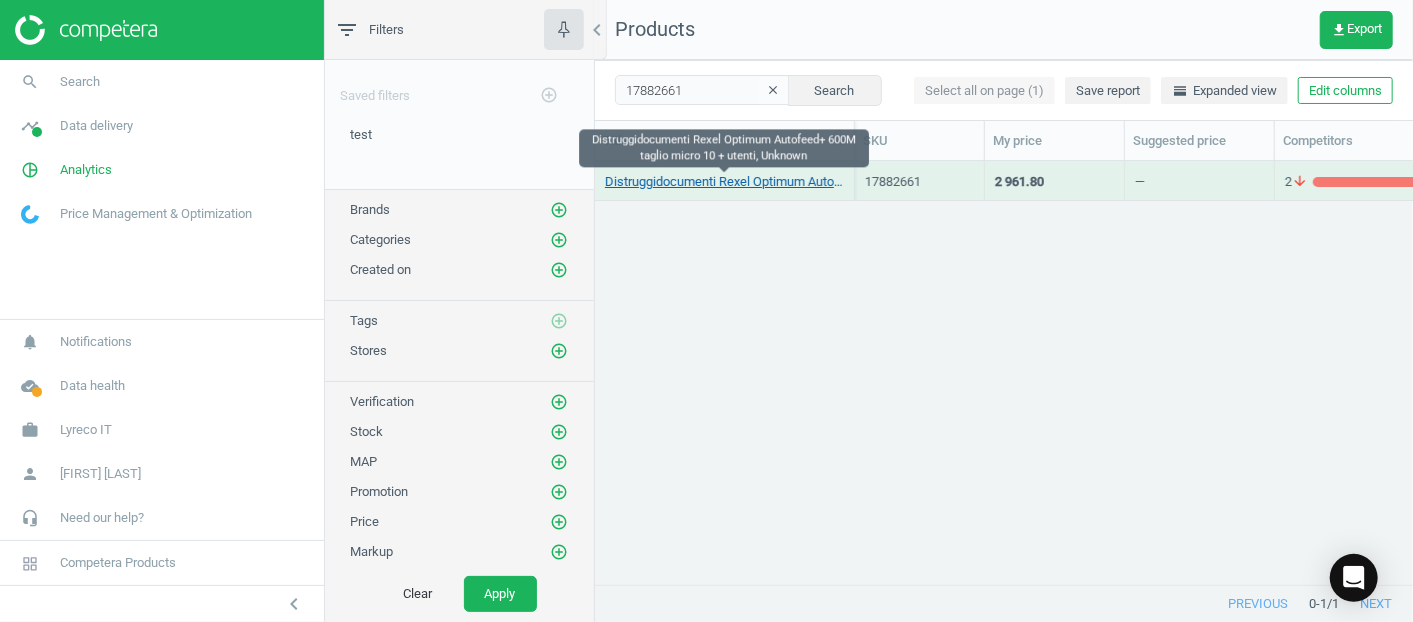click on "Distruggidocumenti Rexel Optimum Autofeed+ 600M taglio micro 10 + utenti, Unknown" at bounding box center [724, 182] 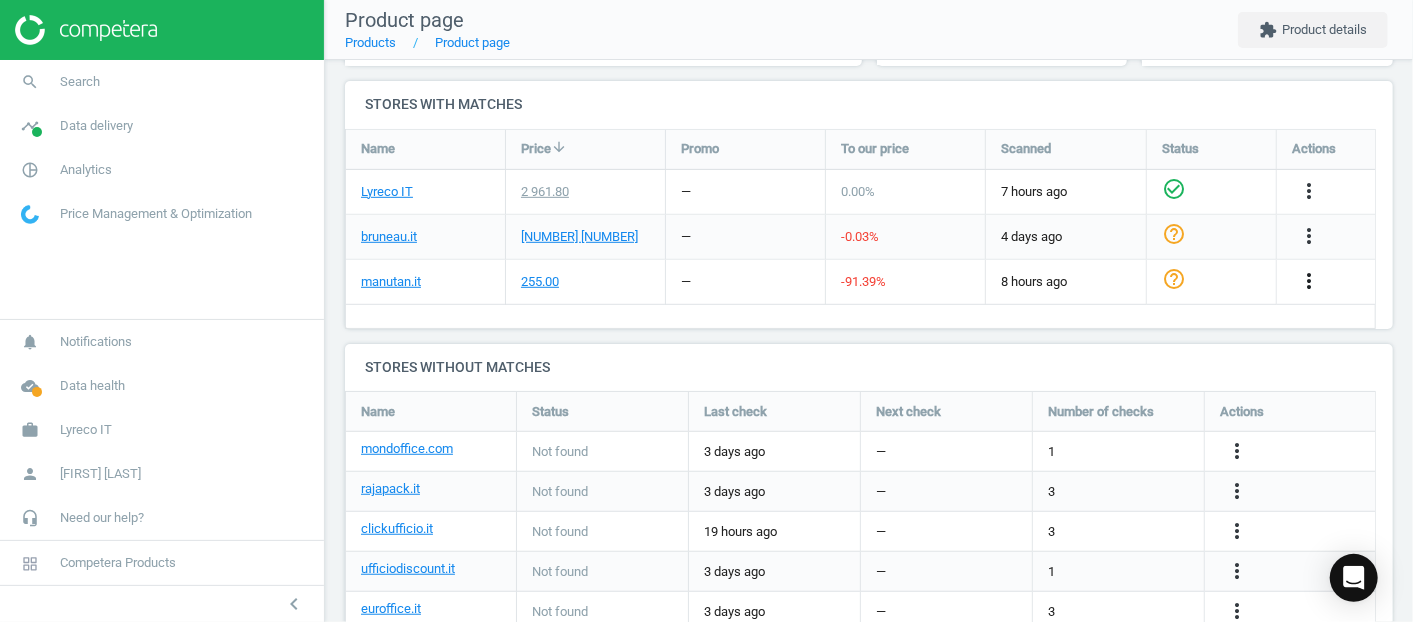 click on "more_vert" at bounding box center (1309, 281) 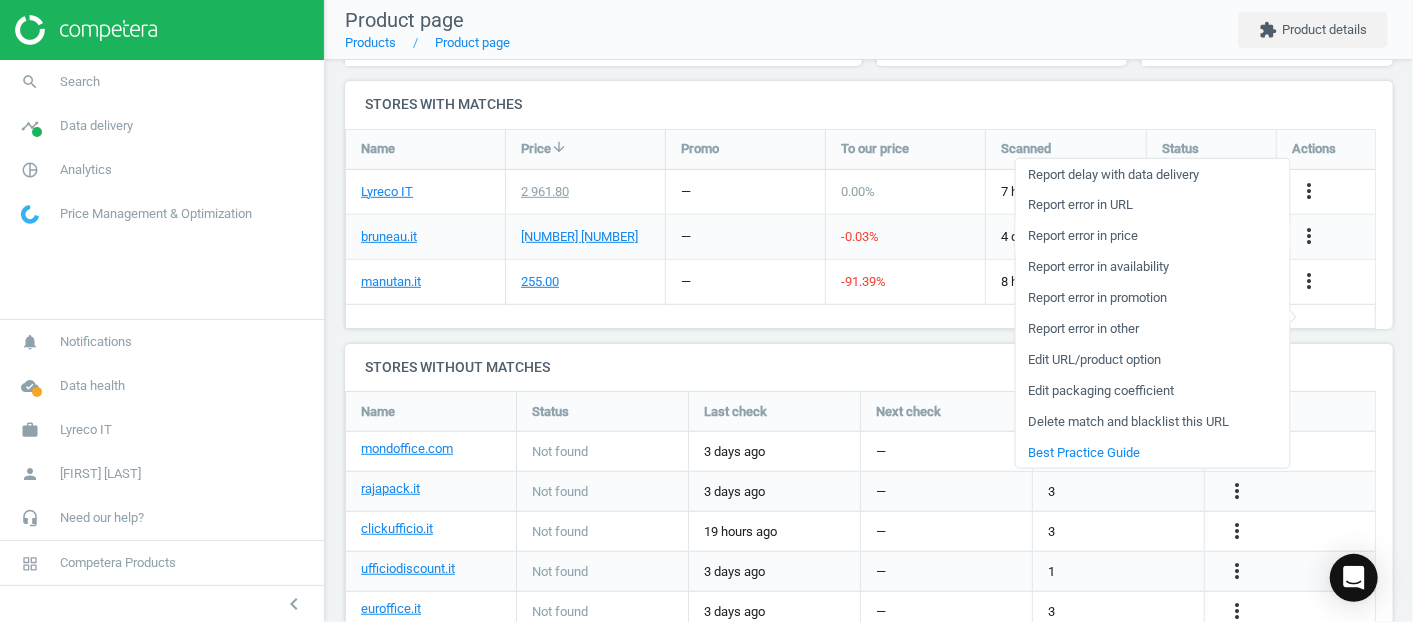 click on "Report error in price" at bounding box center (1152, 236) 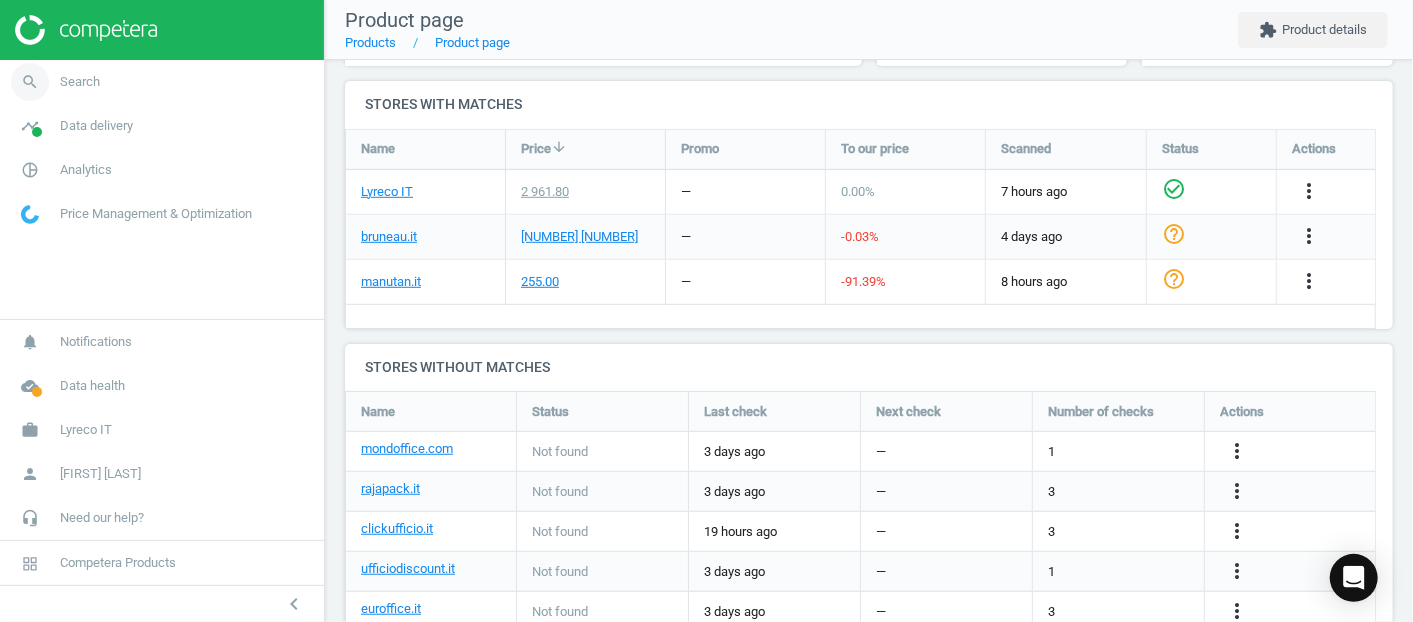 click on "search Search" at bounding box center [162, 82] 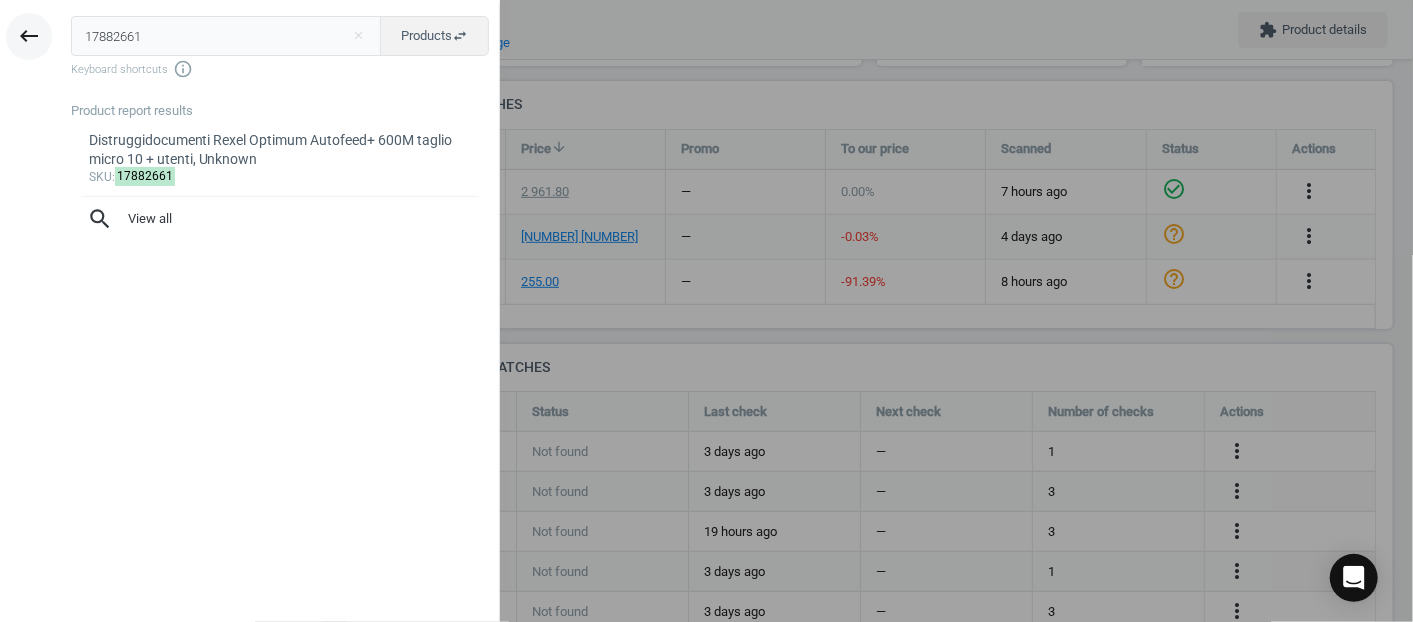 drag, startPoint x: 235, startPoint y: 30, endPoint x: 33, endPoint y: 37, distance: 202.12125 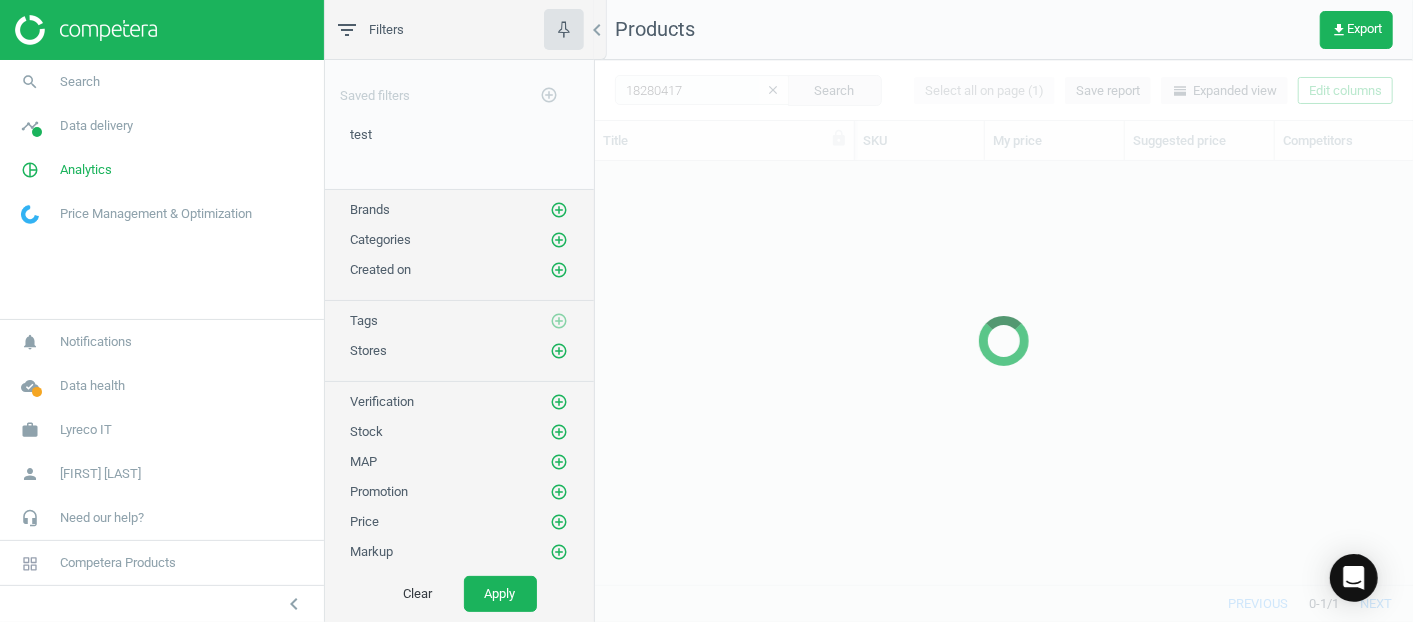 scroll, scrollTop: 17, scrollLeft: 17, axis: both 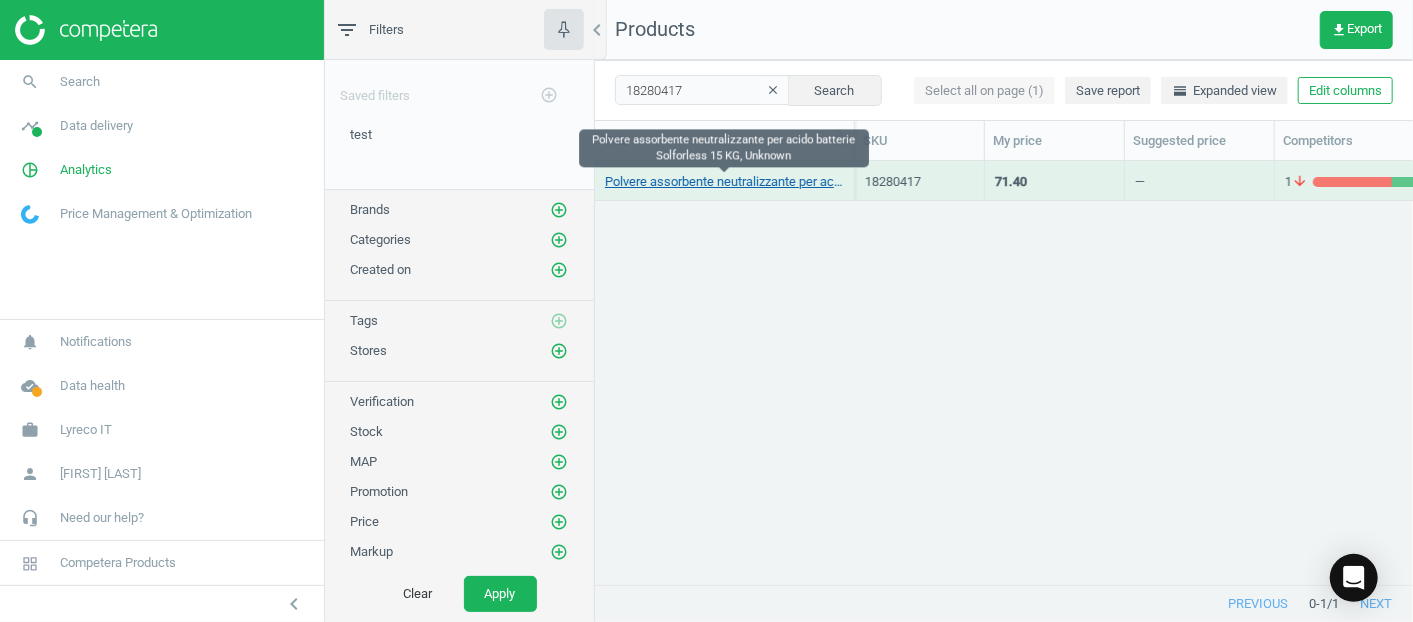 click on "Polvere assorbente neutralizzante per acido batterie Solforless 15 KG, Unknown" at bounding box center [724, 182] 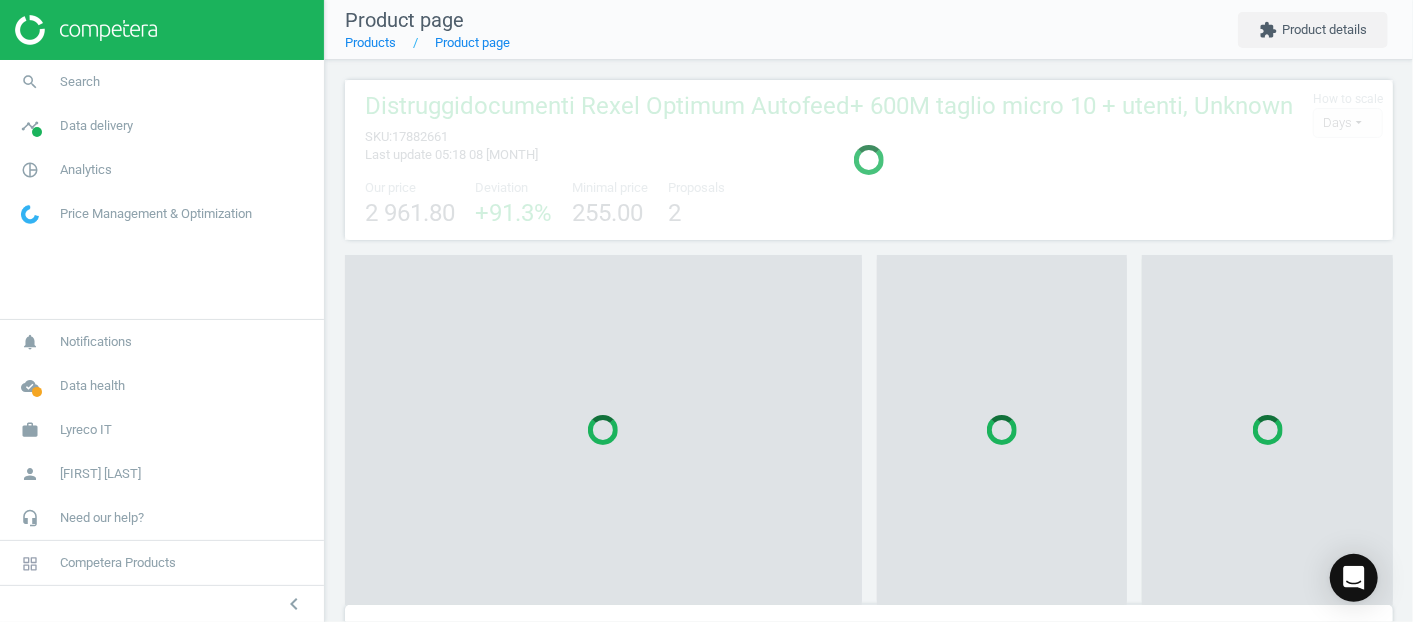 scroll, scrollTop: 10, scrollLeft: 9, axis: both 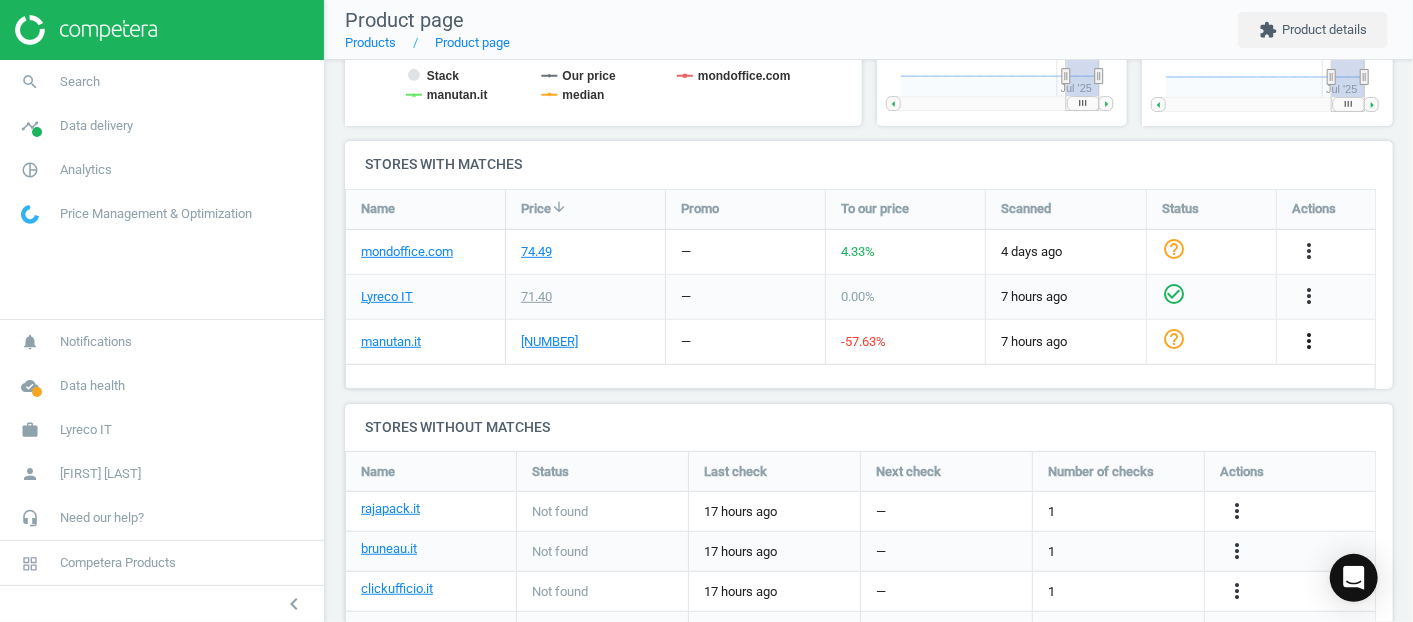 click on "more_vert" at bounding box center (1309, 341) 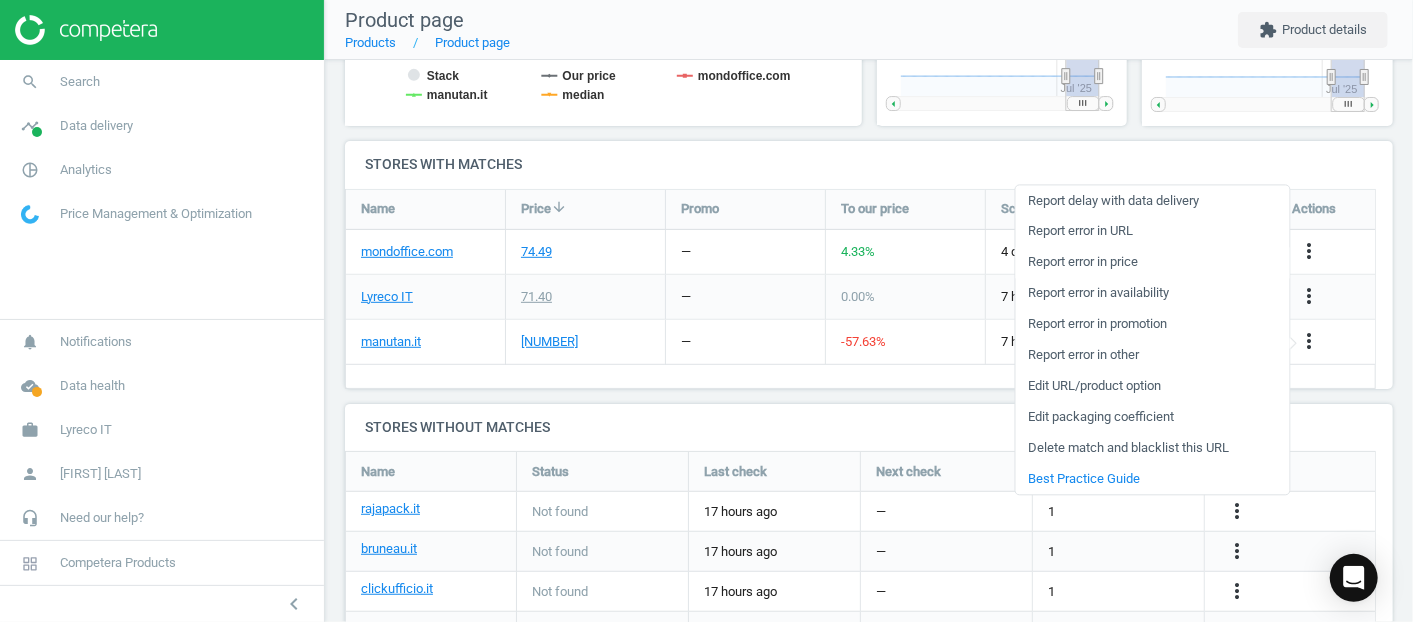 click on "Report error in price" at bounding box center (1152, 262) 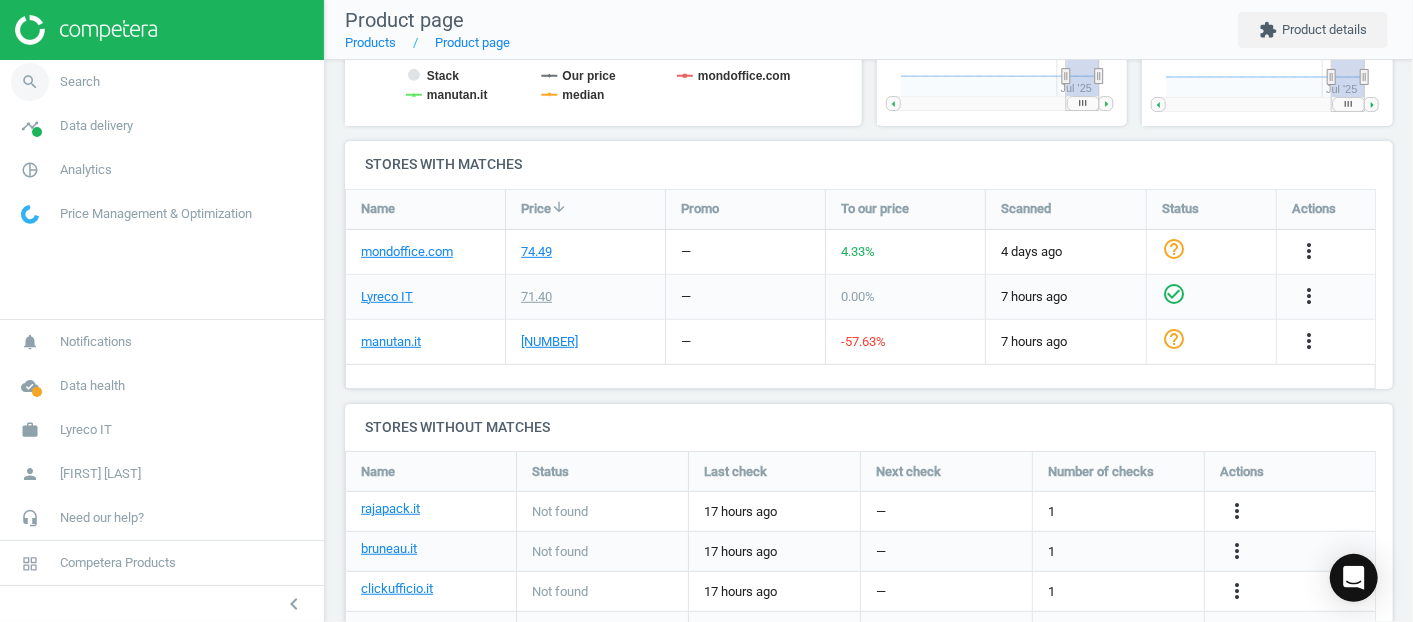 click on "search Search" at bounding box center (162, 82) 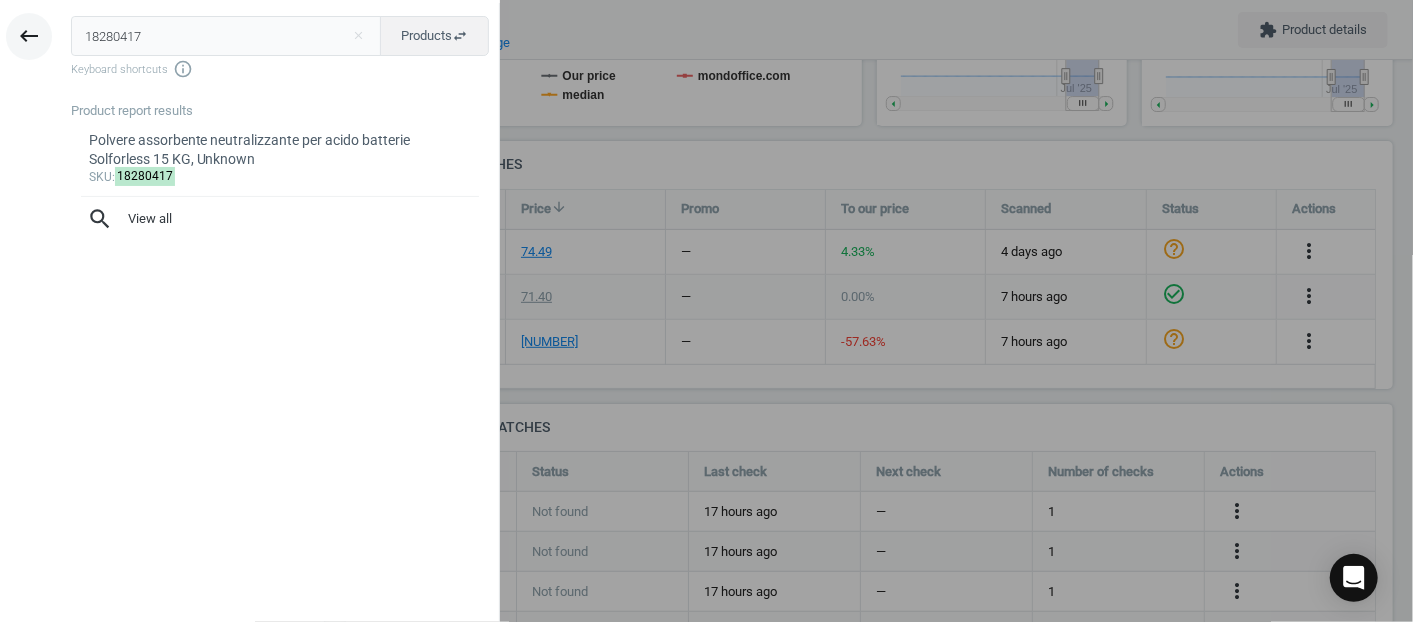 drag, startPoint x: 193, startPoint y: 46, endPoint x: 28, endPoint y: 56, distance: 165.30275 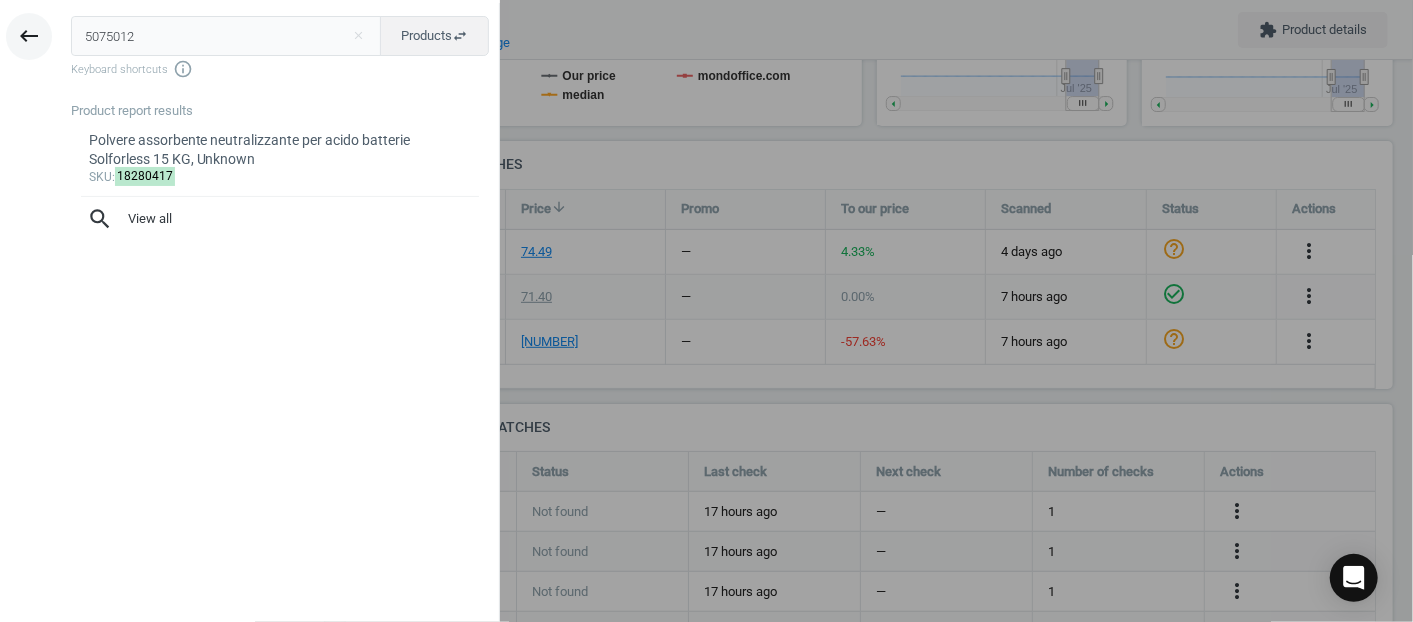 type on "5075012" 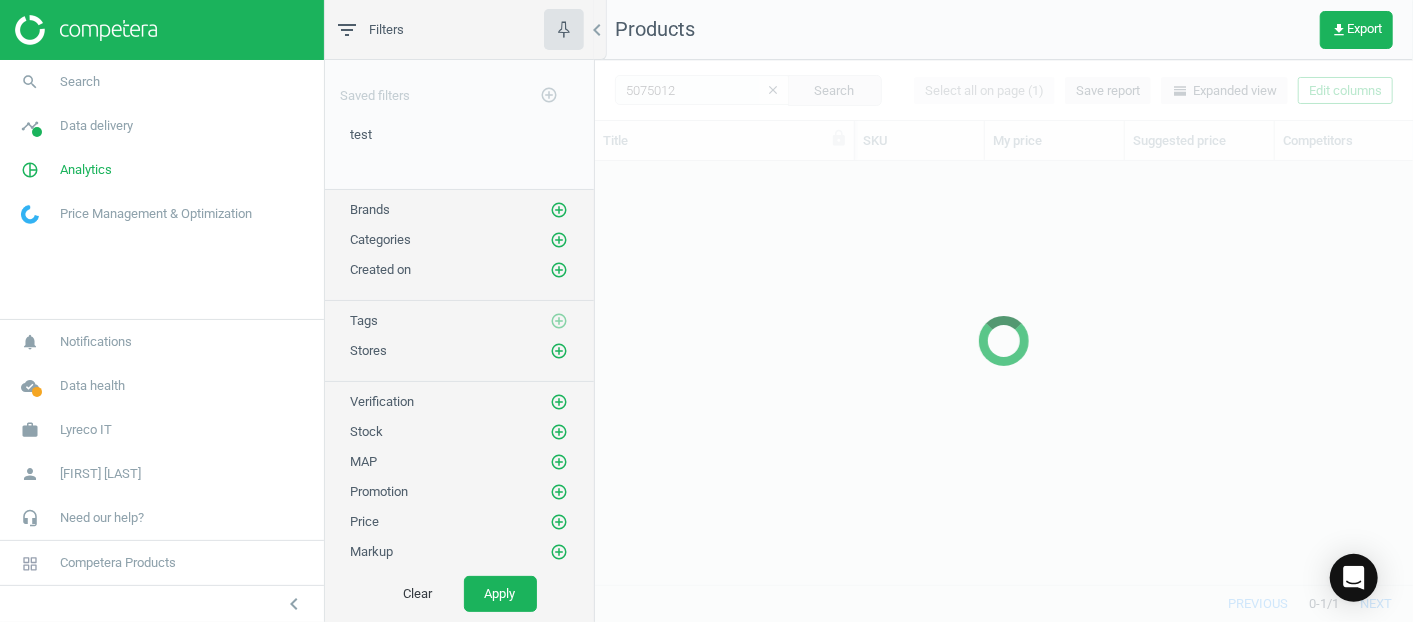 scroll, scrollTop: 17, scrollLeft: 17, axis: both 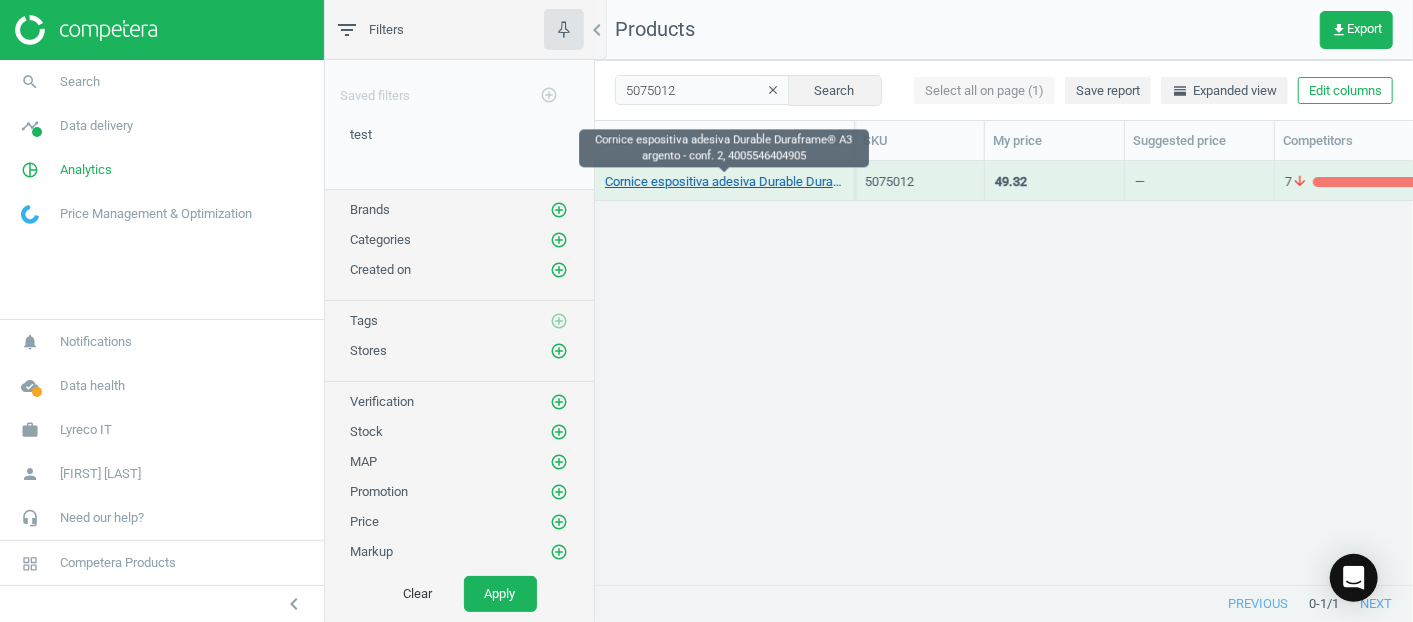 click on "Cornice espositiva adesiva Durable Duraframe® A3 argento - conf. 2, 4005546404905" at bounding box center [724, 182] 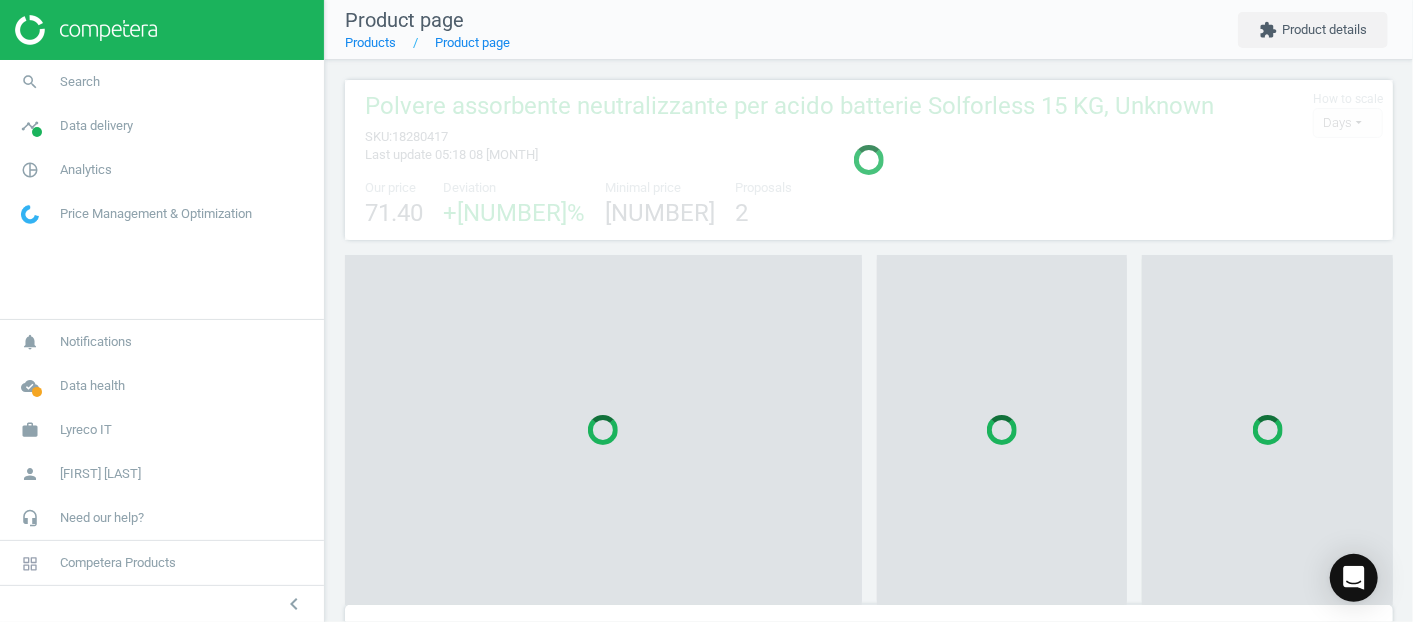 scroll, scrollTop: 10, scrollLeft: 9, axis: both 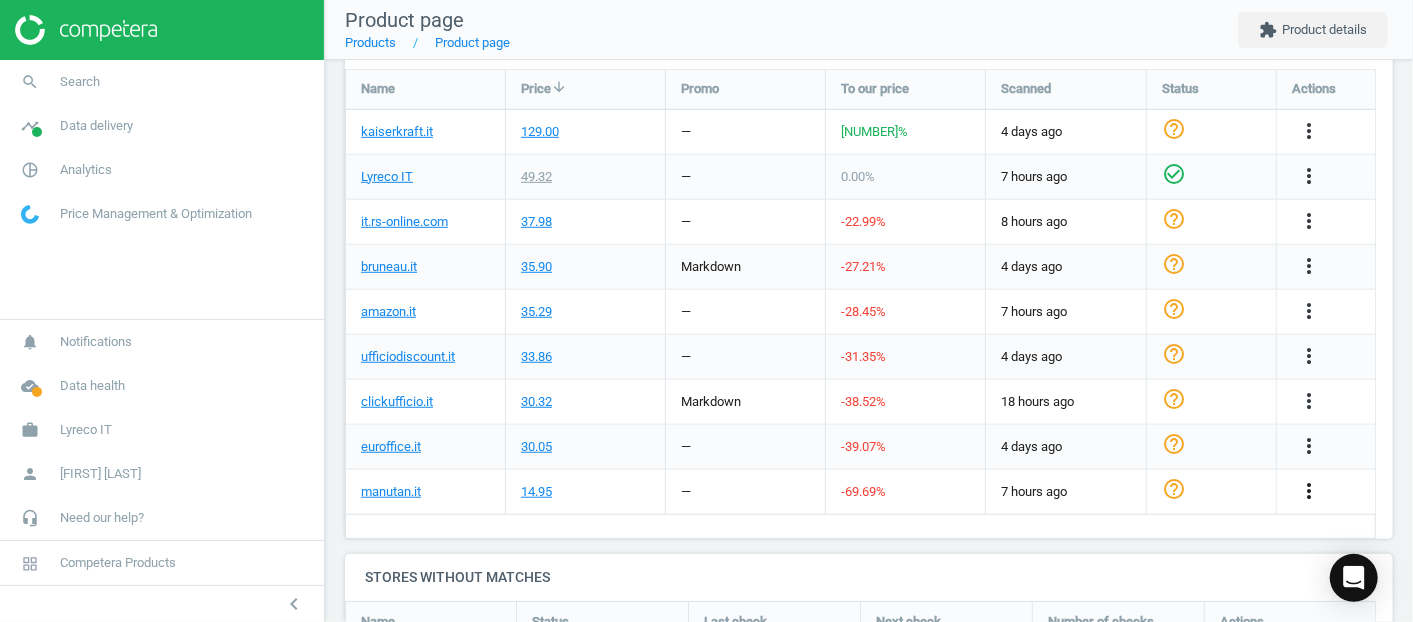 click on "more_vert" at bounding box center (1309, 491) 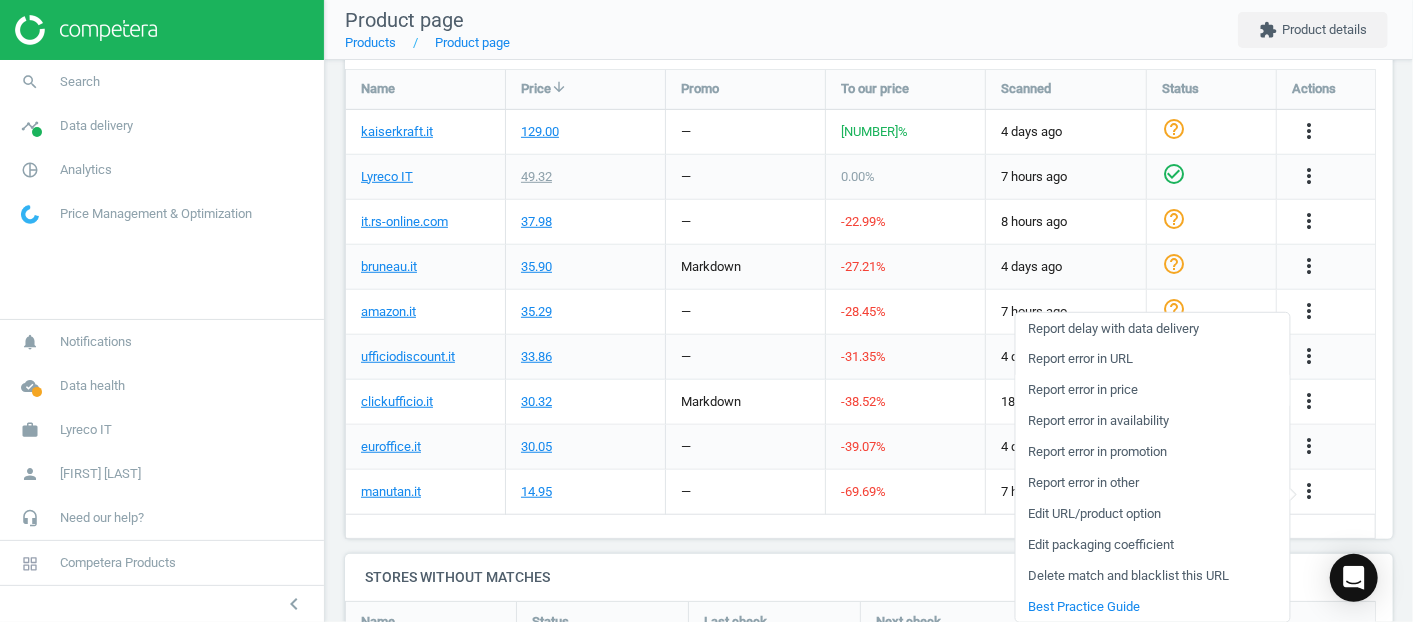 click on "Report error in price" at bounding box center [1152, 390] 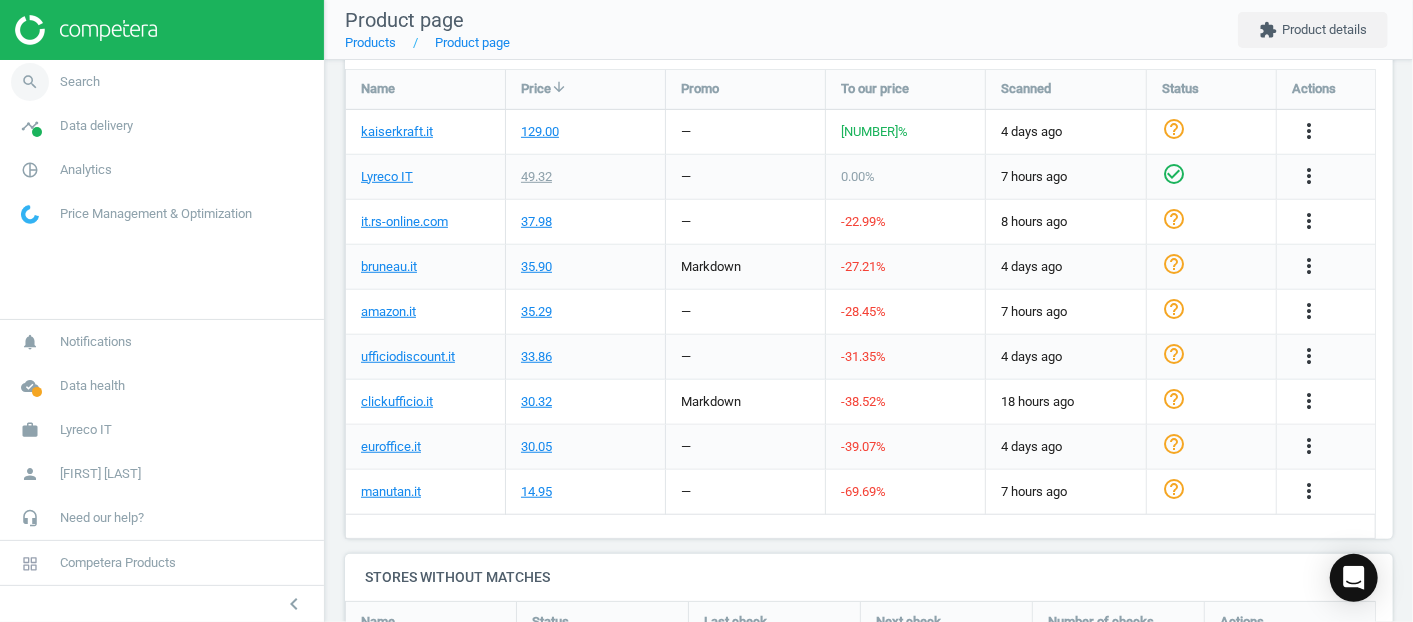 click on "search Search" at bounding box center [162, 82] 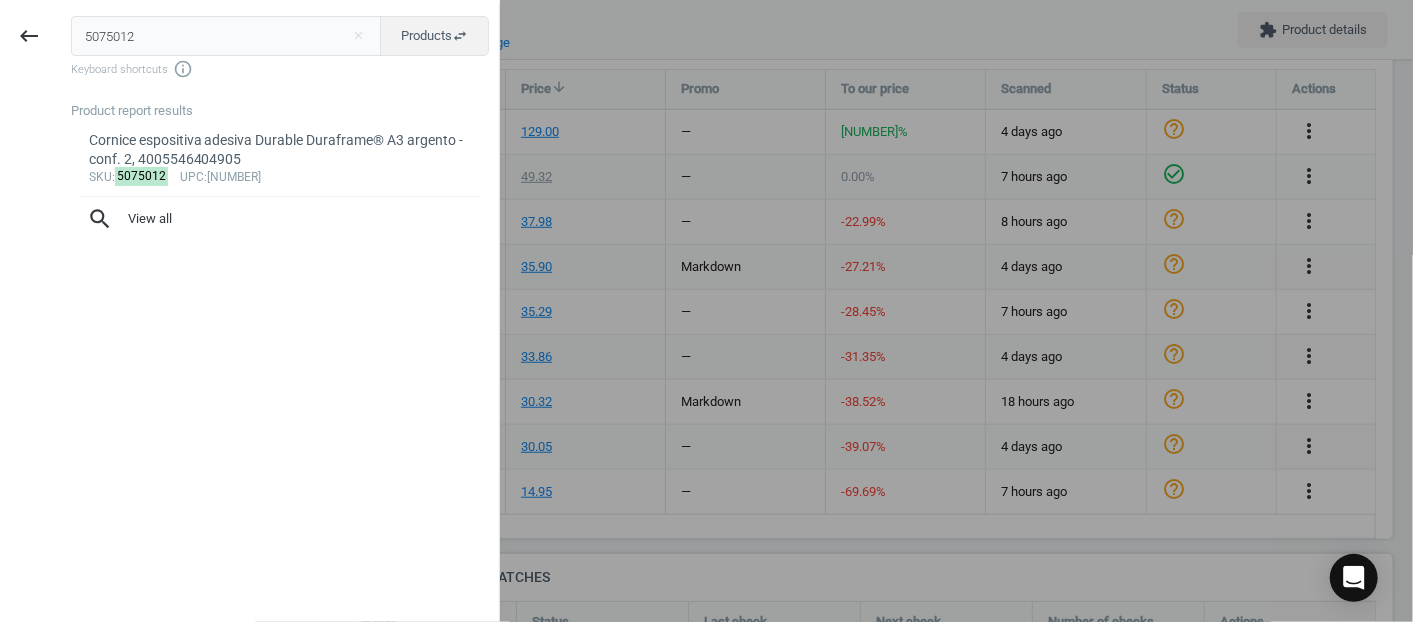 drag, startPoint x: 214, startPoint y: 26, endPoint x: 65, endPoint y: 34, distance: 149.21461 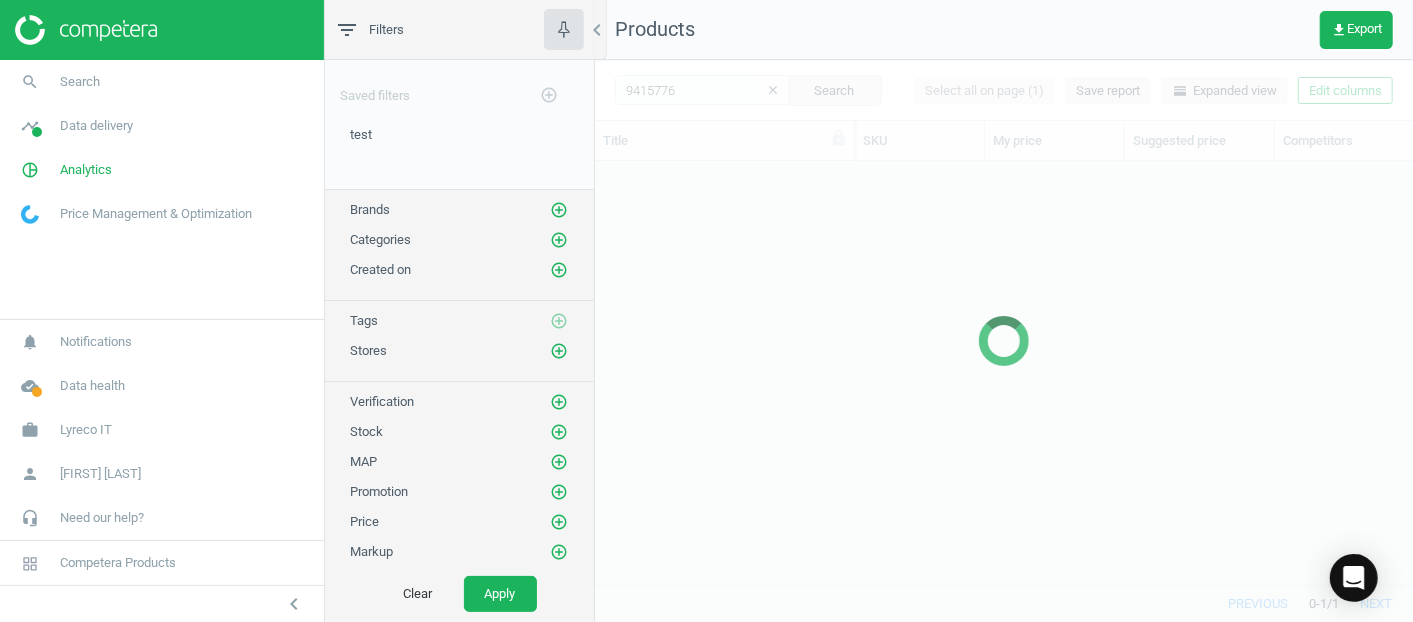 scroll, scrollTop: 17, scrollLeft: 17, axis: both 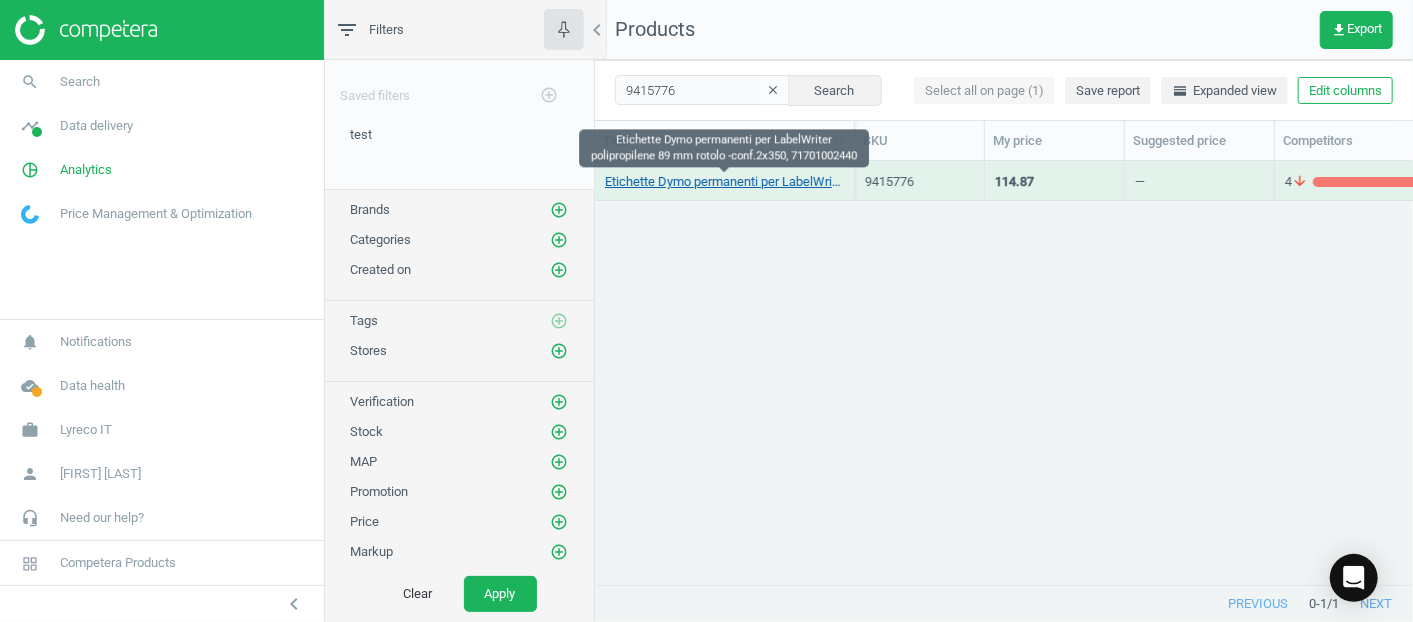 click on "Etichette Dymo permanenti per LabelWriter polipropilene 89 mm rotolo -conf.2x350, 71701002440" at bounding box center [724, 182] 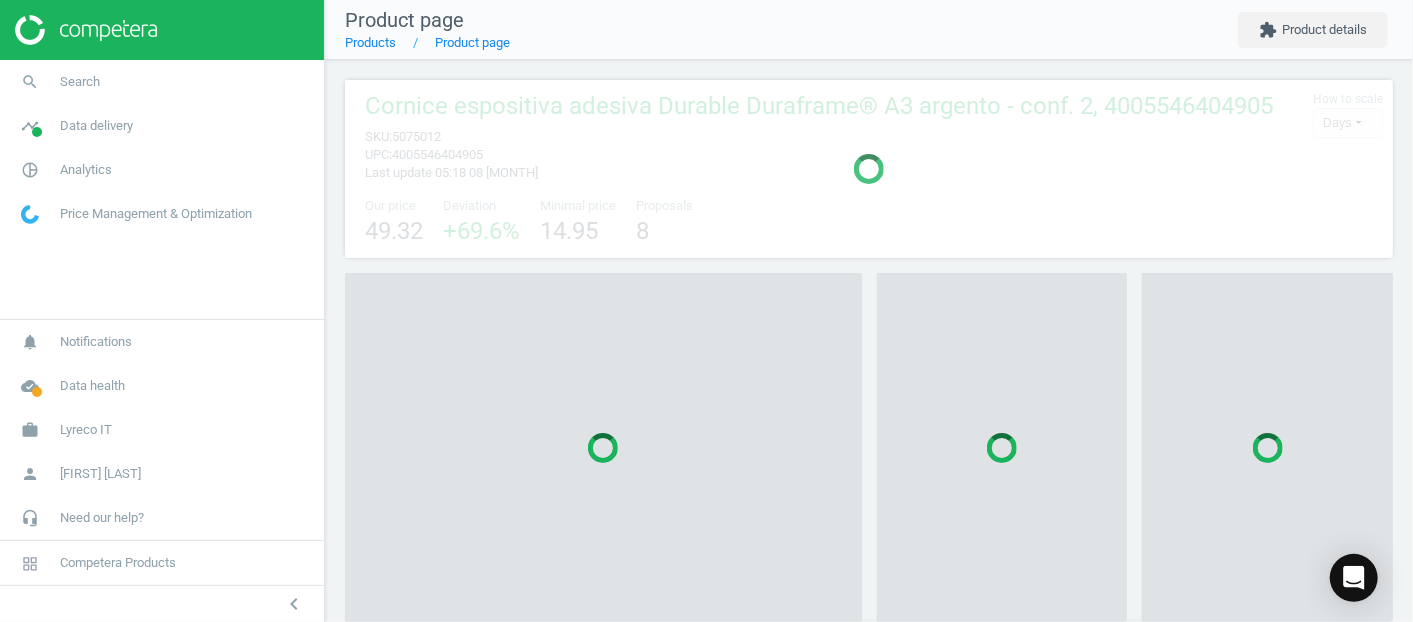 scroll, scrollTop: 9, scrollLeft: 9, axis: both 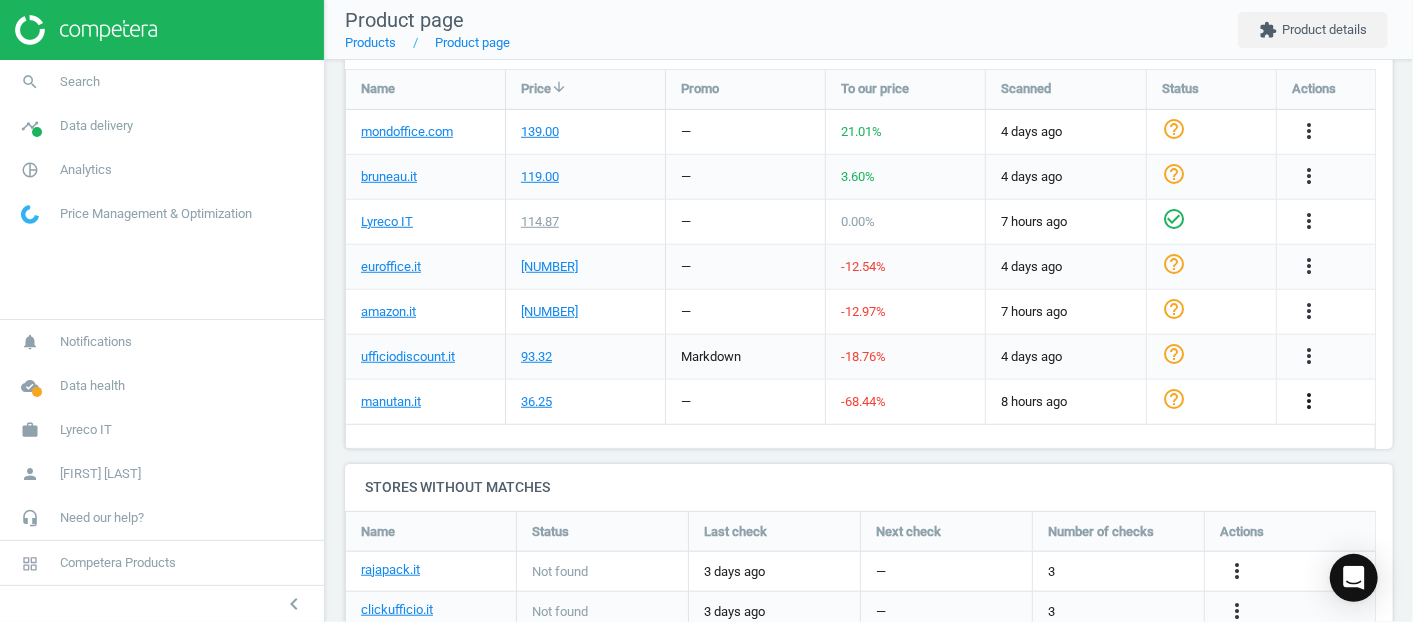 click on "more_vert" at bounding box center (1309, 401) 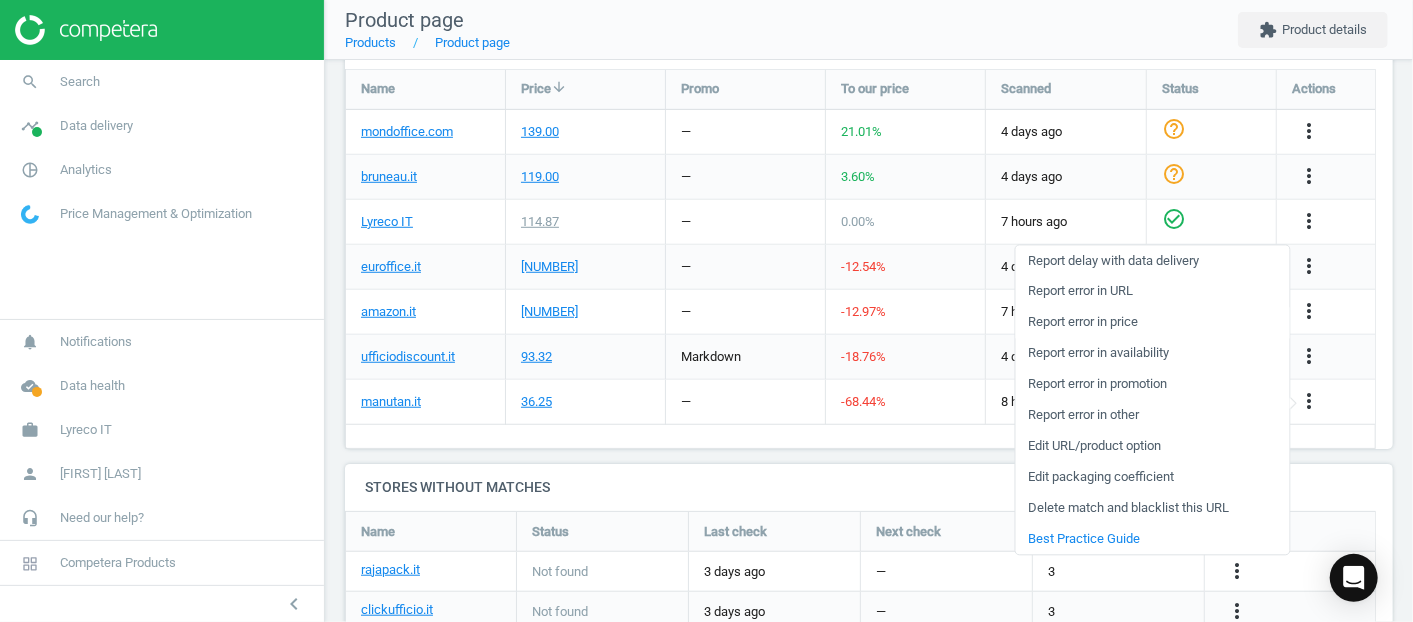 click on "Report error in price" at bounding box center [1152, 322] 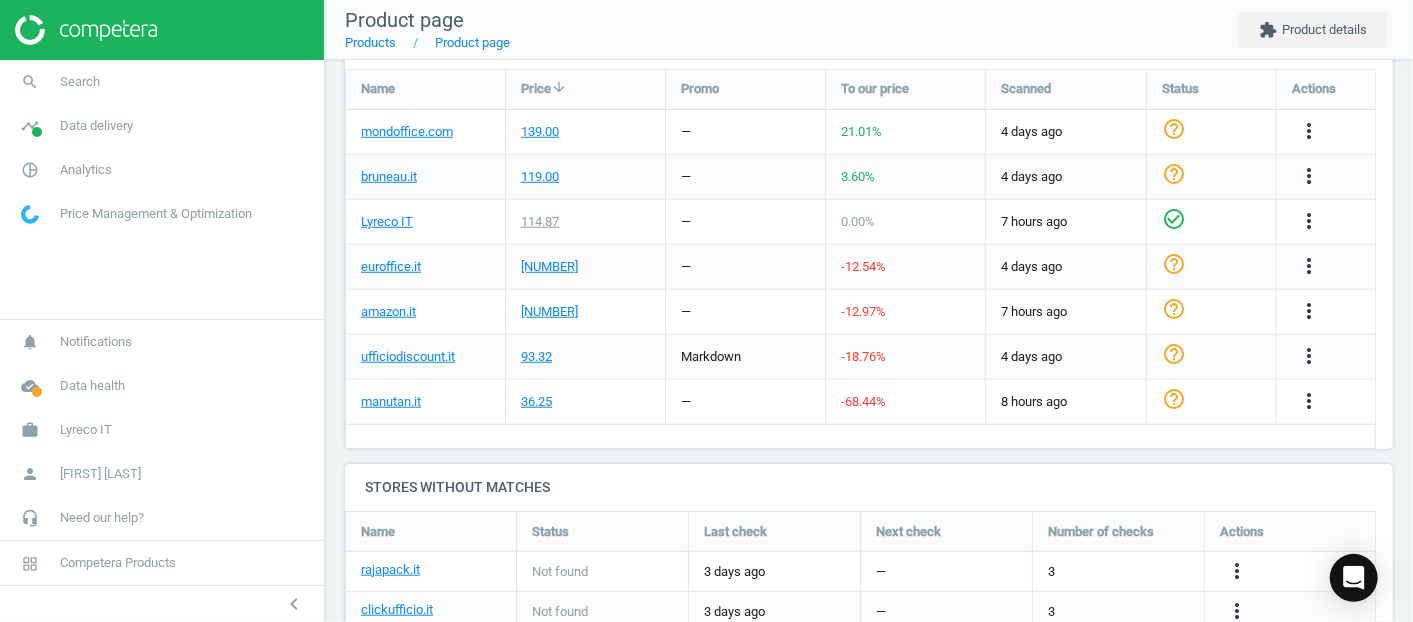 click at bounding box center [162, 30] 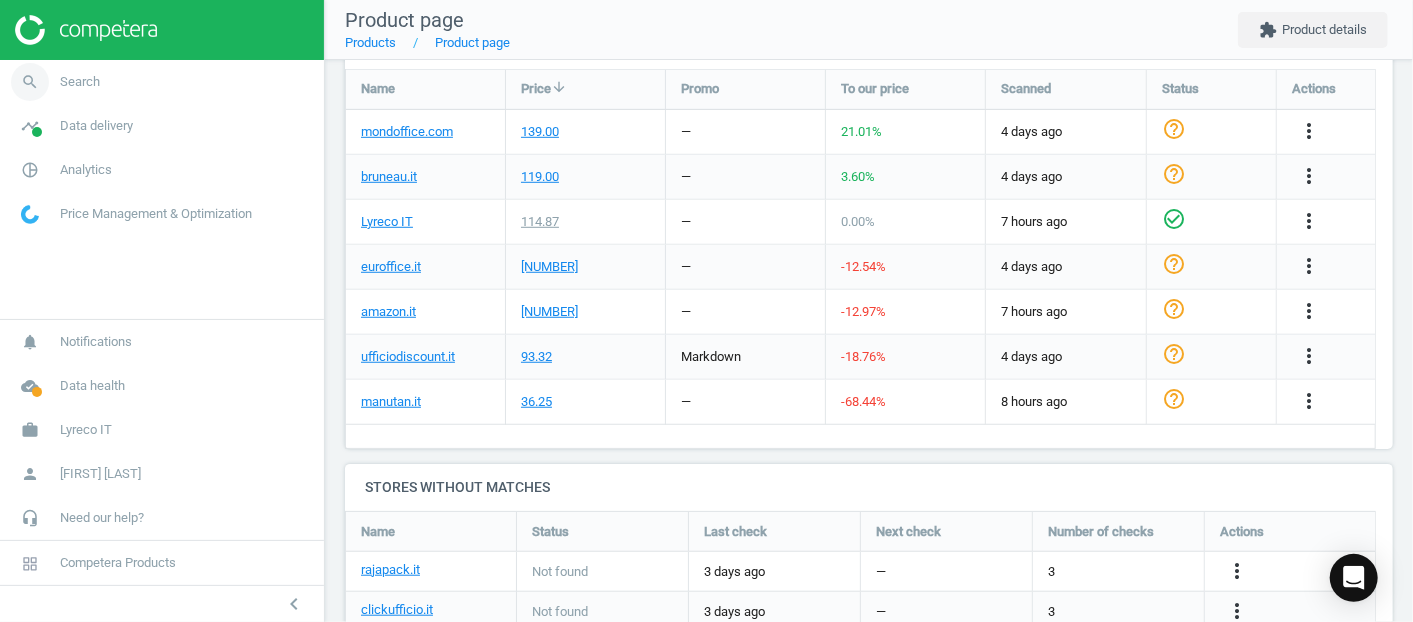 click on "search Search" at bounding box center [162, 82] 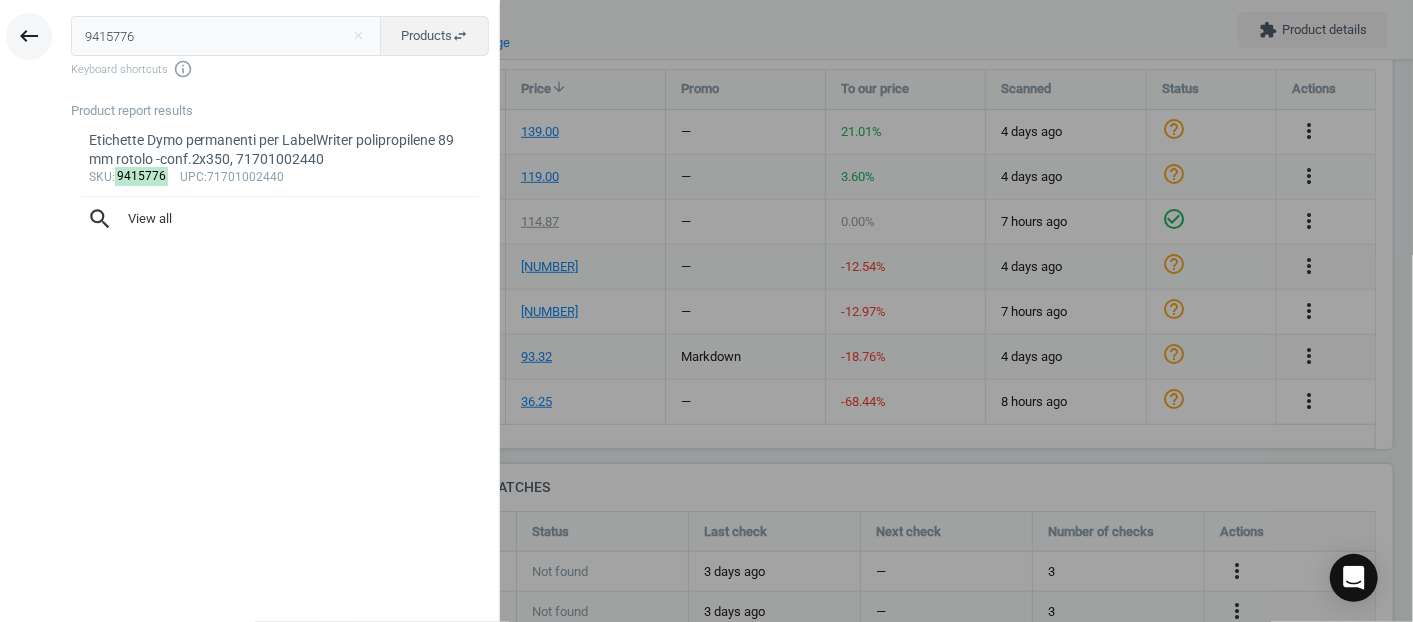 drag, startPoint x: 92, startPoint y: 34, endPoint x: 33, endPoint y: 33, distance: 59.008472 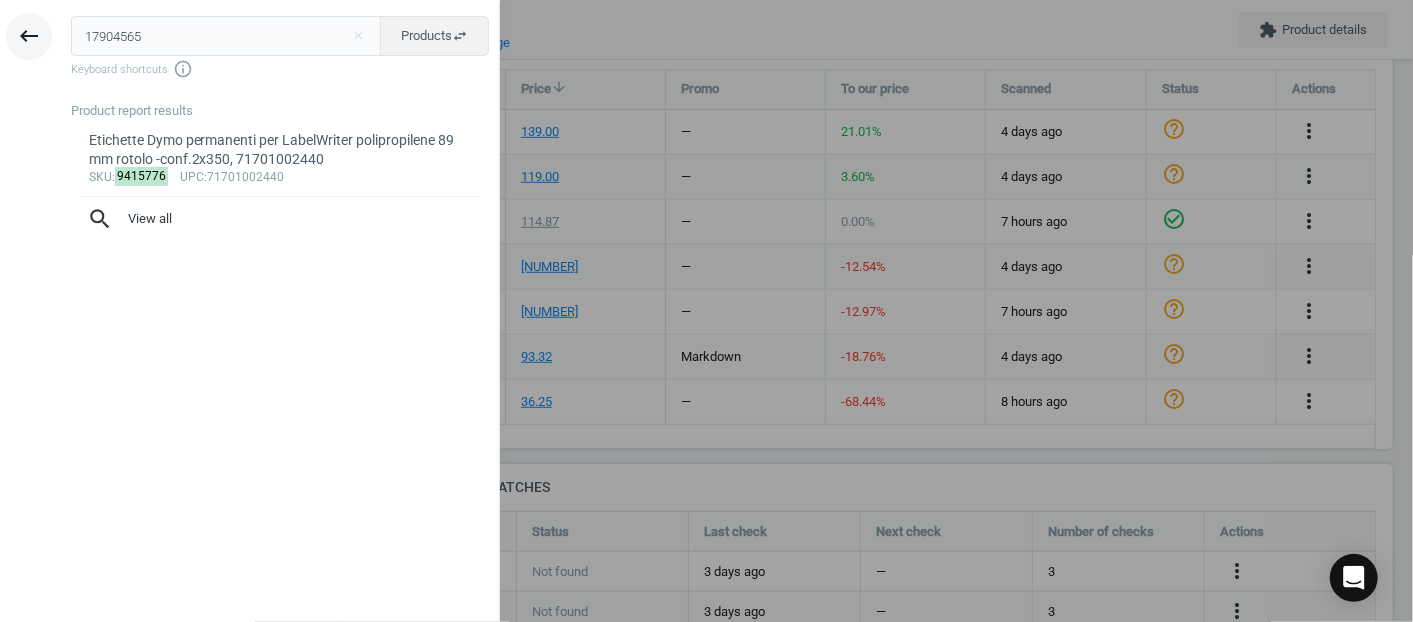 type on "17904565" 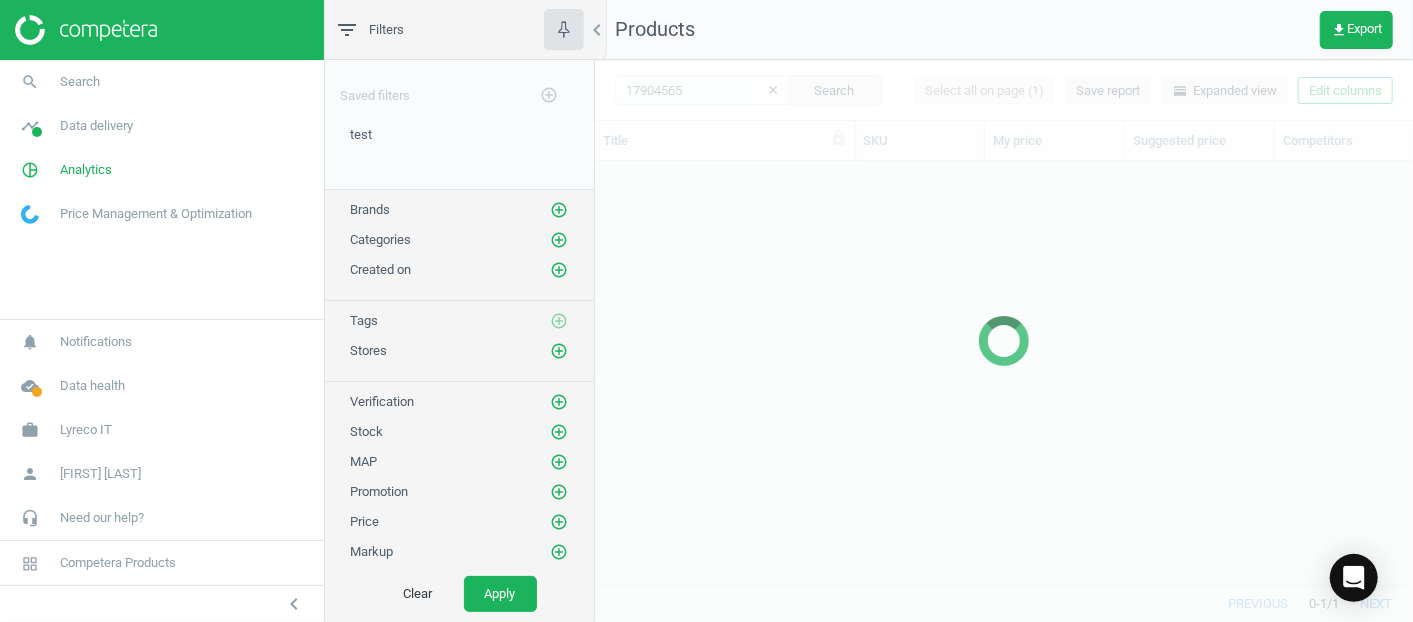 scroll, scrollTop: 17, scrollLeft: 17, axis: both 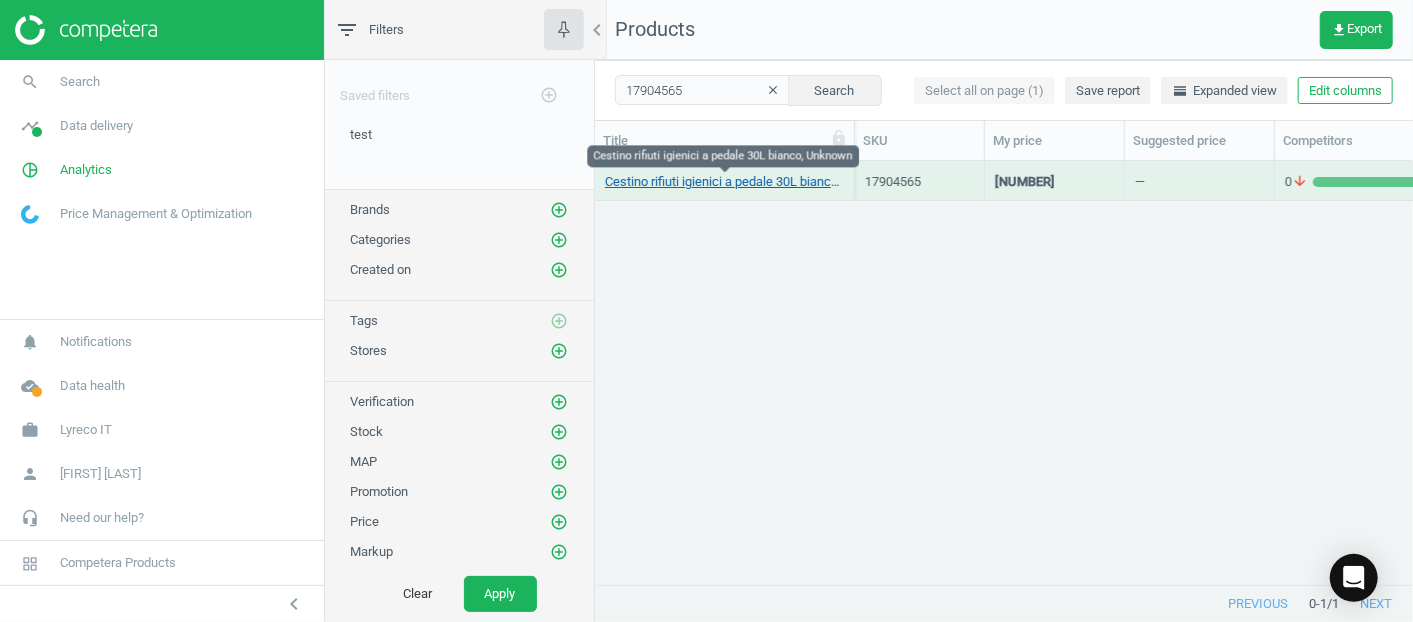 click on "Cestino rifiuti igienici a pedale 30L bianco, Unknown" at bounding box center [724, 182] 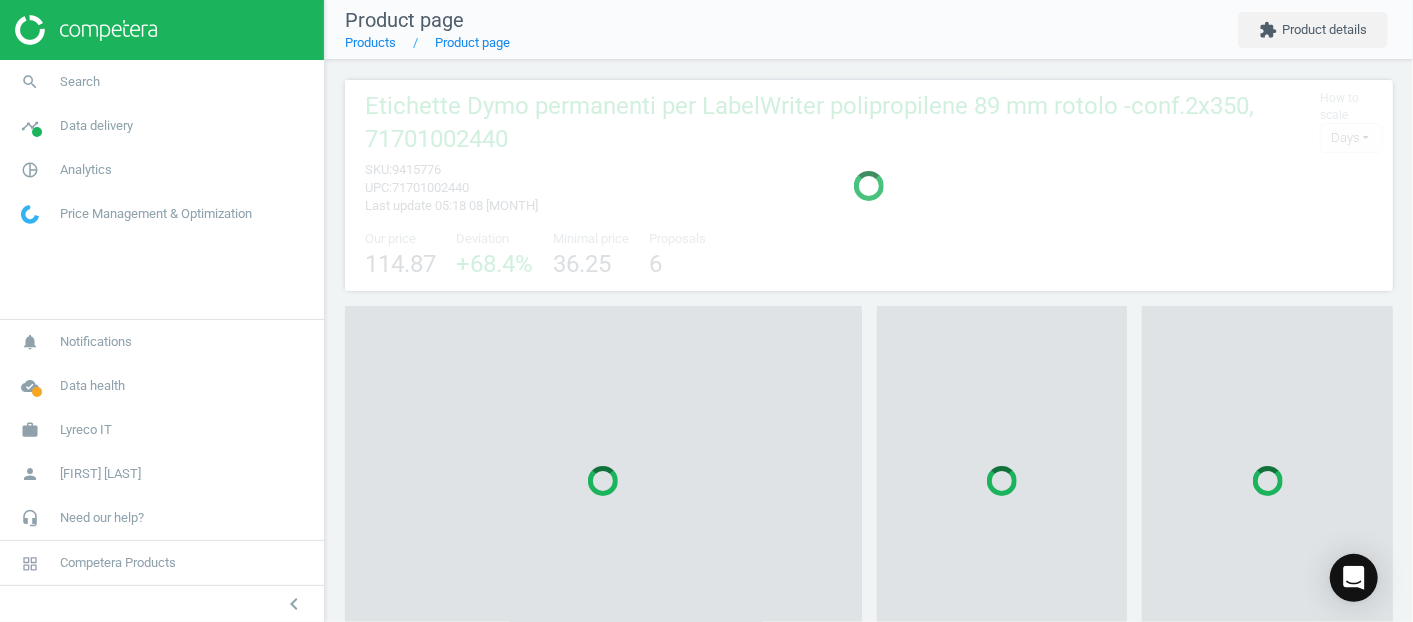 scroll, scrollTop: 10, scrollLeft: 9, axis: both 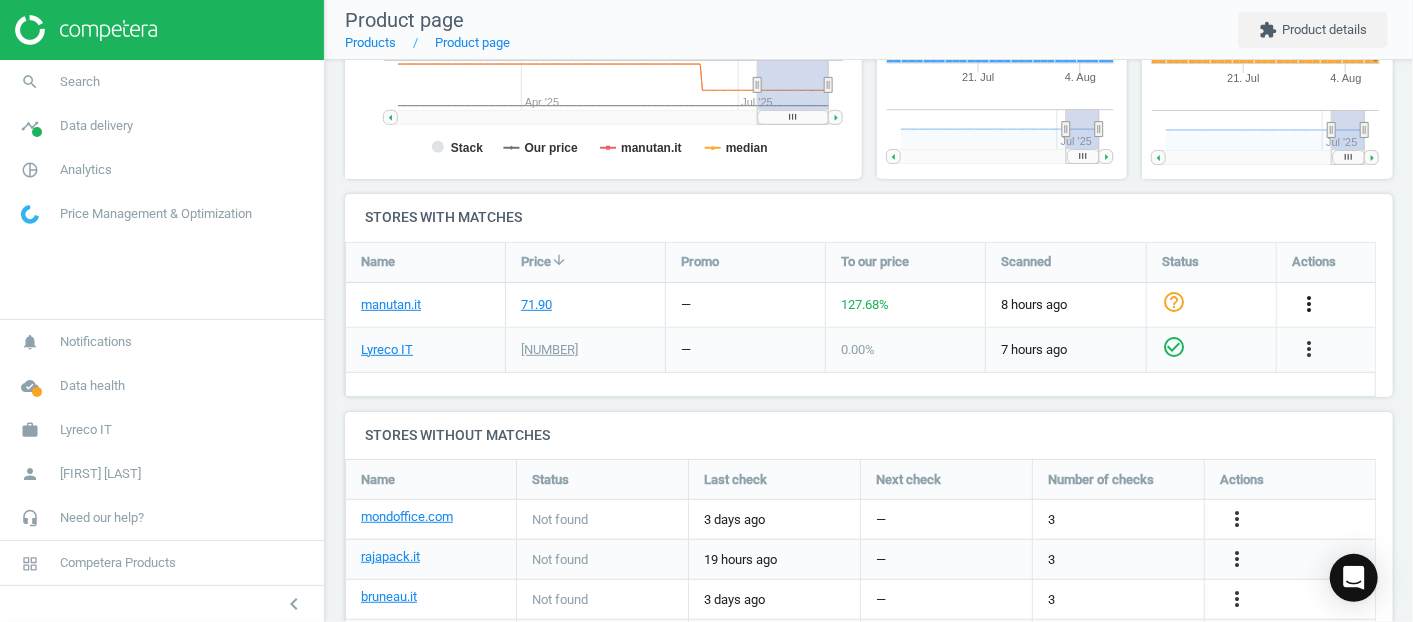 click on "more_vert" at bounding box center (1309, 304) 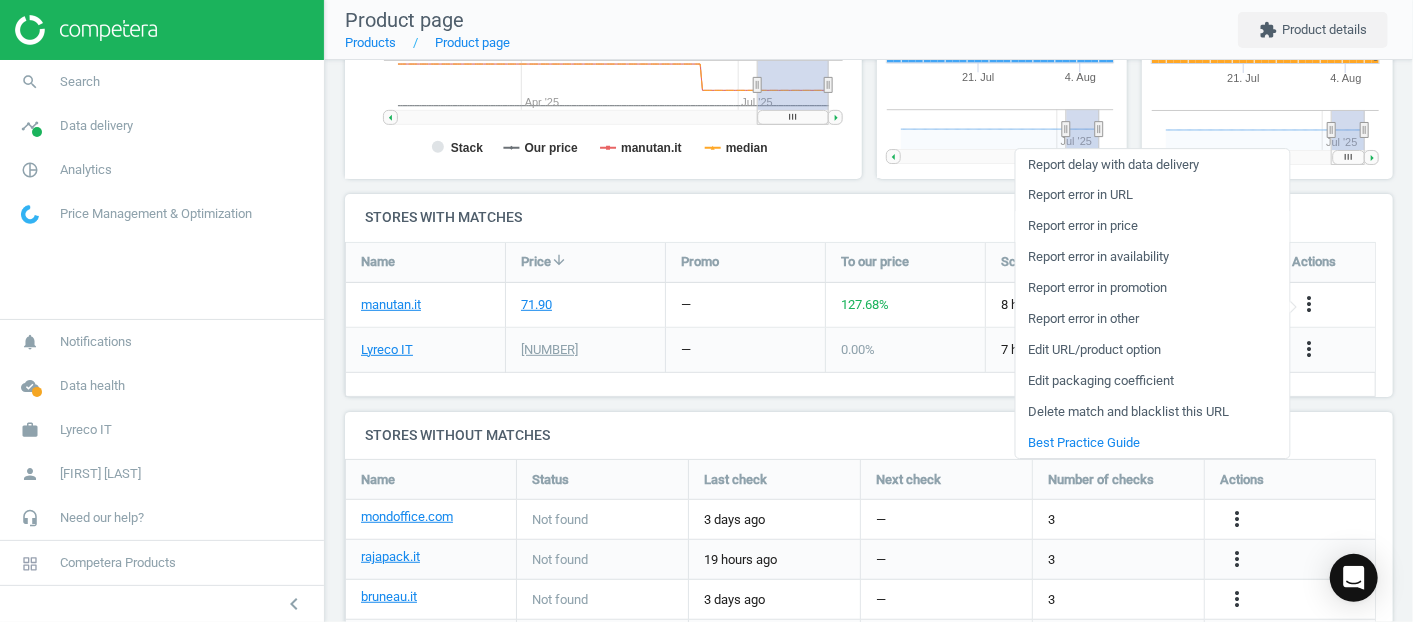 click on "Report error in price" at bounding box center (1152, 226) 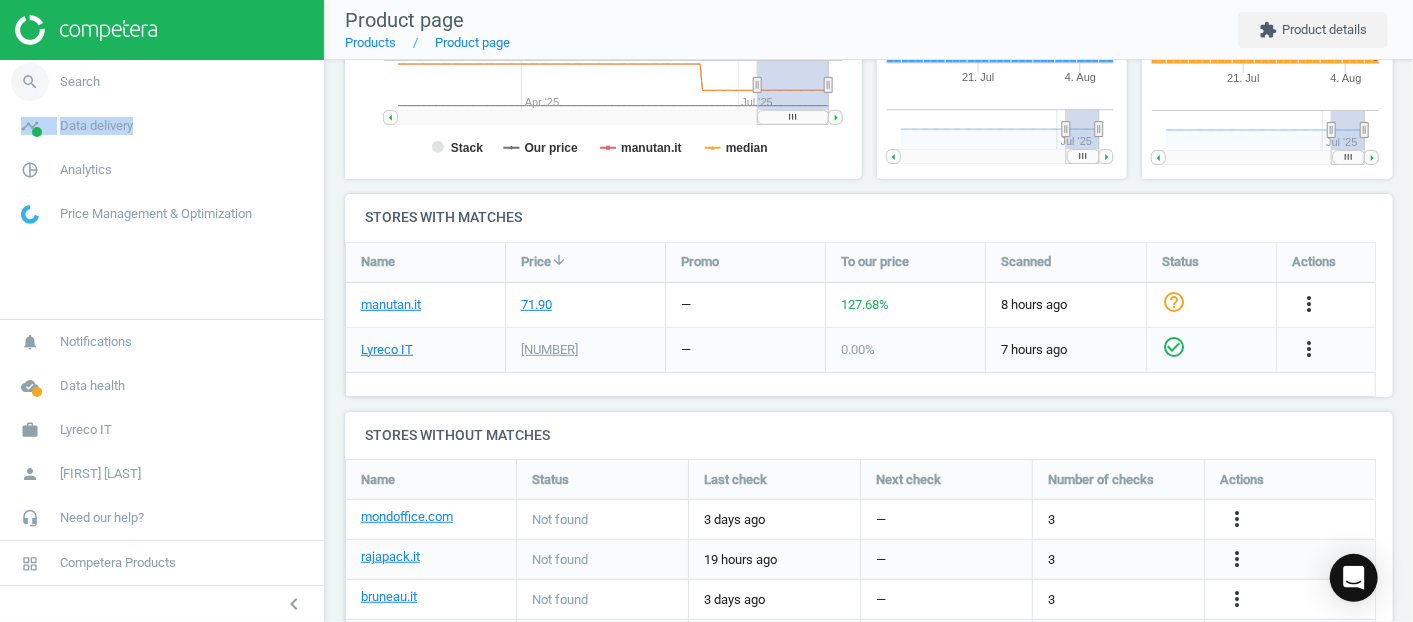 drag, startPoint x: 210, startPoint y: 105, endPoint x: 211, endPoint y: 81, distance: 24.020824 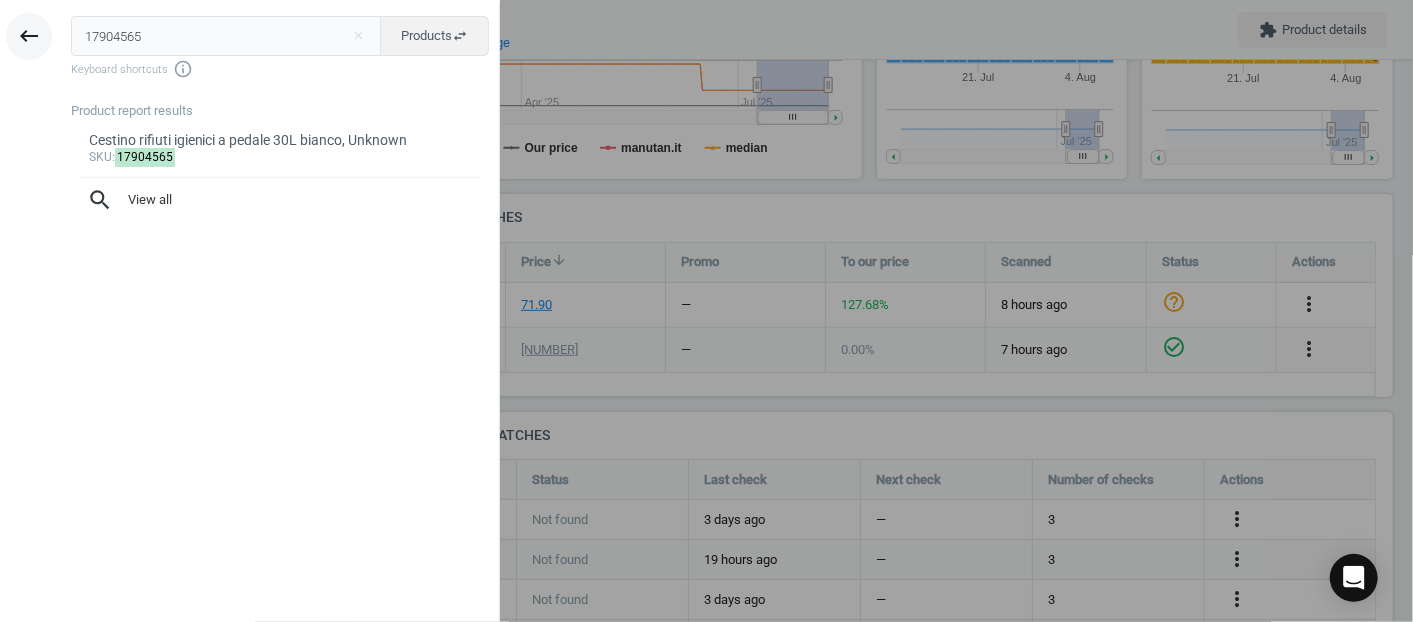 drag, startPoint x: 173, startPoint y: 48, endPoint x: 8, endPoint y: 37, distance: 165.36626 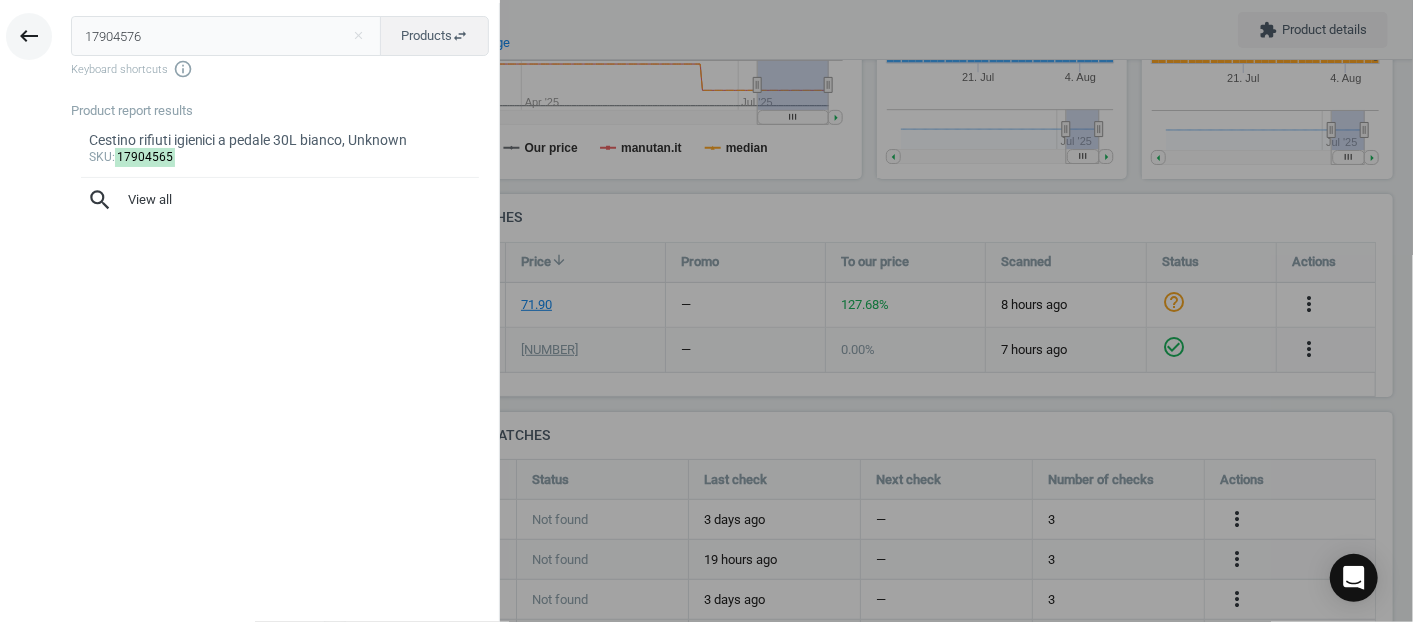 type on "17904576" 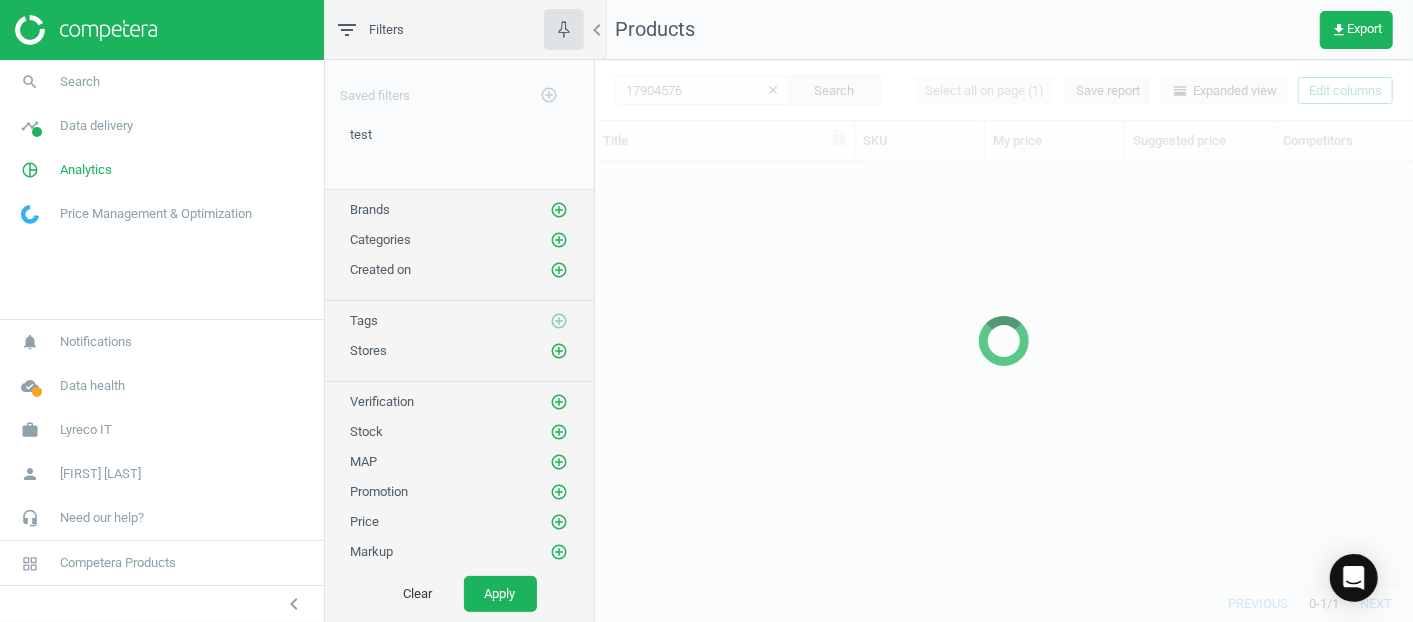 scroll, scrollTop: 17, scrollLeft: 17, axis: both 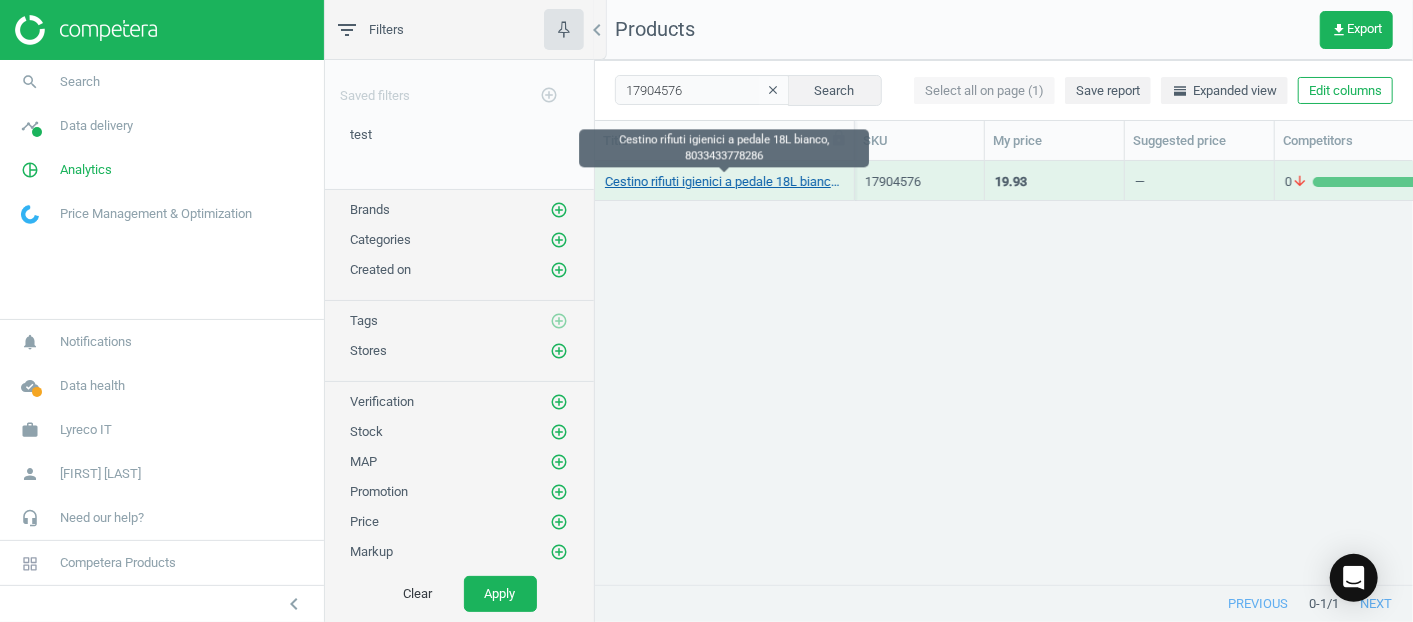 click on "Cestino rifiuti igienici a pedale 18L bianco, 8033433778286" at bounding box center (724, 182) 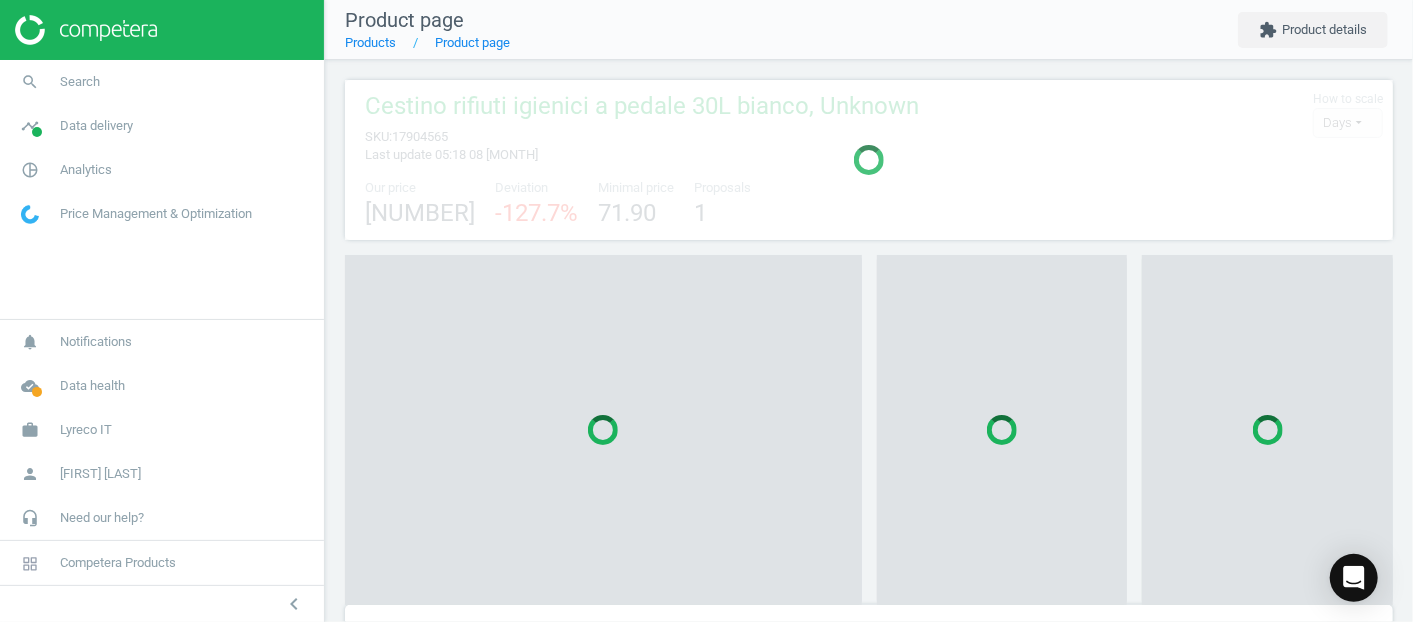scroll, scrollTop: 10, scrollLeft: 9, axis: both 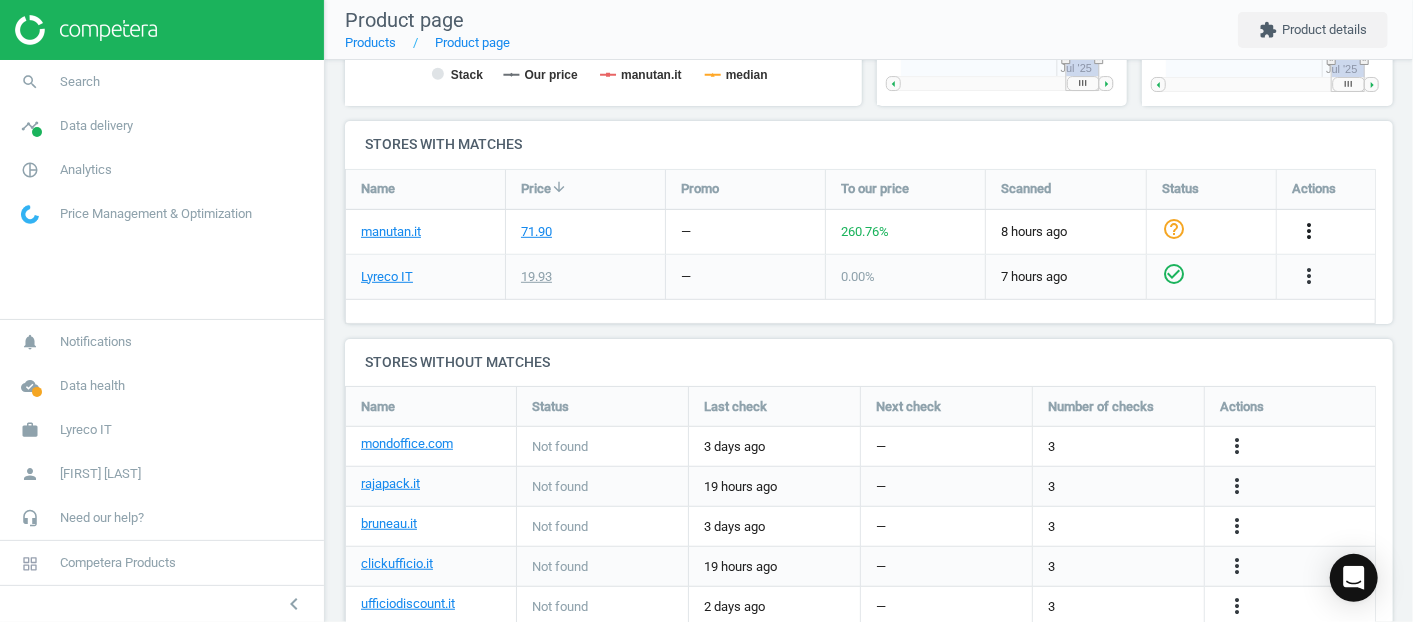 click on "more_vert" at bounding box center [1309, 231] 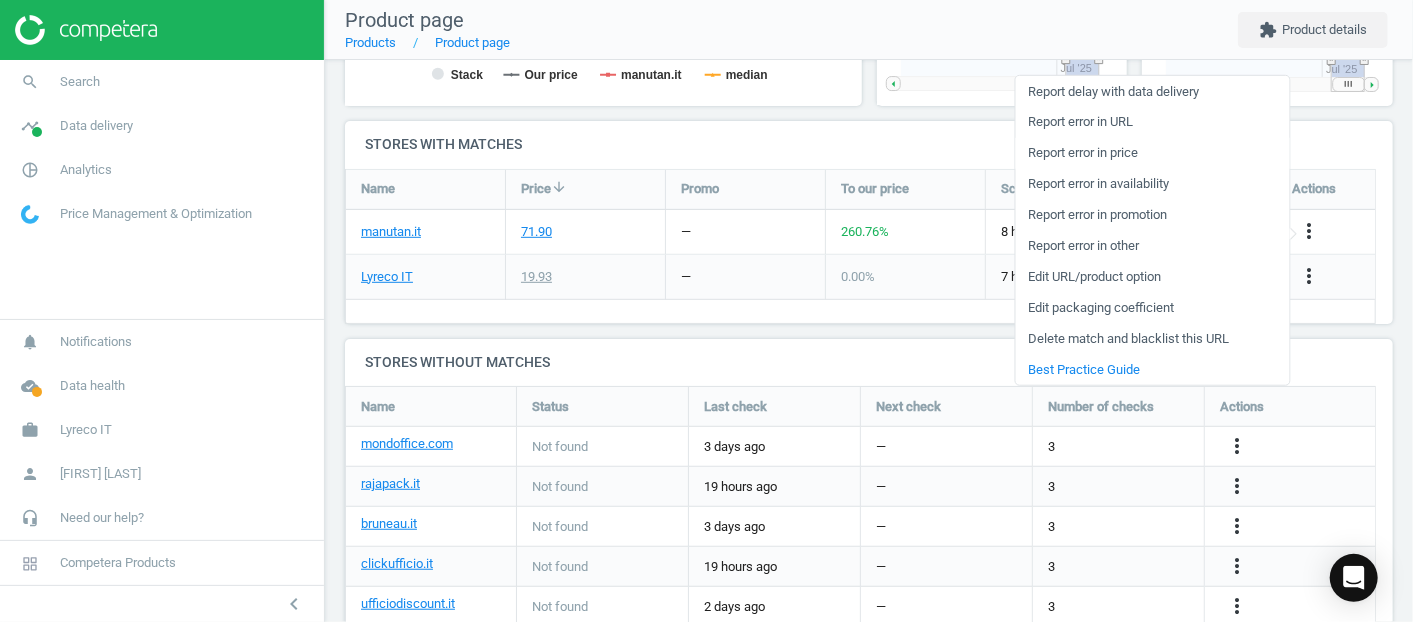 click on "Report error in price" at bounding box center (1152, 153) 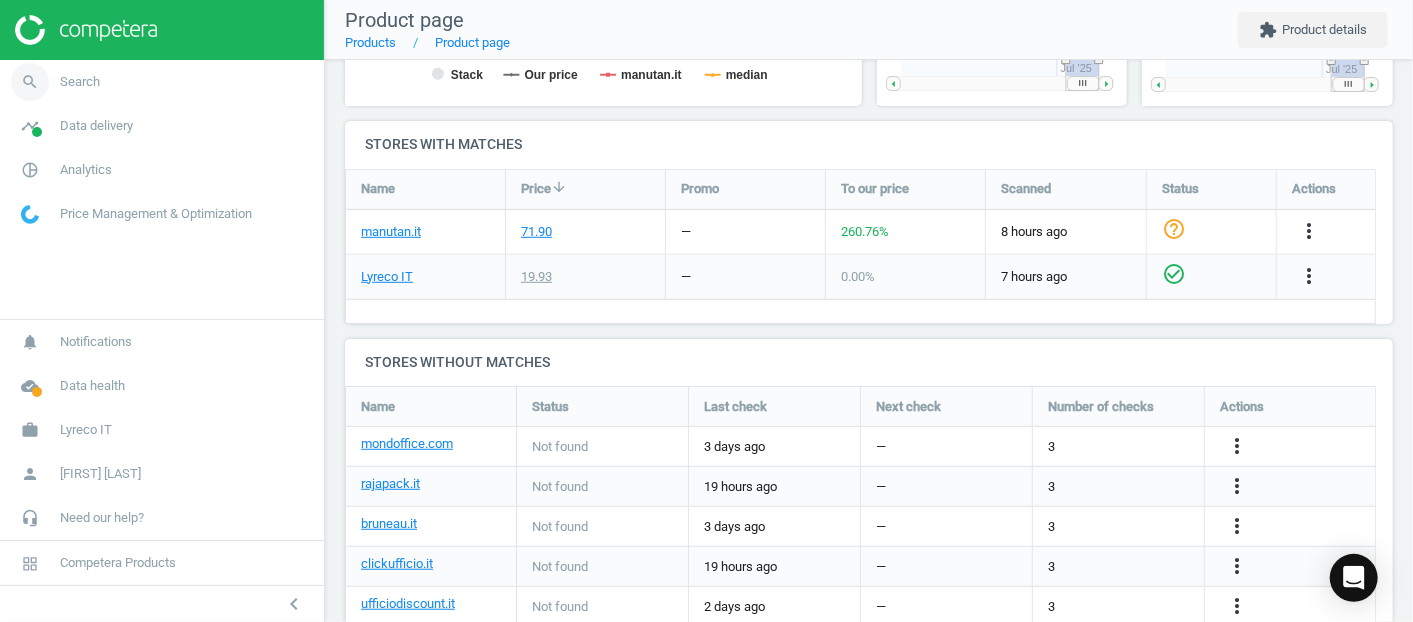 click on "search Search" at bounding box center [162, 82] 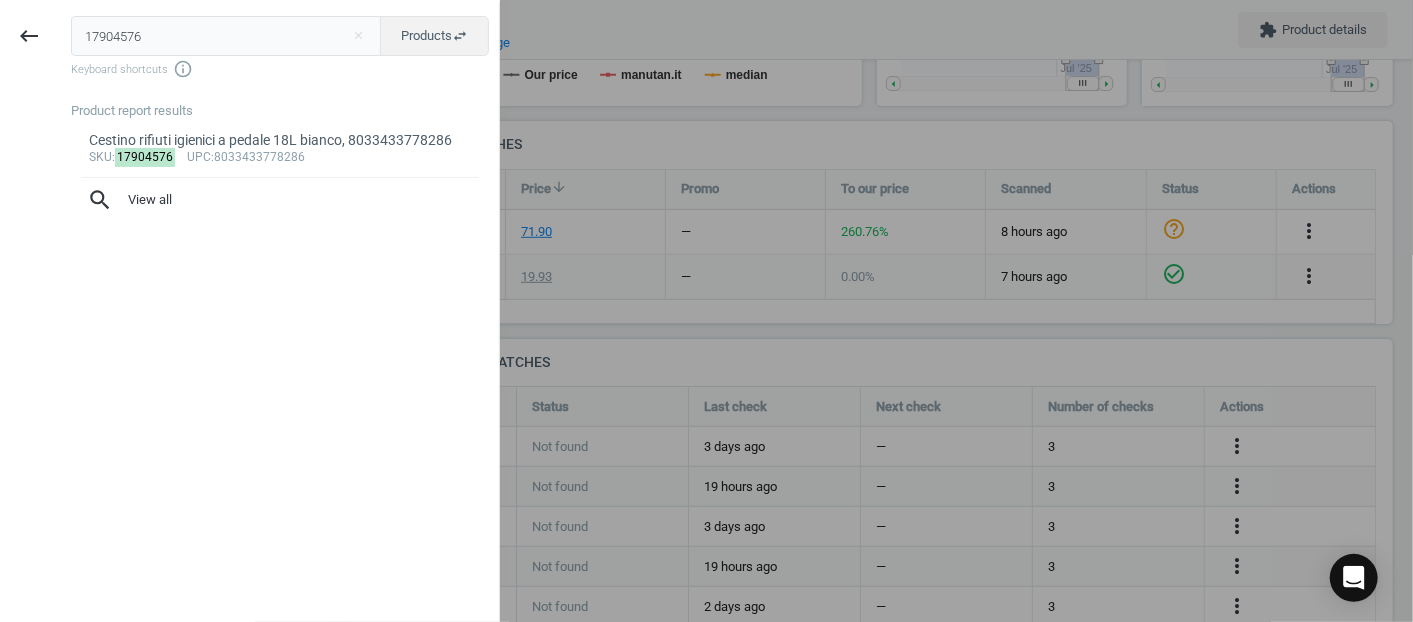 drag, startPoint x: 185, startPoint y: 40, endPoint x: 0, endPoint y: 1, distance: 189.06613 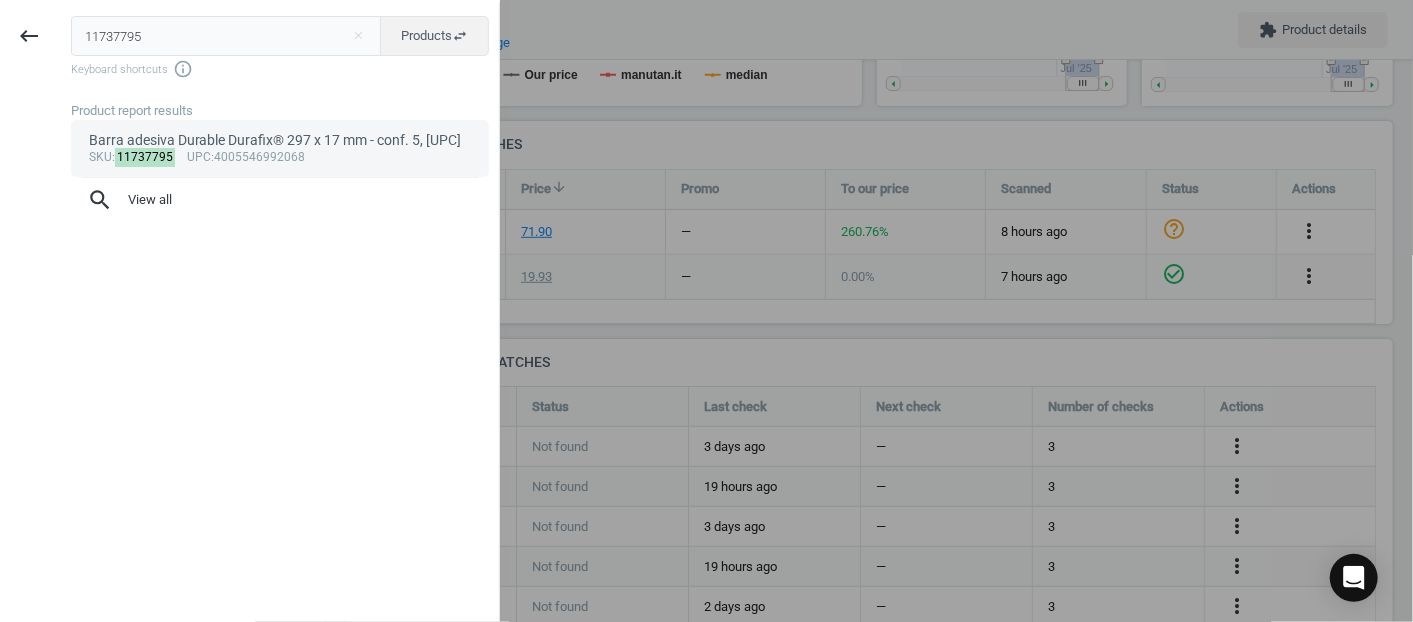 type on "11737795" 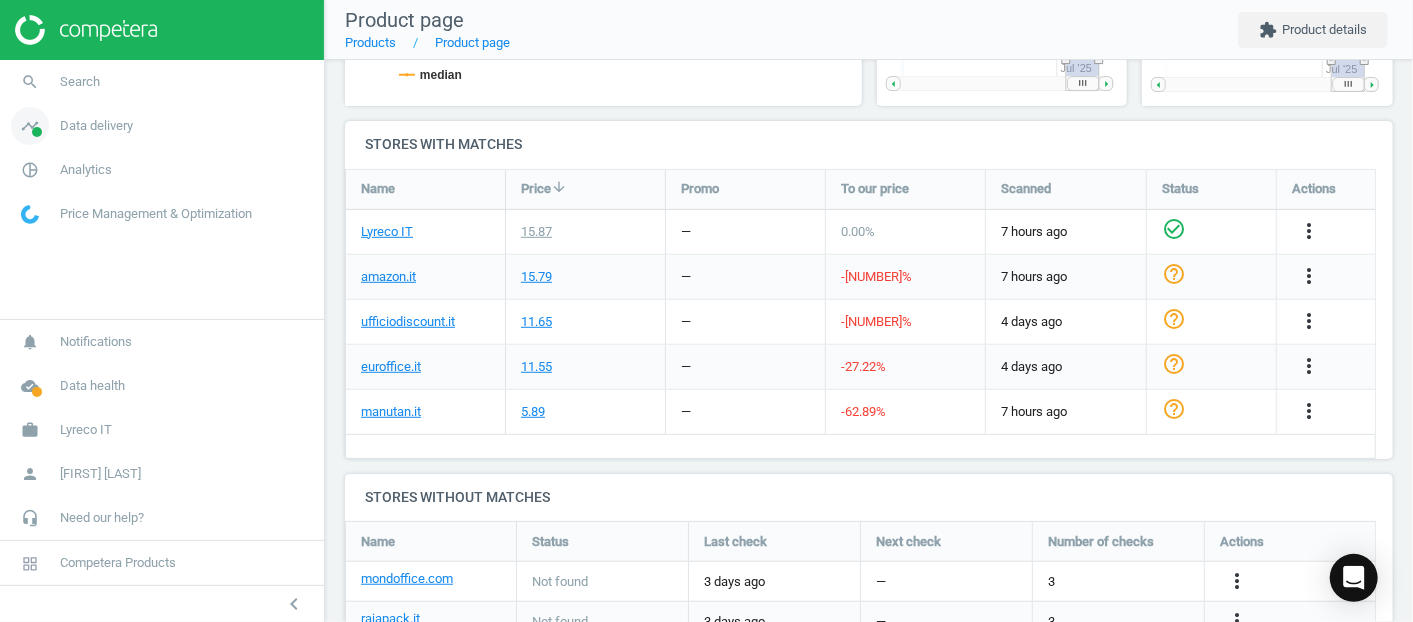 scroll, scrollTop: 9, scrollLeft: 9, axis: both 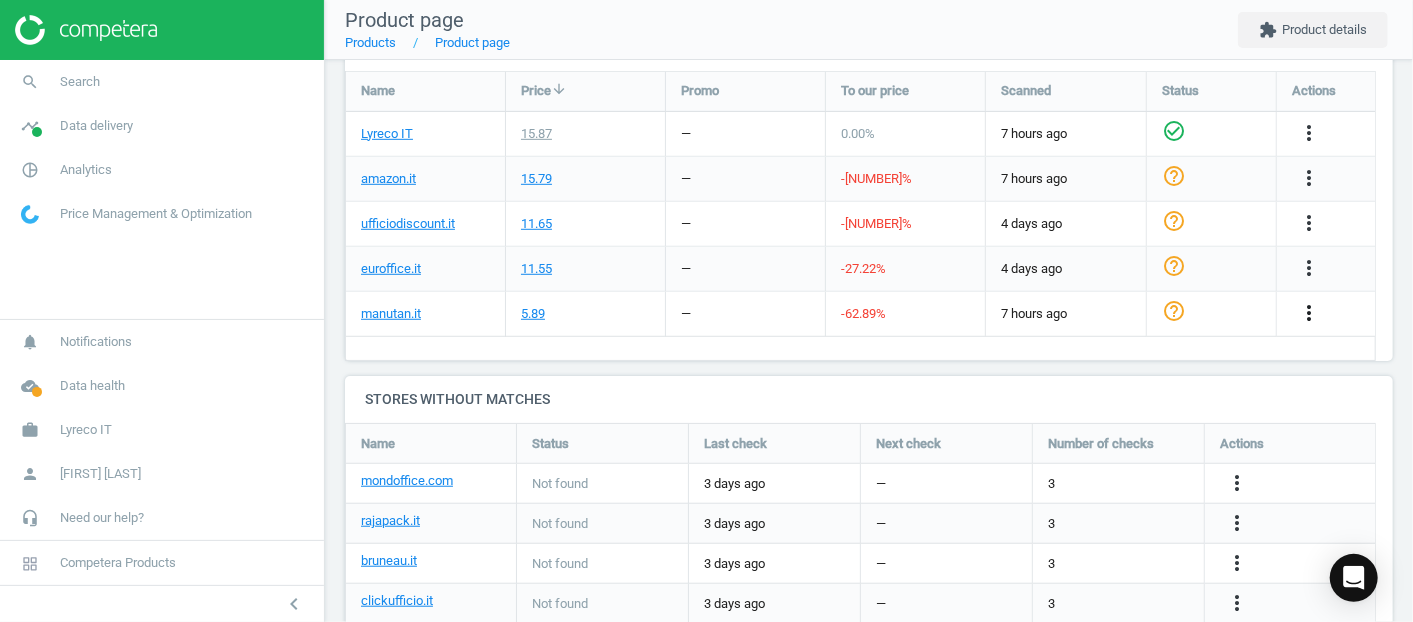 click on "more_vert" at bounding box center [1309, 313] 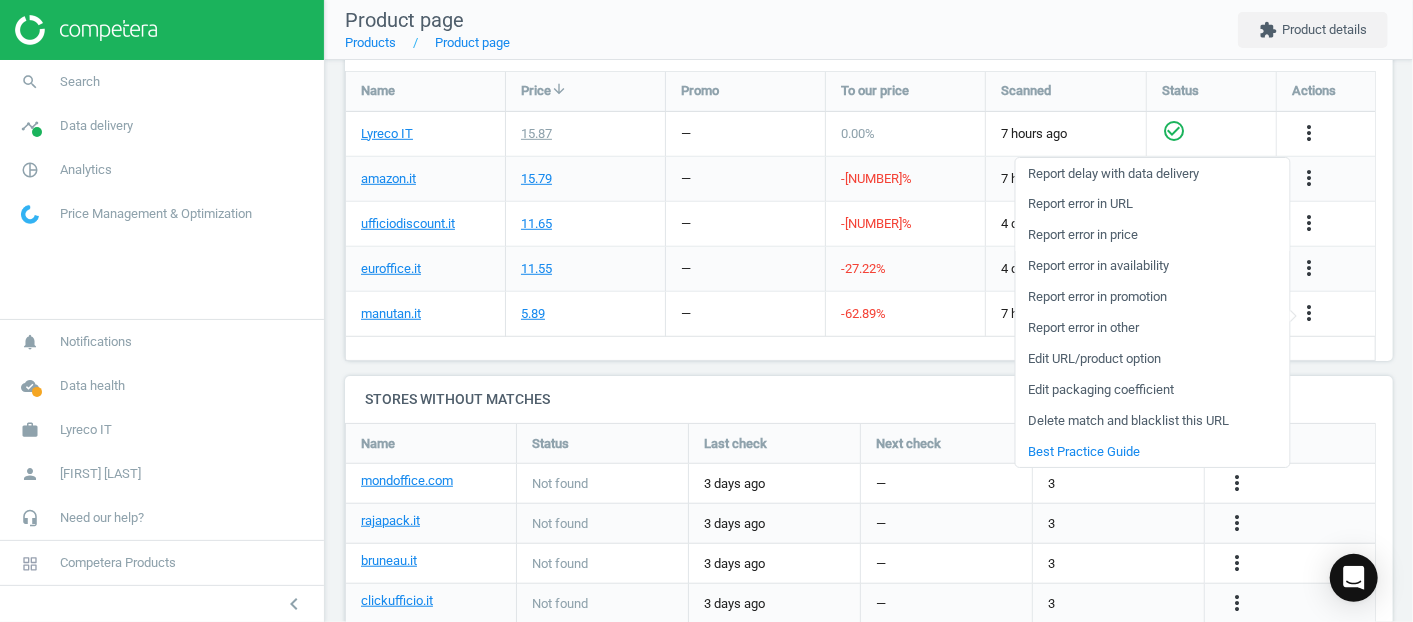 click on "Report error in price" at bounding box center (1152, 235) 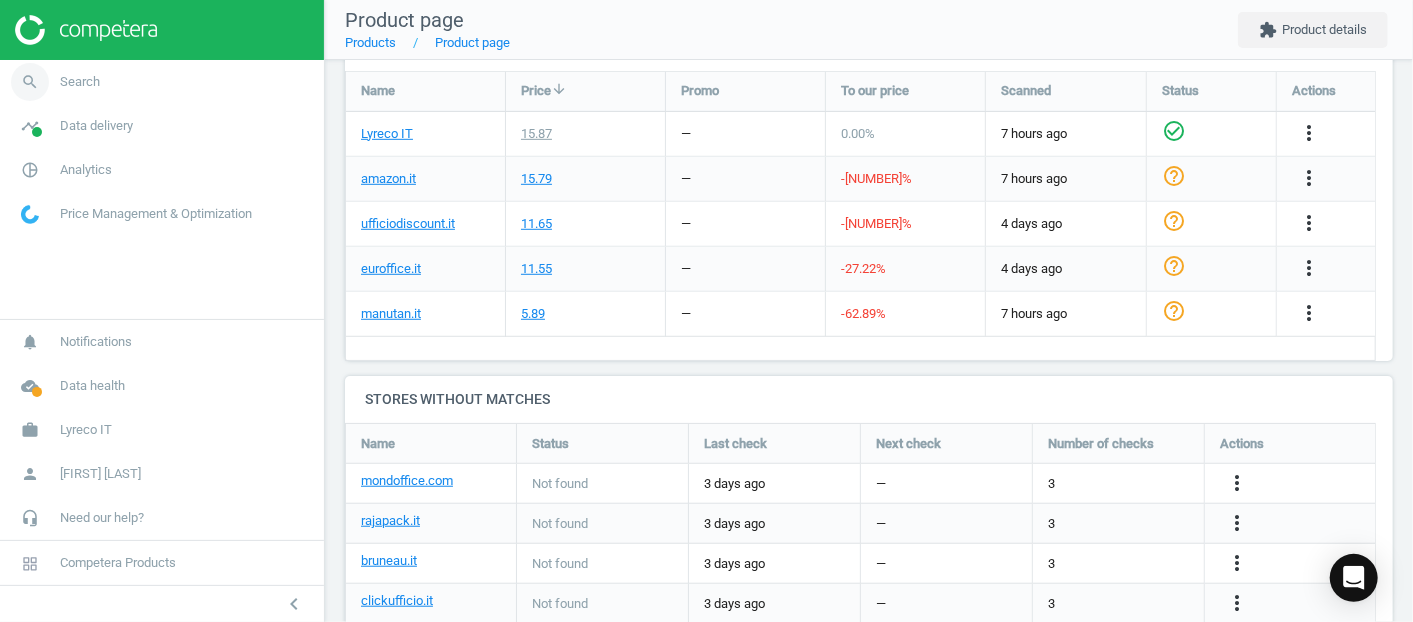 click on "search Search" at bounding box center [162, 82] 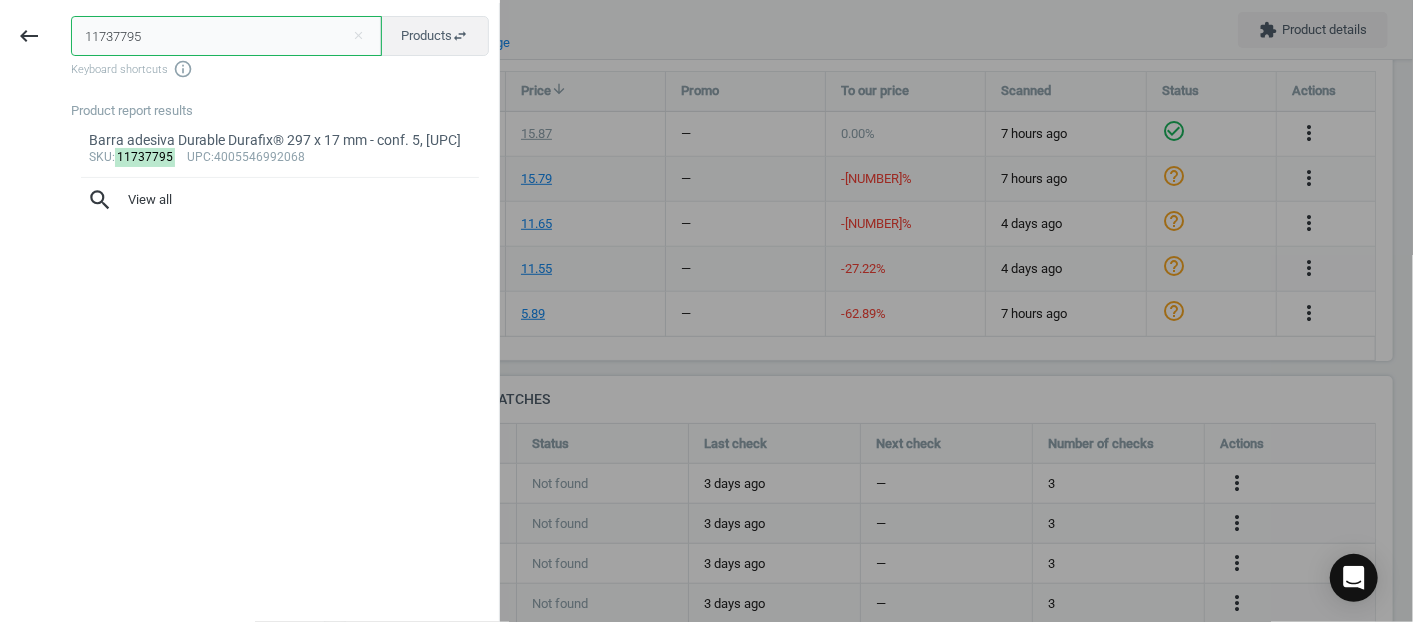 drag, startPoint x: 161, startPoint y: 37, endPoint x: 0, endPoint y: 3, distance: 164.5509 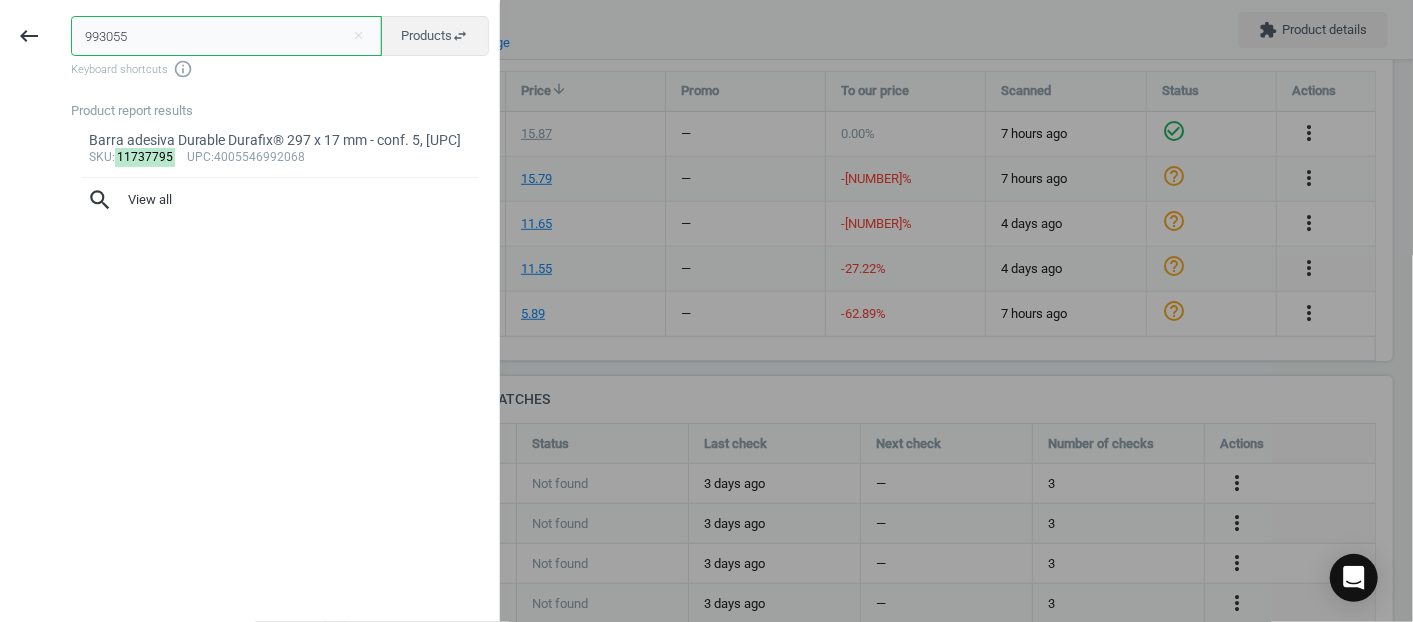 type on "993055" 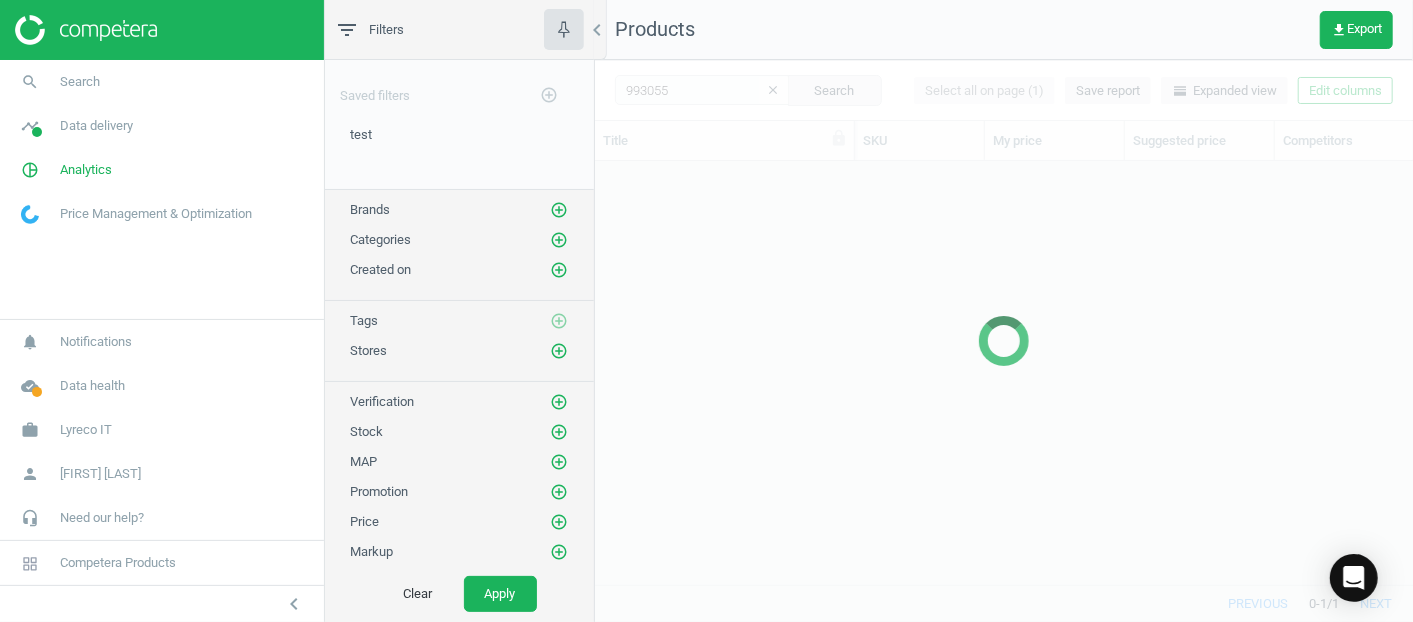 scroll, scrollTop: 17, scrollLeft: 17, axis: both 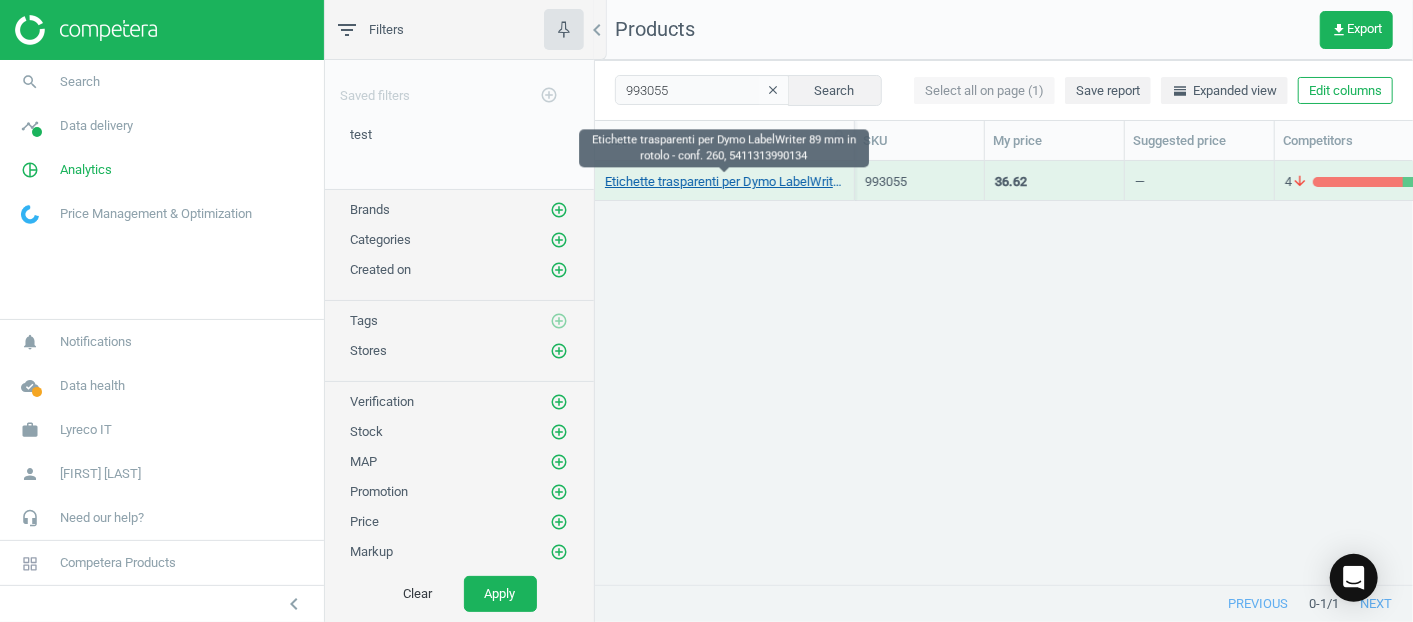click on "Etichette trasparenti per Dymo LabelWriter 89 mm in rotolo - conf. 260, 5411313990134" at bounding box center [724, 182] 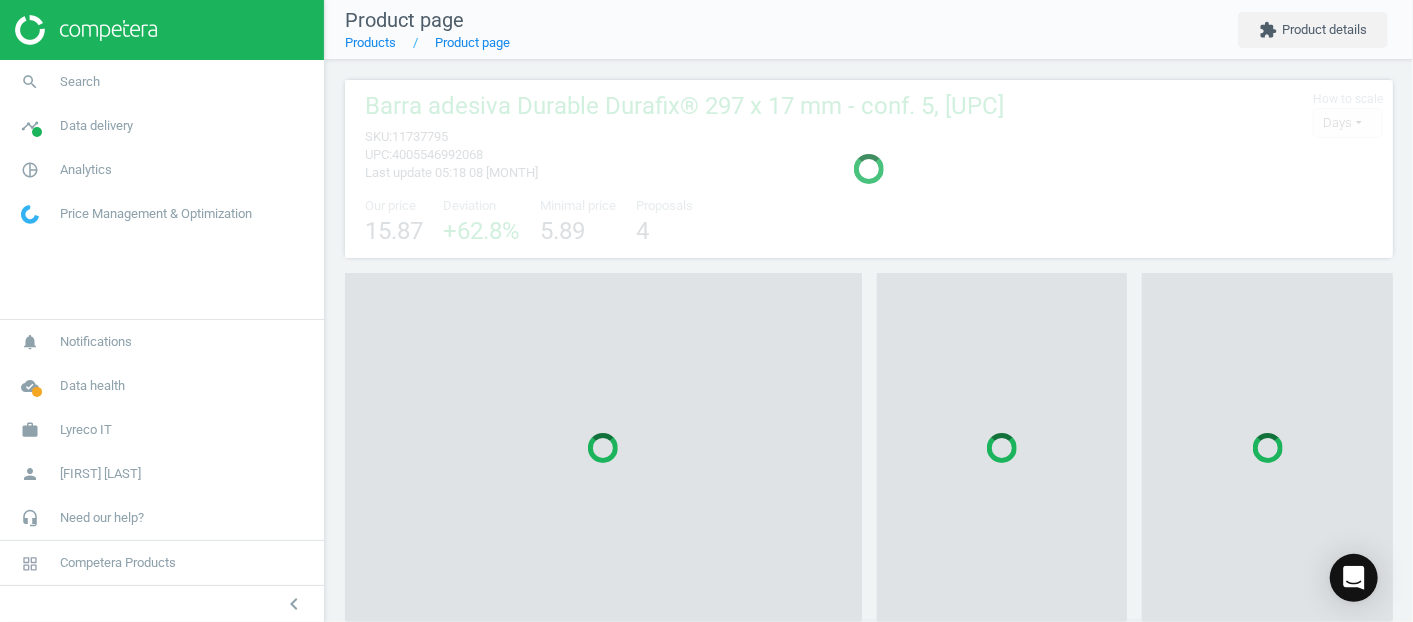 scroll, scrollTop: 9, scrollLeft: 9, axis: both 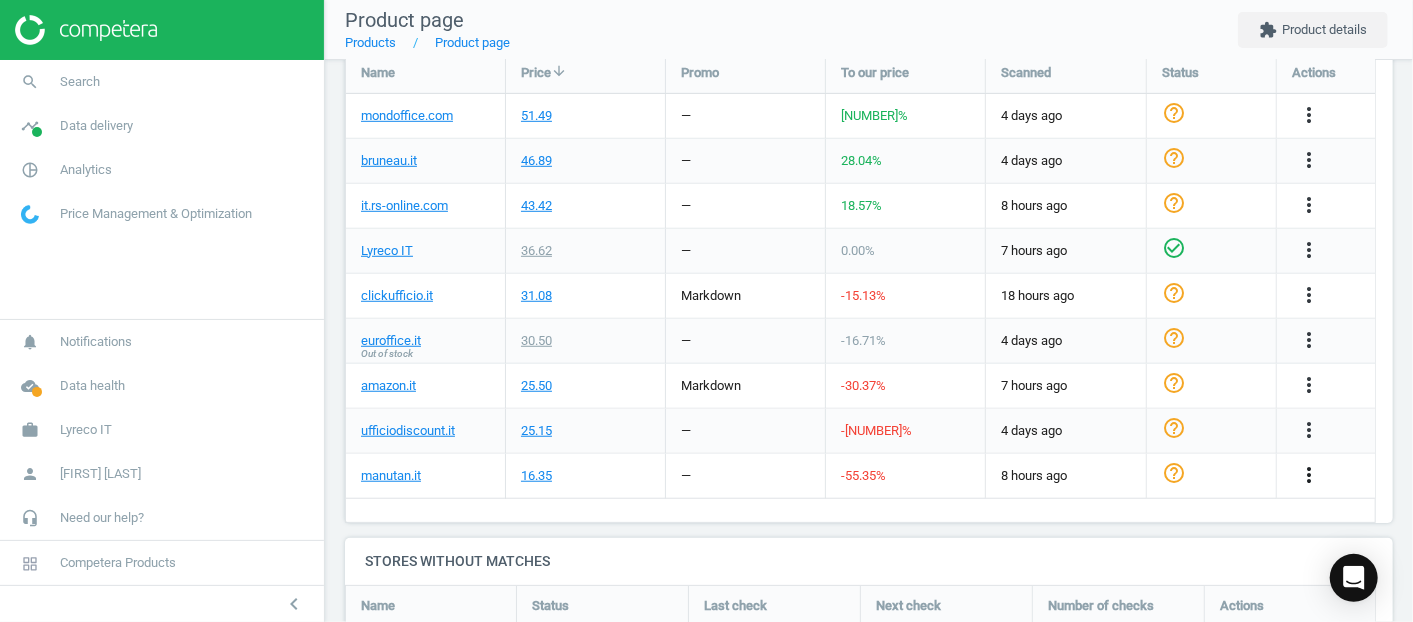 click on "more_vert" at bounding box center (1309, 475) 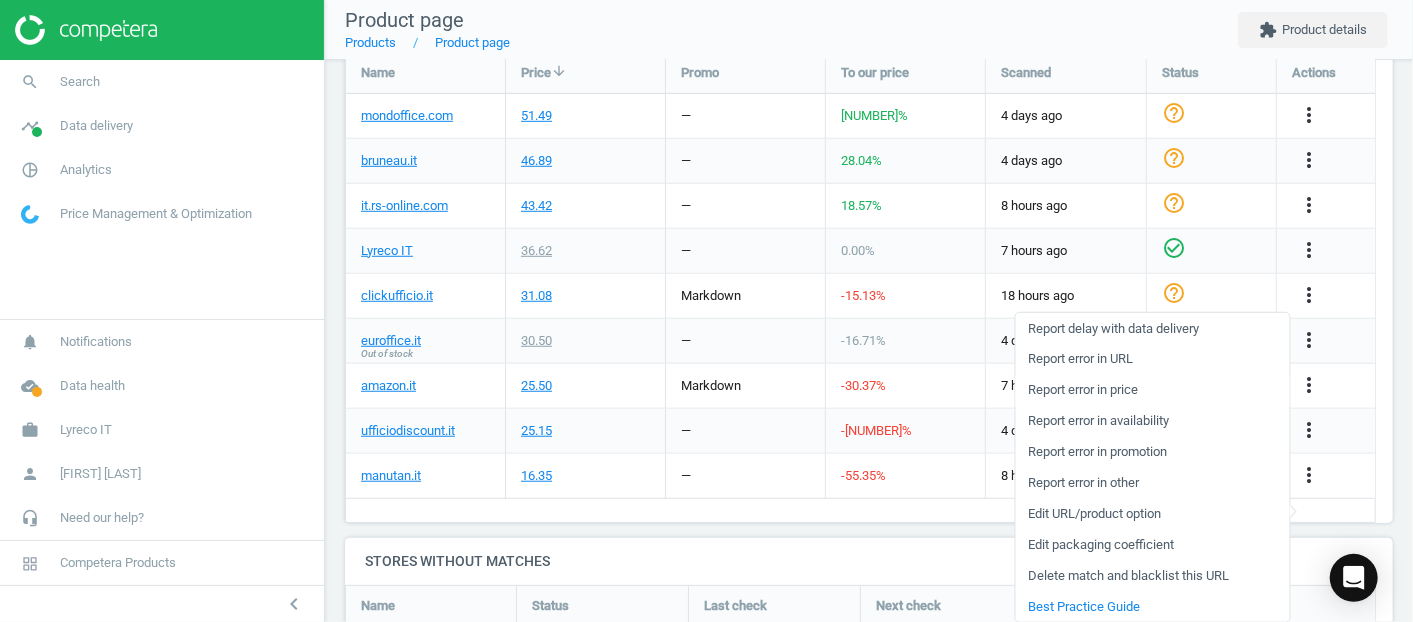 click on "Report error in price" at bounding box center (1152, 390) 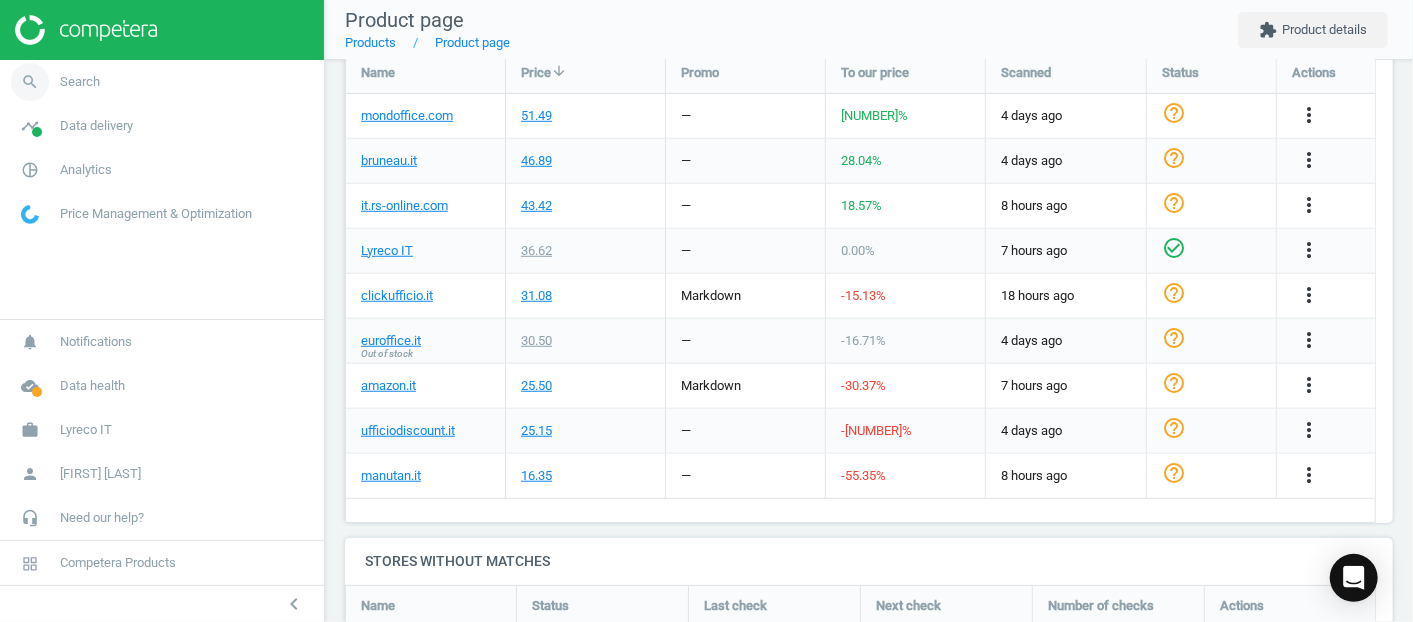 click on "search Search" at bounding box center [162, 82] 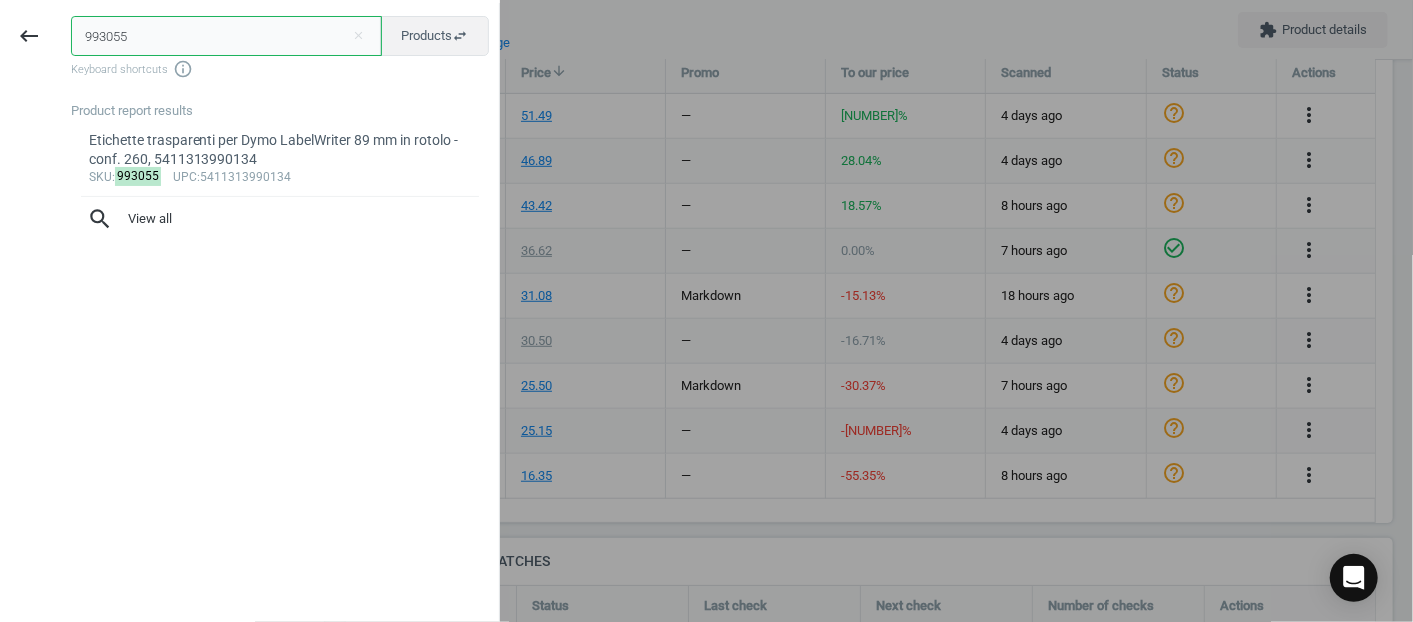 drag, startPoint x: 157, startPoint y: 45, endPoint x: 0, endPoint y: 16, distance: 159.65588 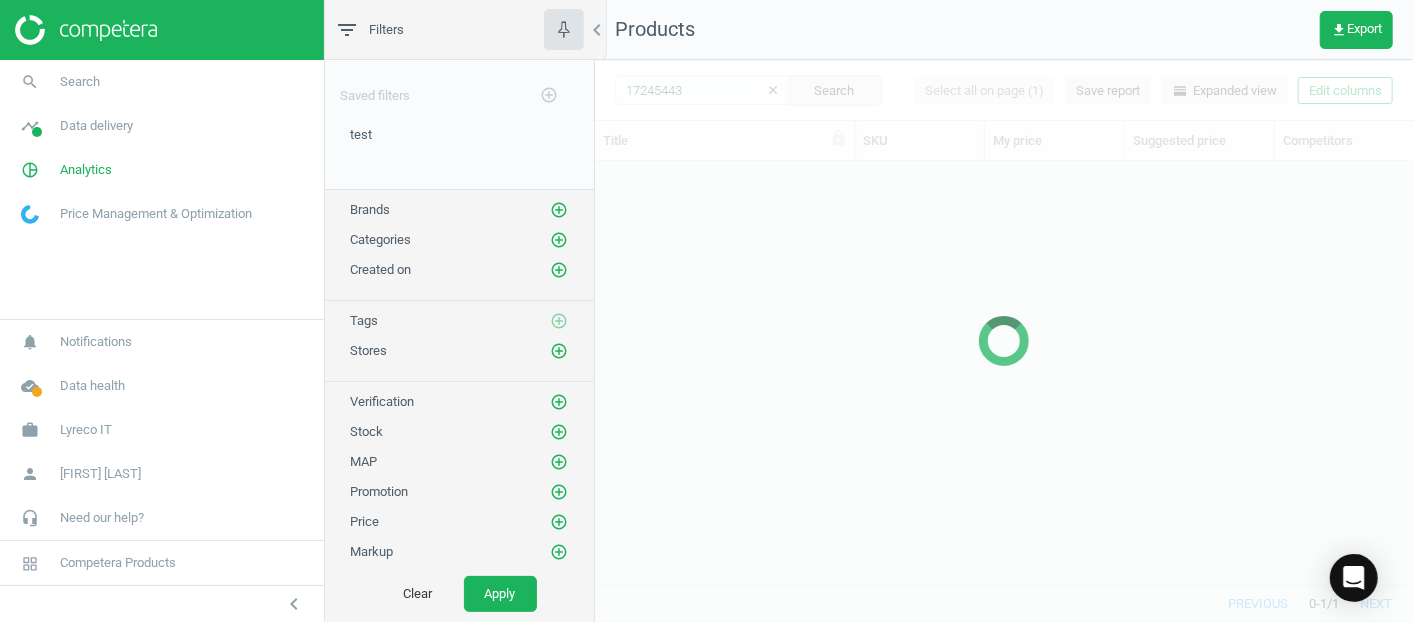 scroll, scrollTop: 17, scrollLeft: 17, axis: both 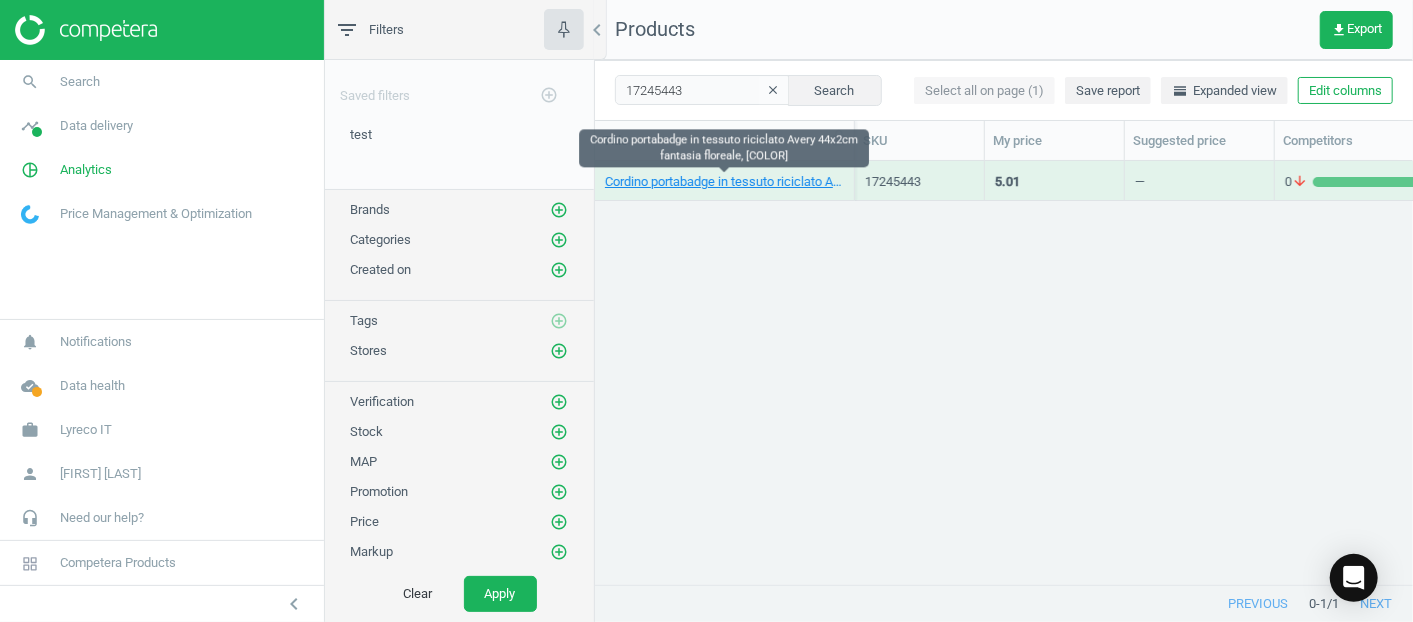 click on "Cordino portabadge in tessuto riciclato Avery 44x2cm fantasia floreale, [COLOR]" at bounding box center [724, 182] 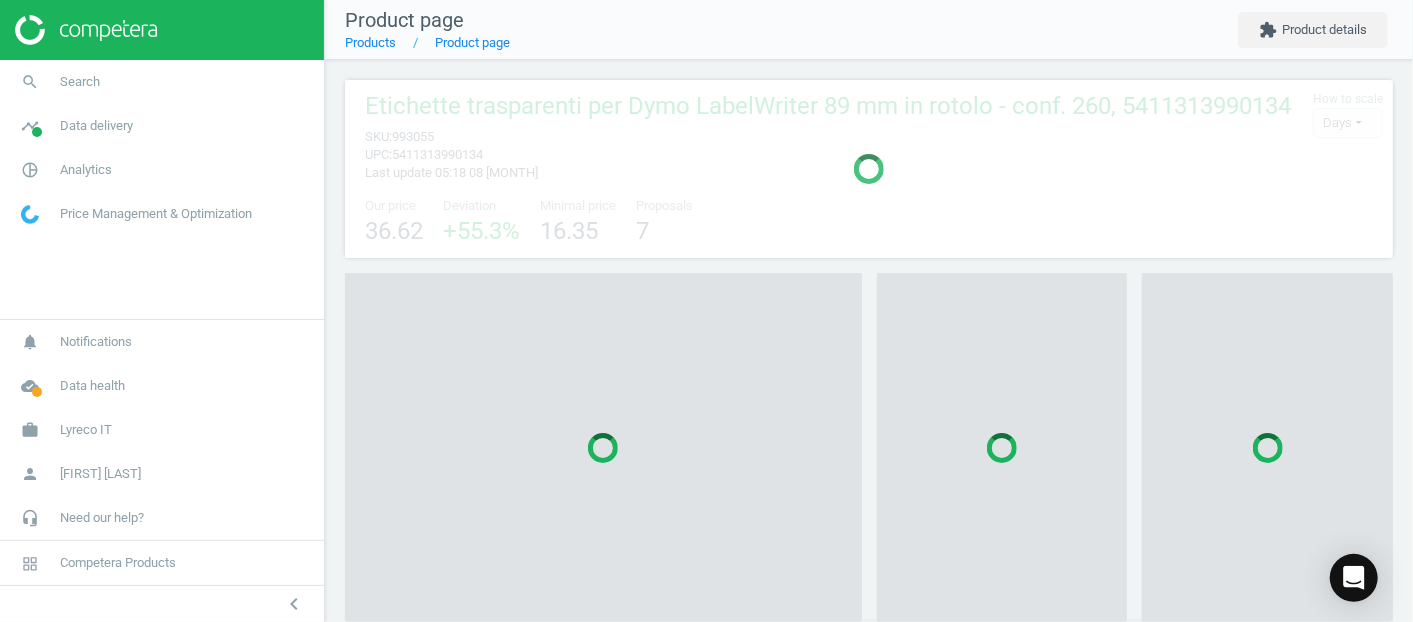 scroll, scrollTop: 9, scrollLeft: 9, axis: both 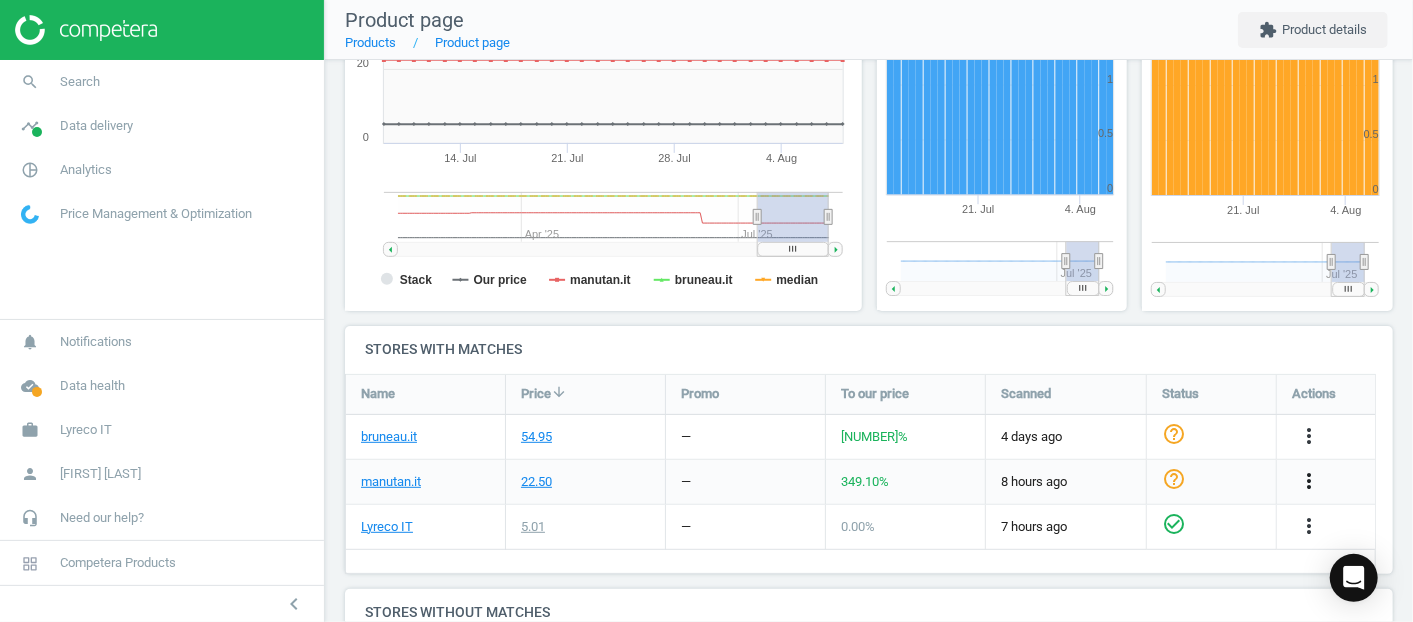 click on "more_vert" at bounding box center [1309, 481] 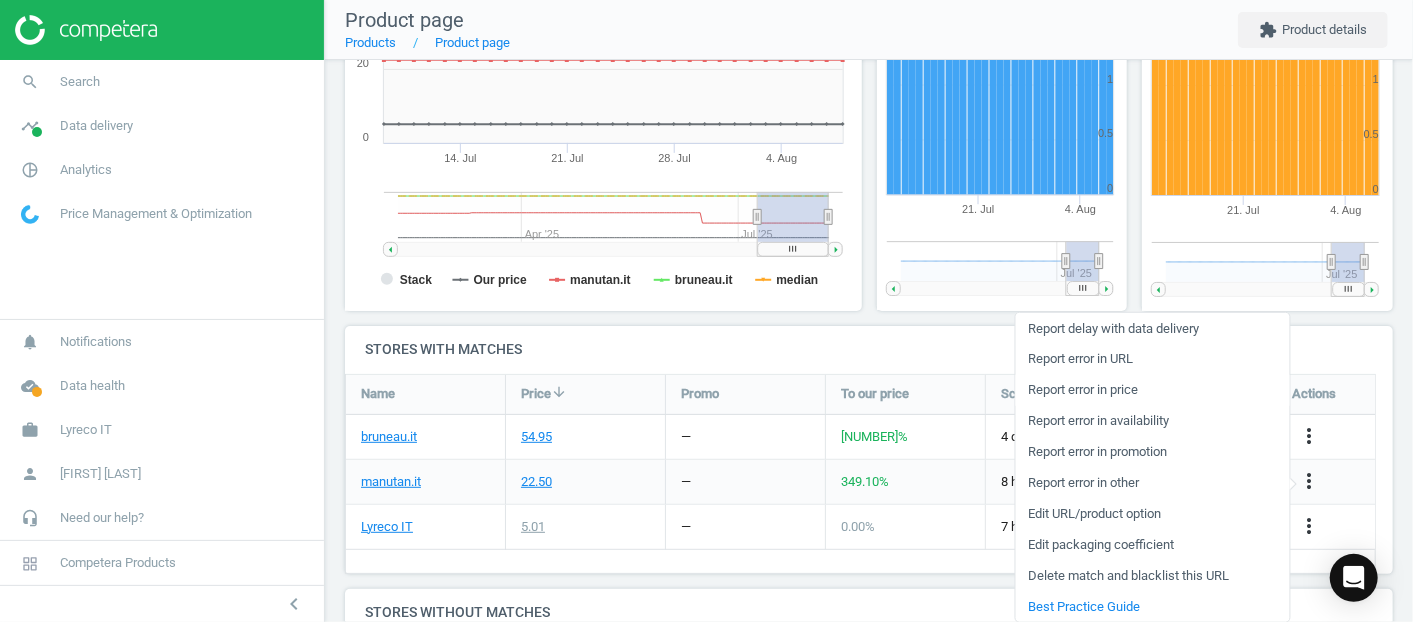 click on "Report error in price" at bounding box center (1152, 390) 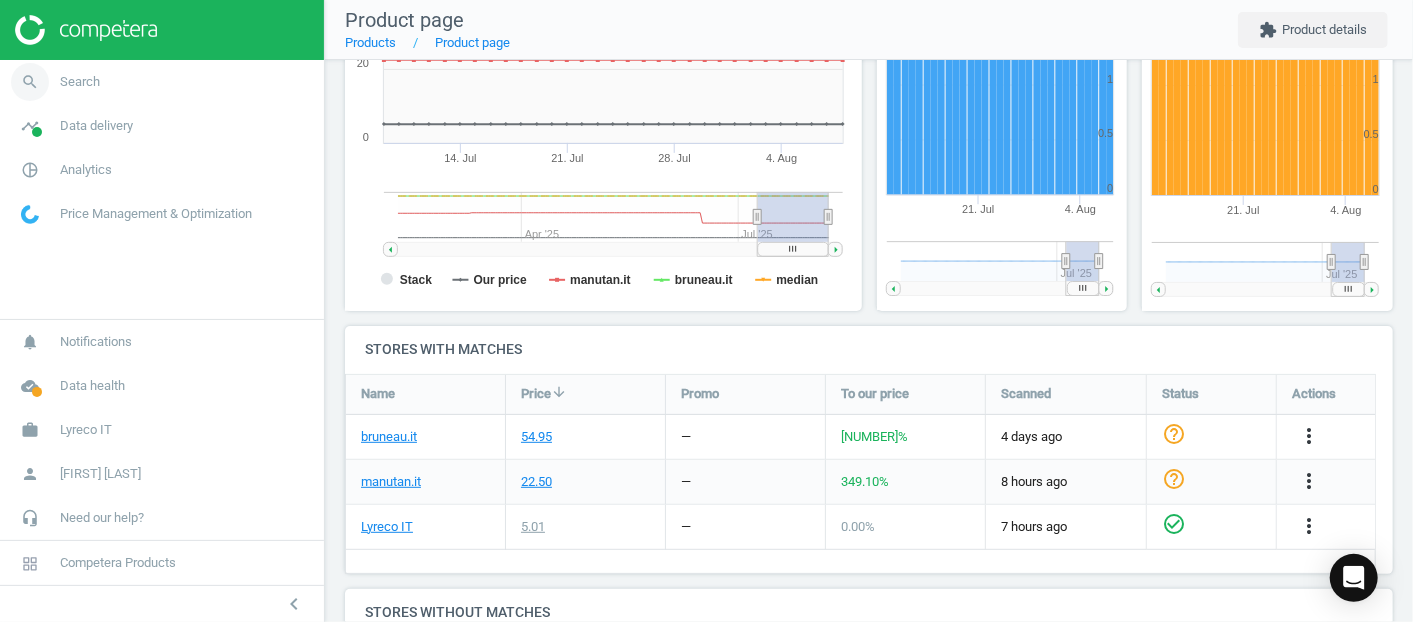 click on "search Search" at bounding box center (162, 82) 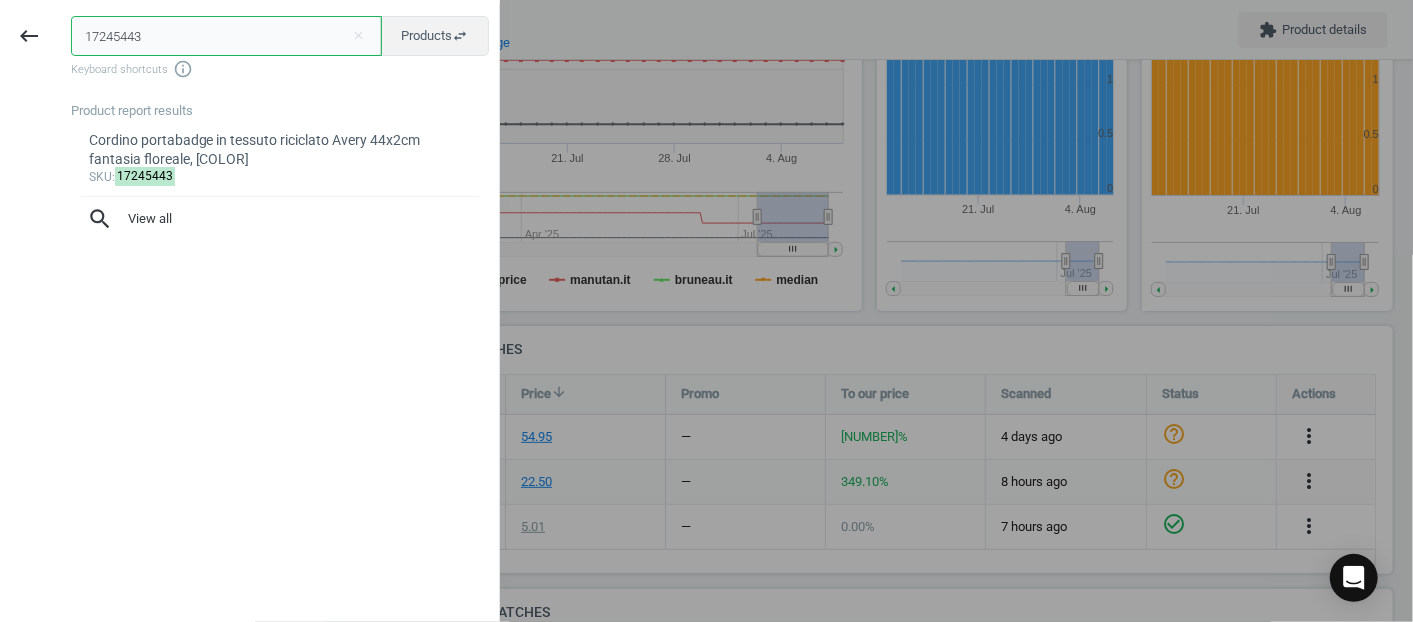 drag, startPoint x: 168, startPoint y: 34, endPoint x: -5, endPoint y: -11, distance: 178.75682 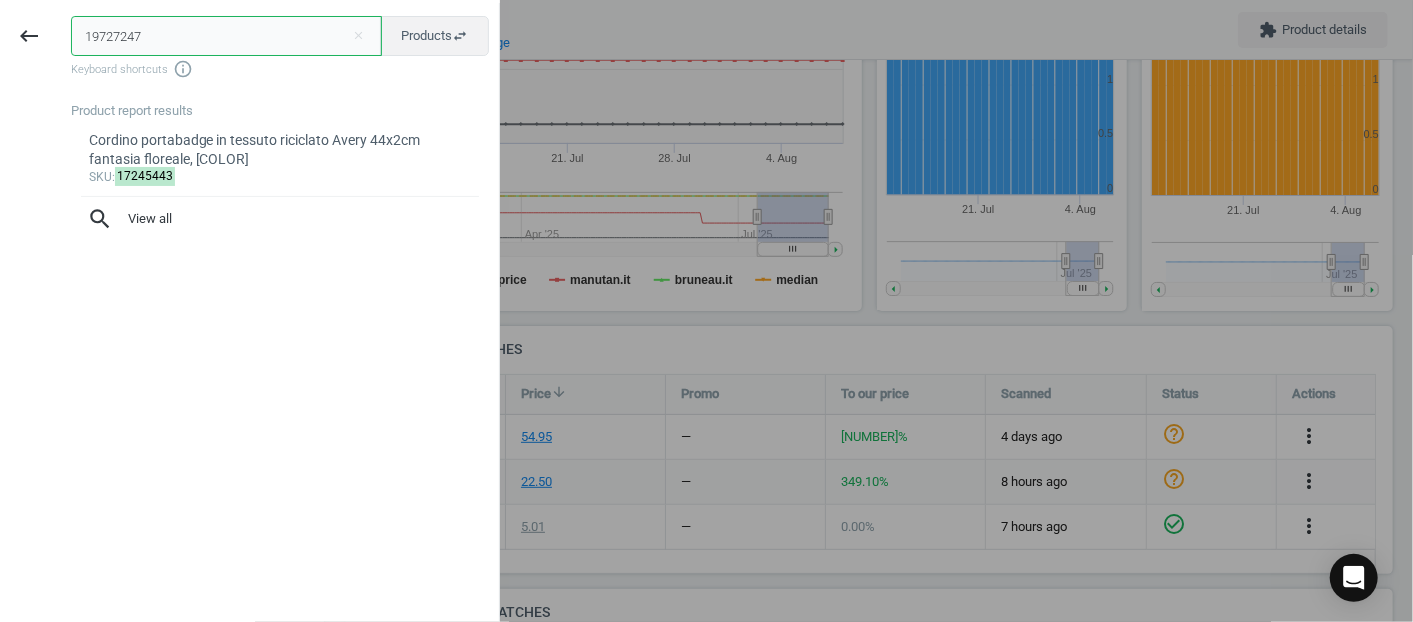 type on "19727247" 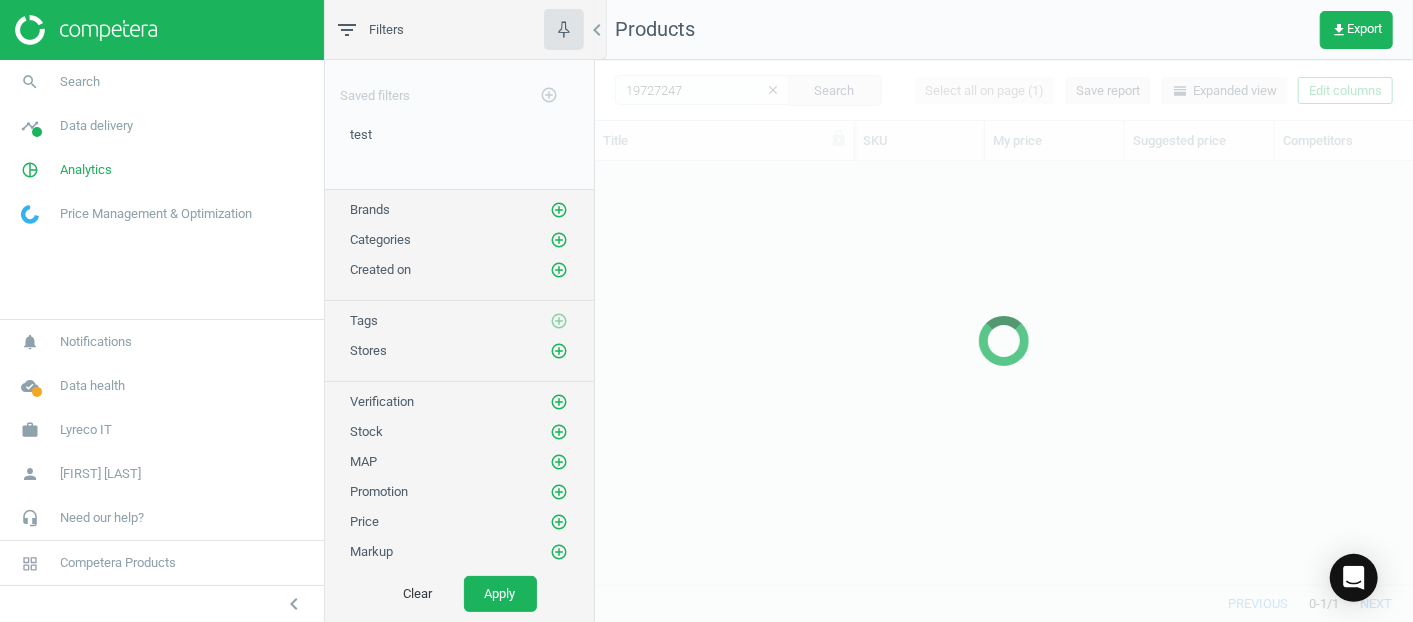 scroll, scrollTop: 17, scrollLeft: 17, axis: both 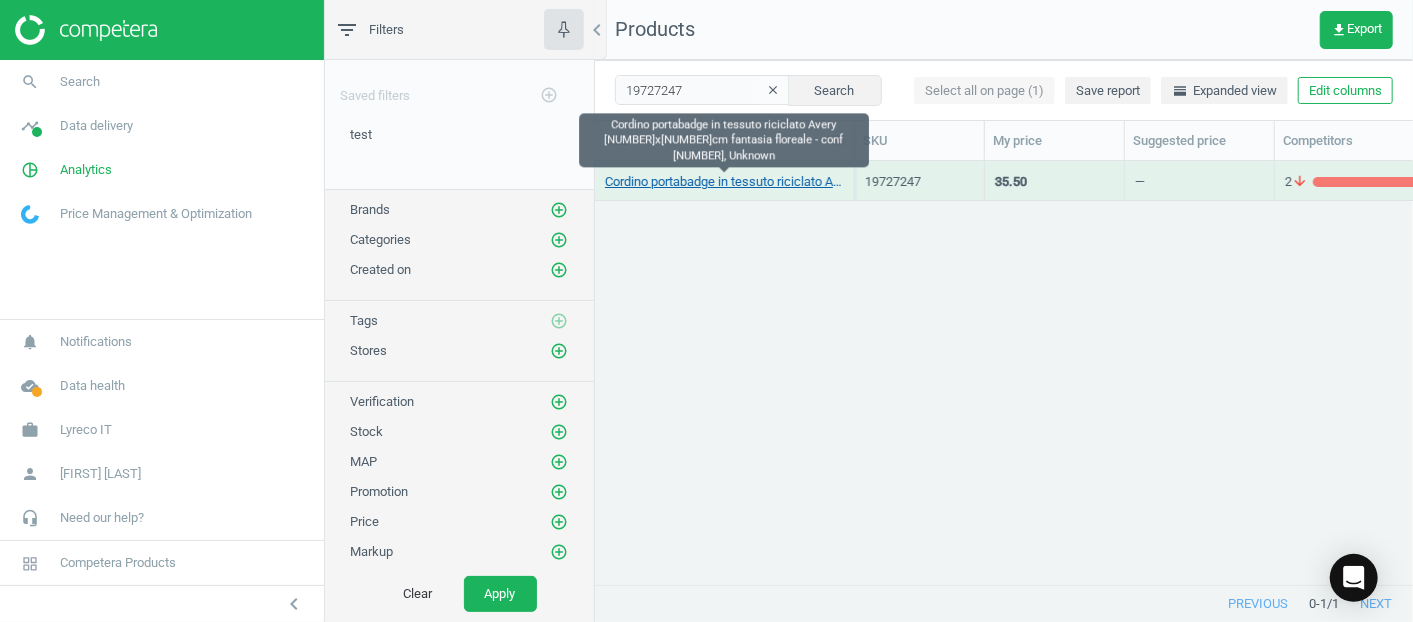 click on "Cordino portabadge in tessuto riciclato Avery [NUMBER]x[NUMBER]cm fantasia floreale - conf [NUMBER], Unknown" at bounding box center [724, 182] 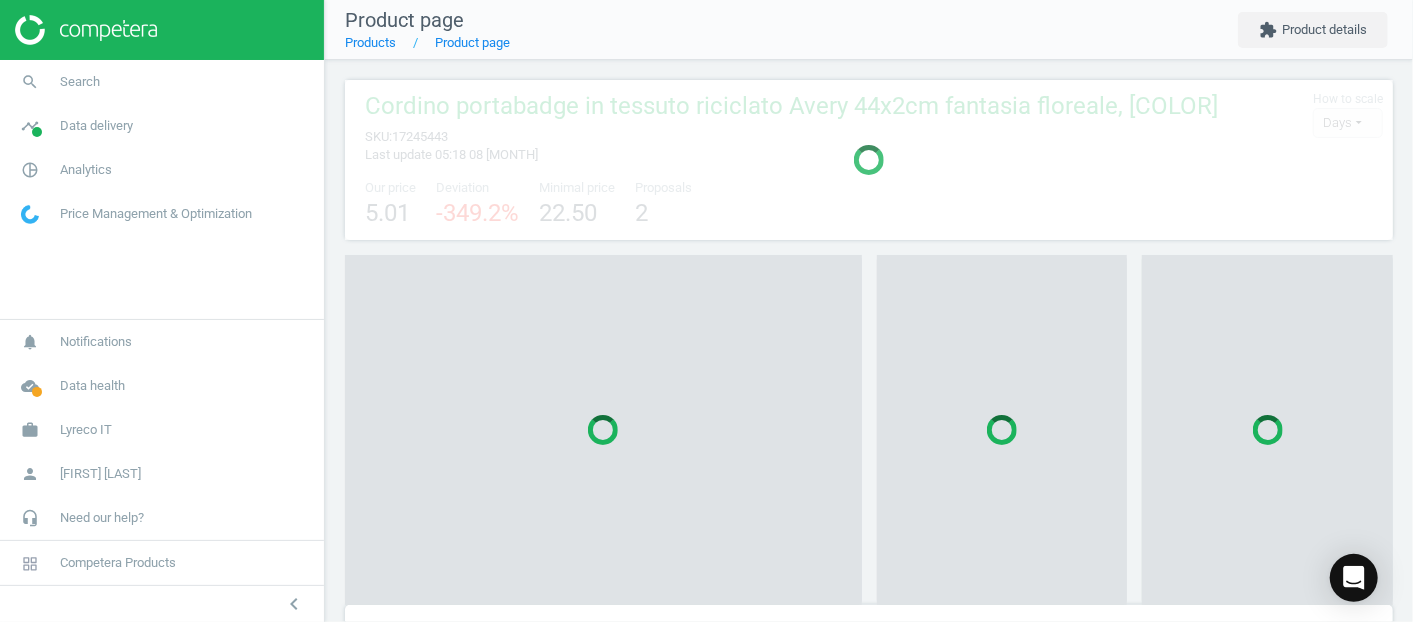 scroll, scrollTop: 10, scrollLeft: 9, axis: both 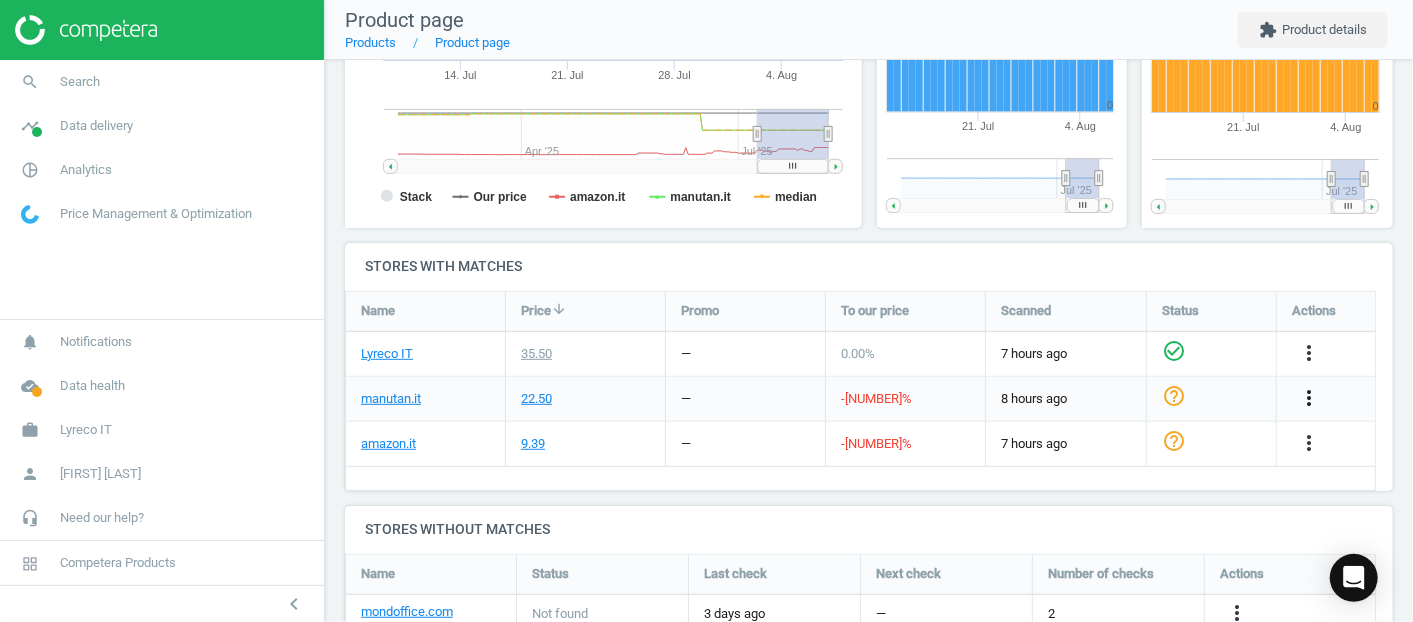 click on "more_vert" at bounding box center (1309, 398) 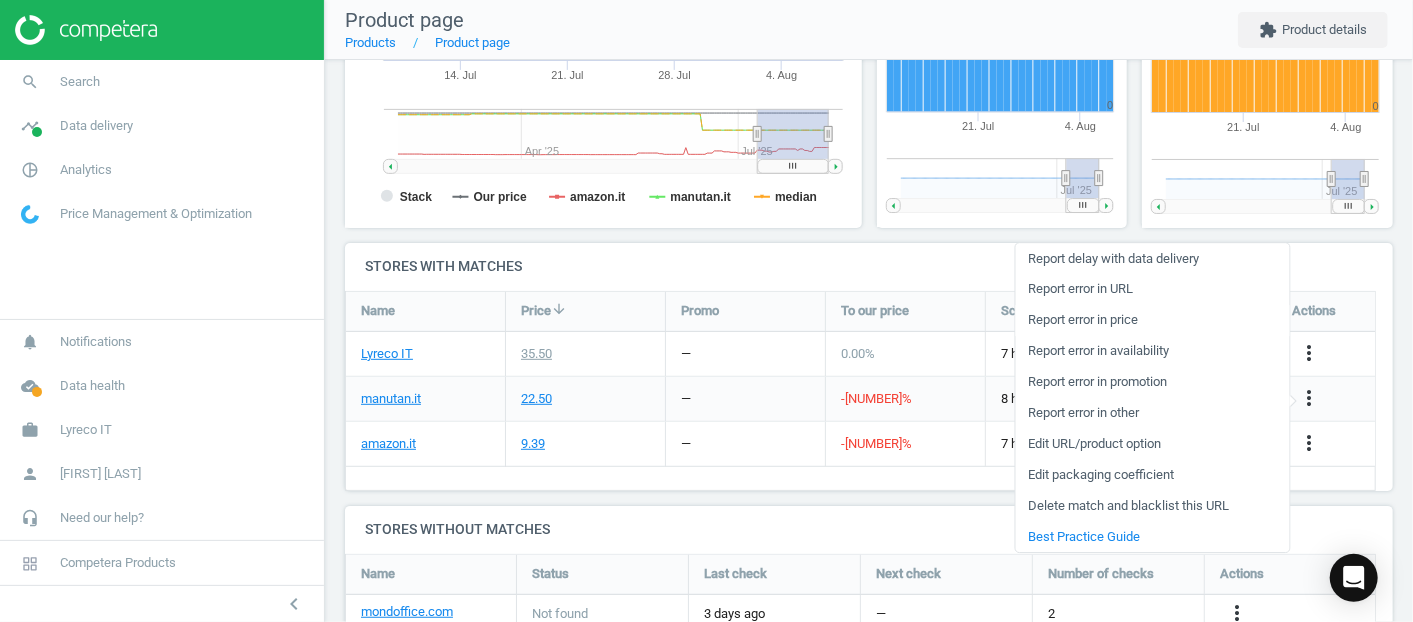 click on "Report error in price" at bounding box center (1152, 320) 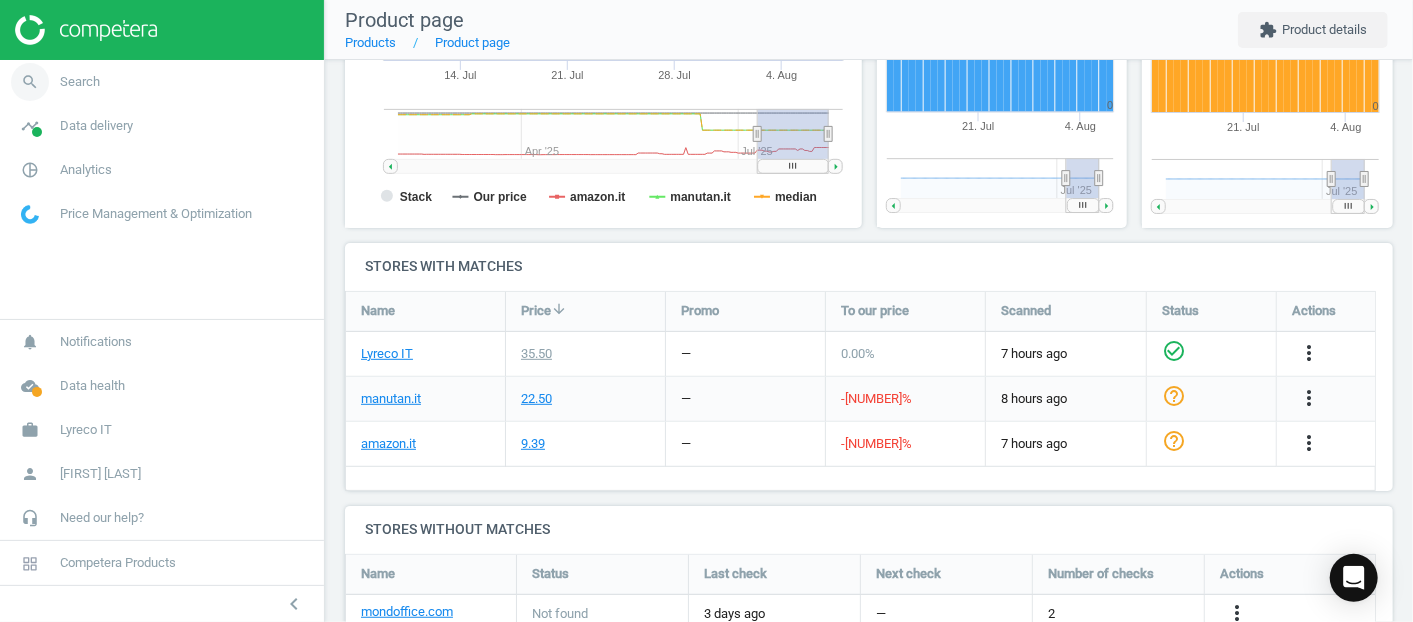click on "search Search" at bounding box center [162, 82] 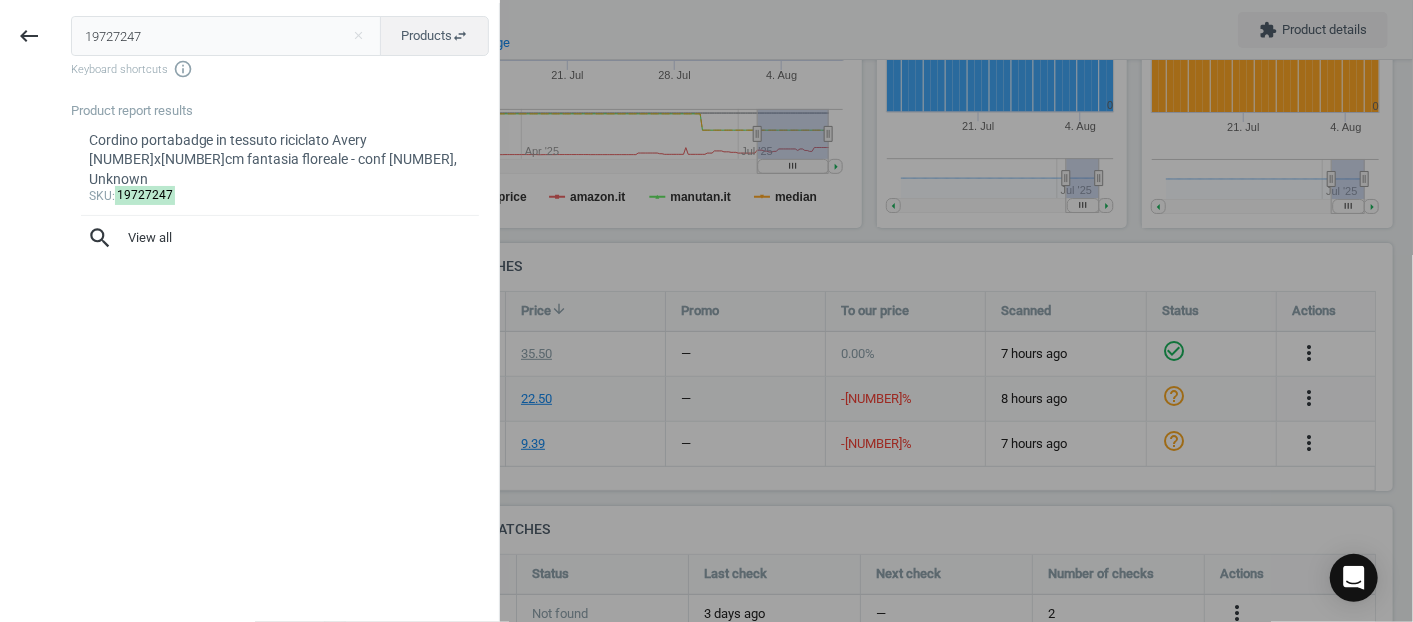 drag, startPoint x: 241, startPoint y: 44, endPoint x: 0, endPoint y: 17, distance: 242.50774 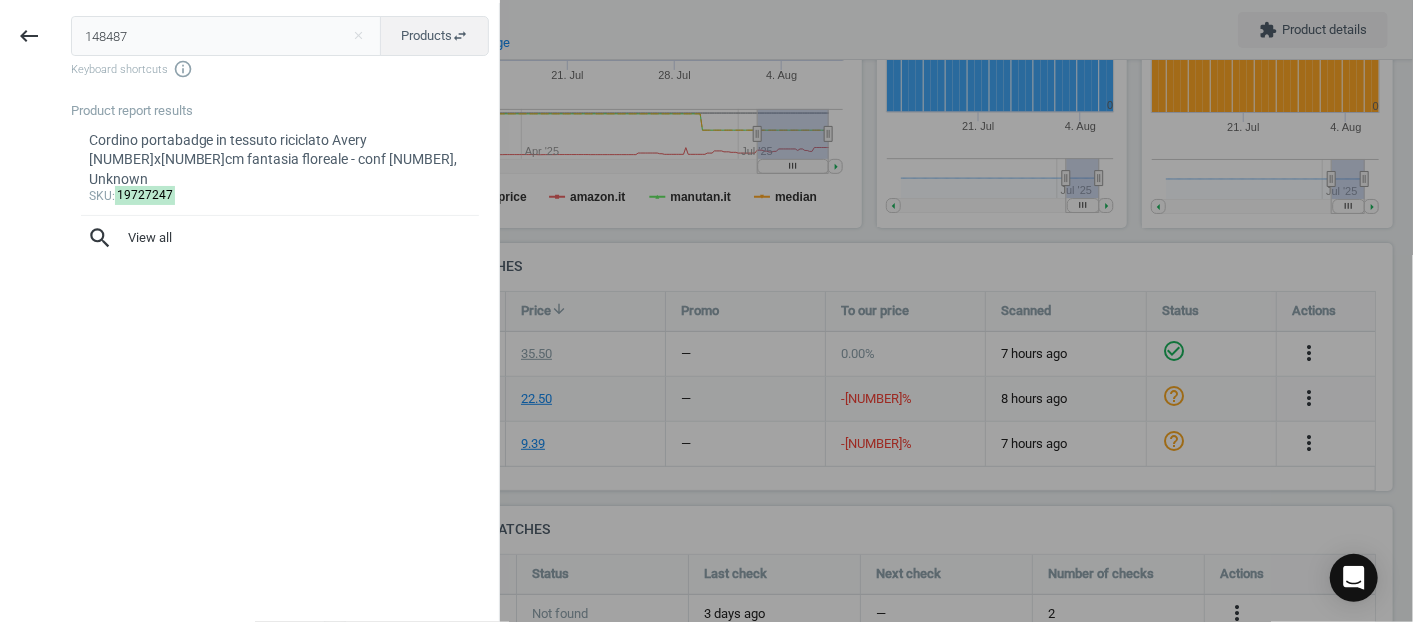type on "148487" 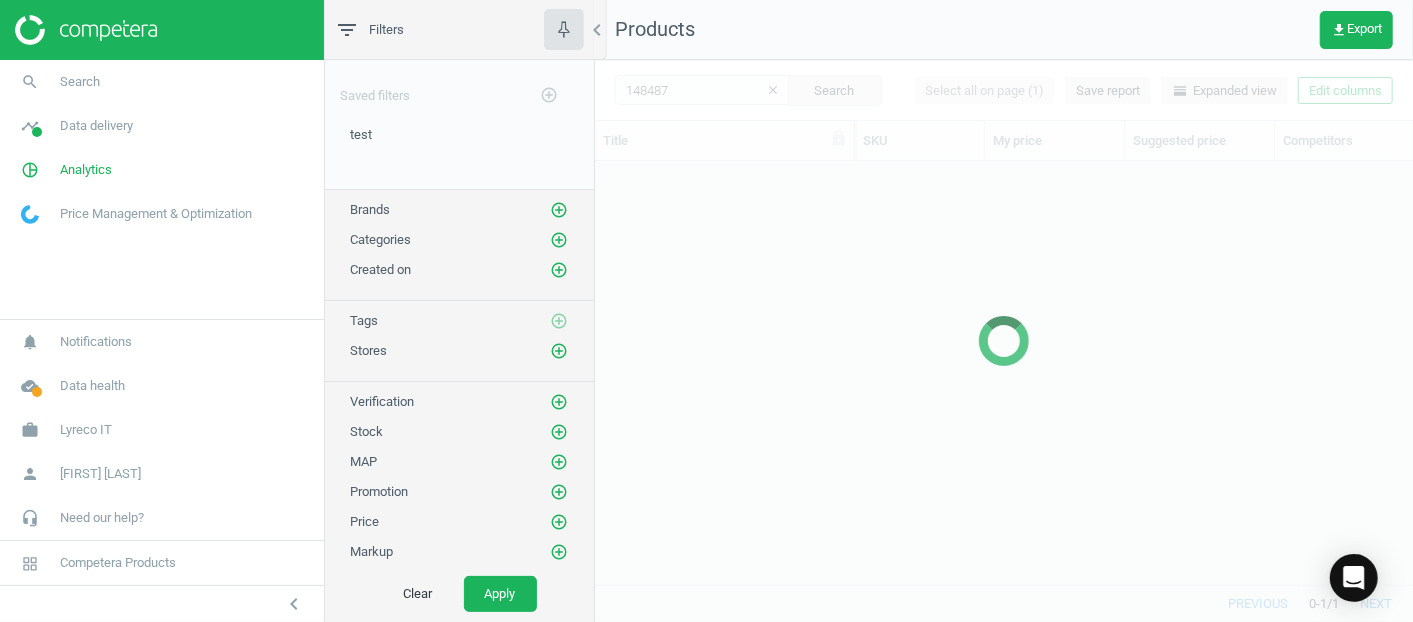 scroll, scrollTop: 17, scrollLeft: 17, axis: both 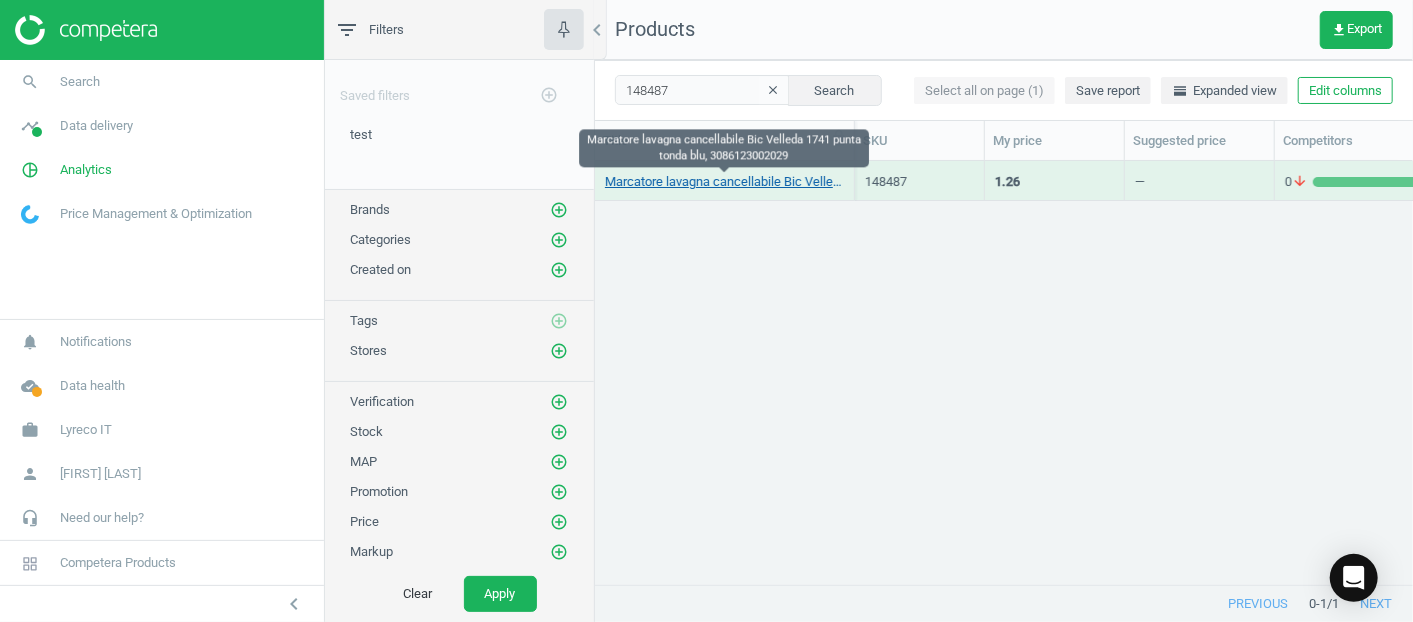 click on "Marcatore lavagna cancellabile Bic Velleda 1741 punta tonda blu, 3086123002029" at bounding box center (724, 182) 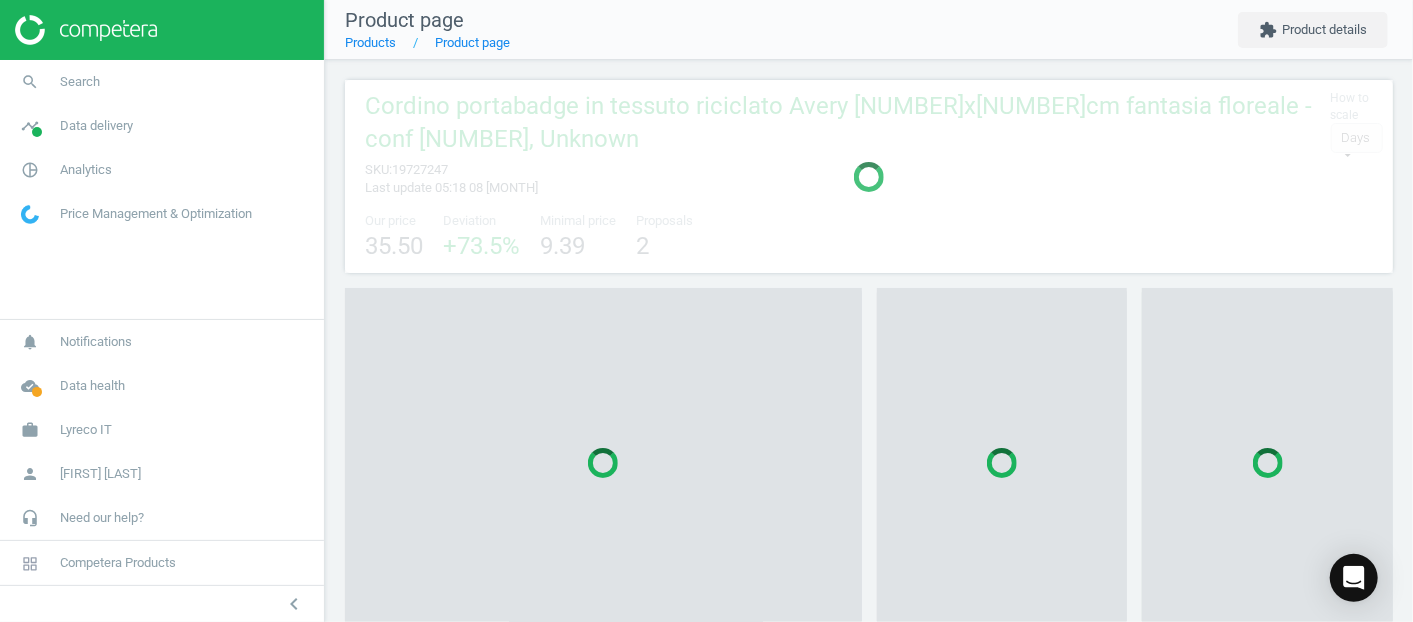 scroll, scrollTop: 10, scrollLeft: 9, axis: both 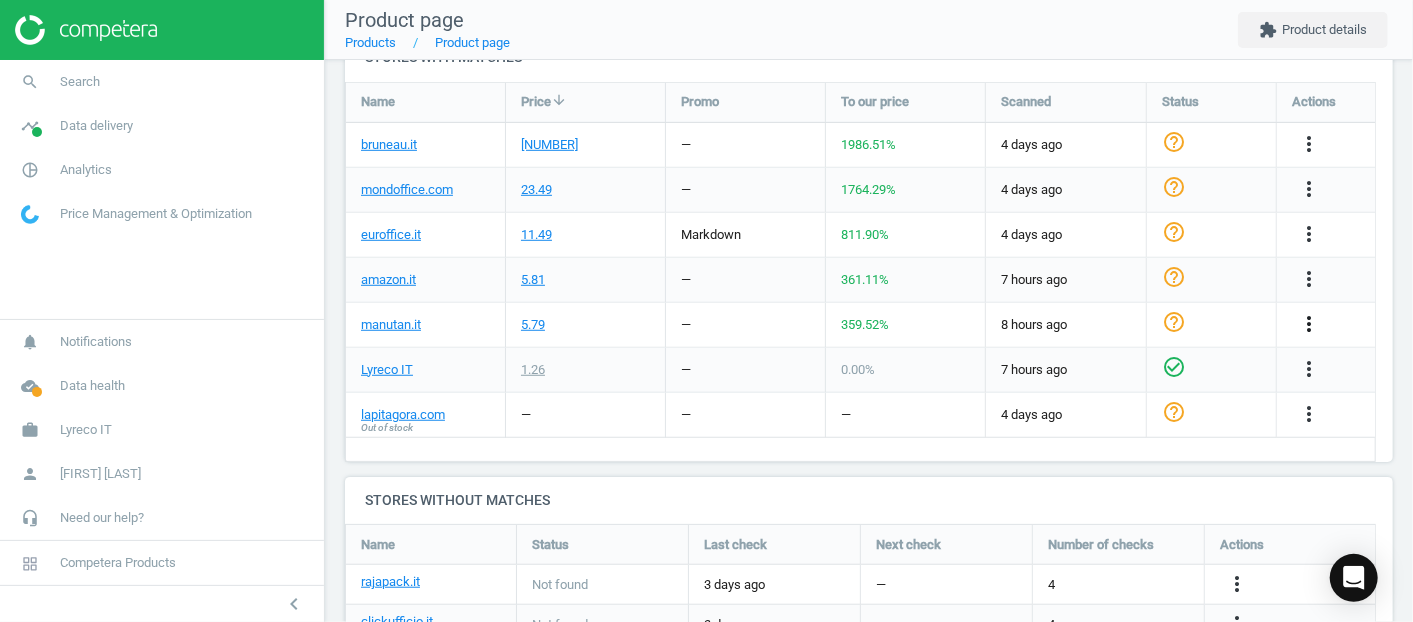 click on "more_vert" at bounding box center [1309, 324] 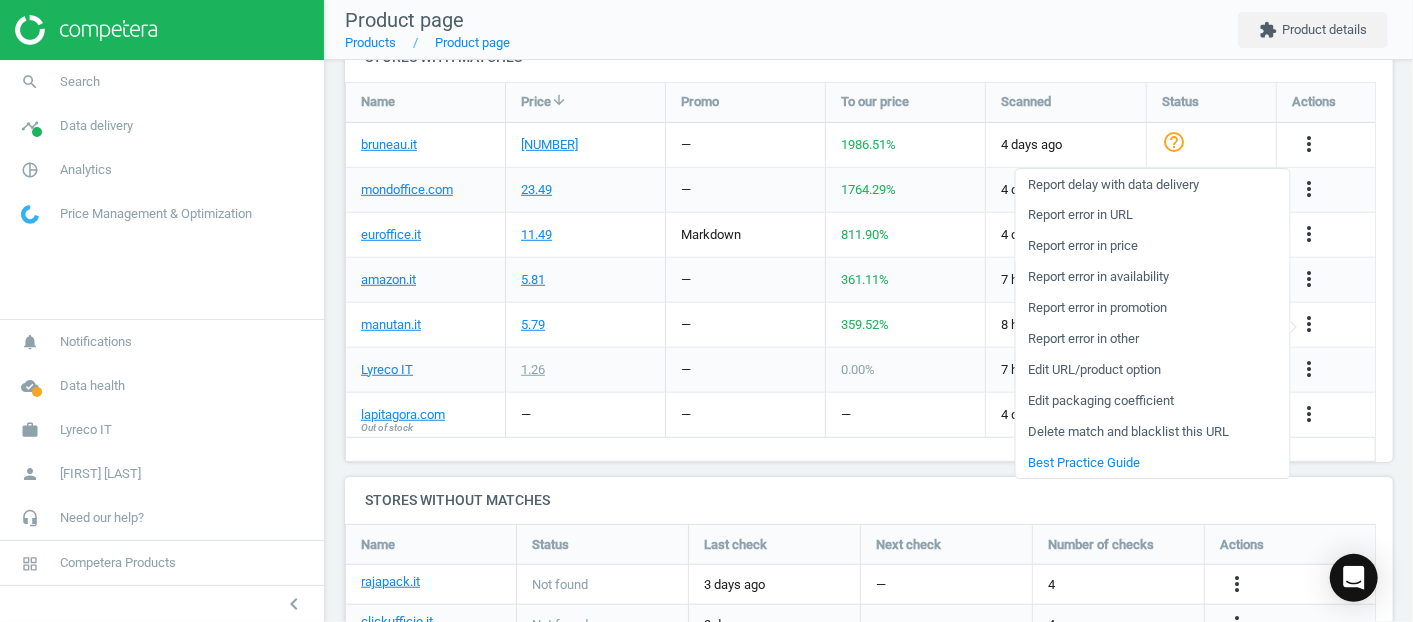 click on "Report error in price" at bounding box center (1152, 246) 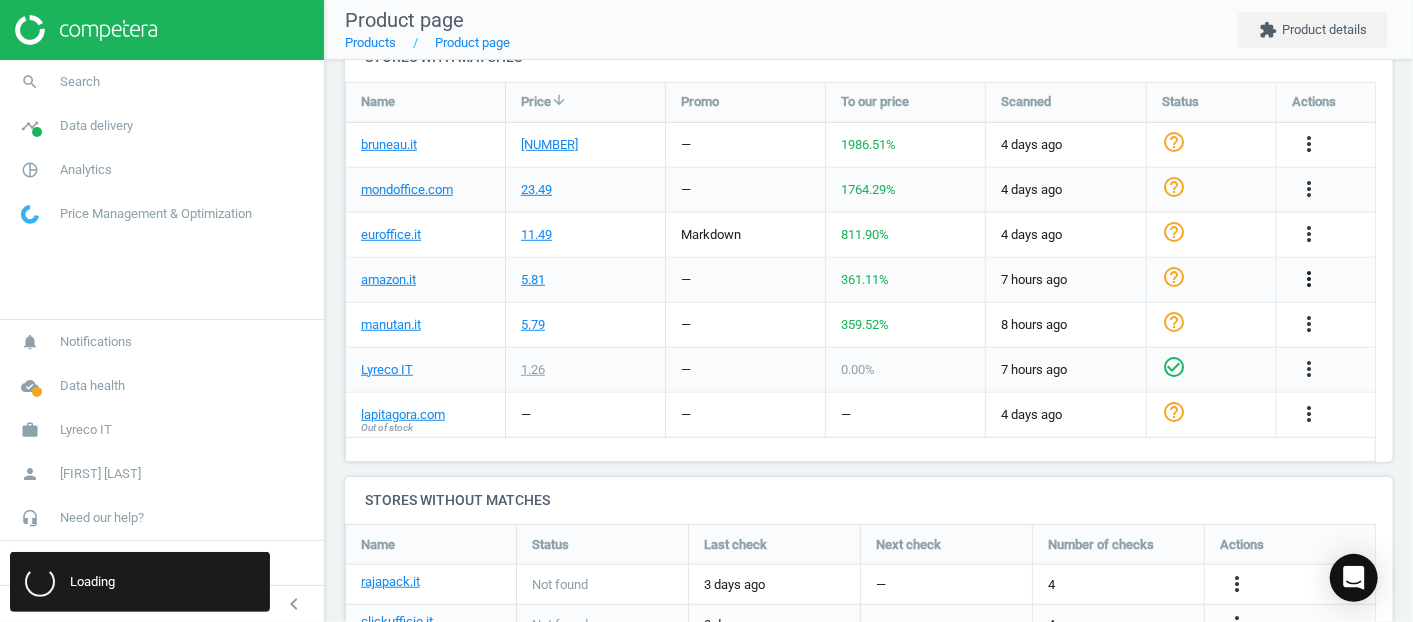 click on "more_vert" at bounding box center (1309, 279) 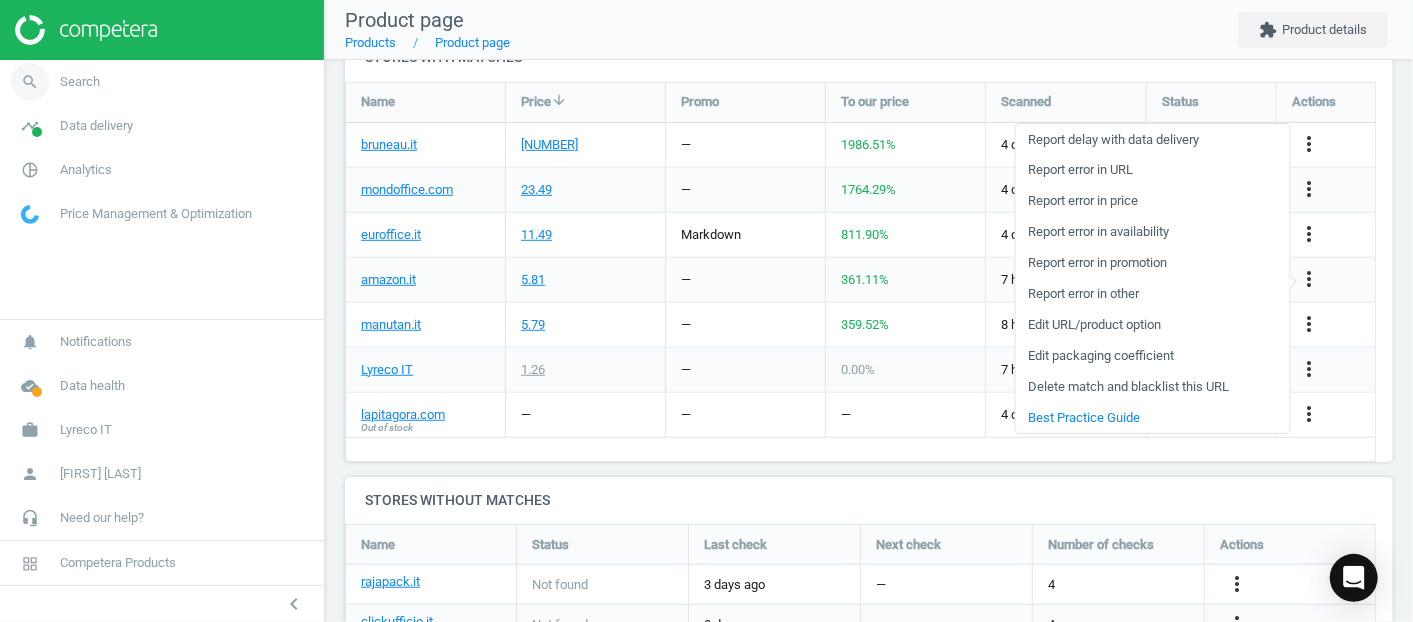 click on "search Search" at bounding box center [162, 82] 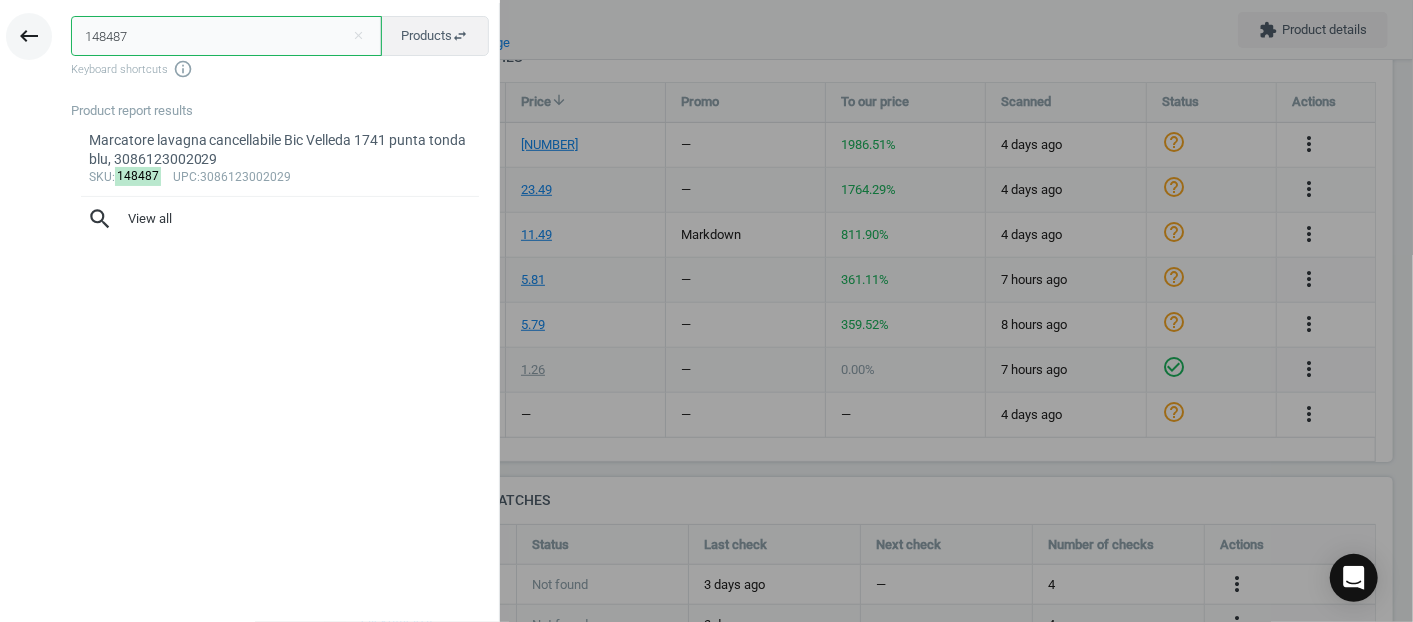 drag, startPoint x: 163, startPoint y: 28, endPoint x: 19, endPoint y: 27, distance: 144.00348 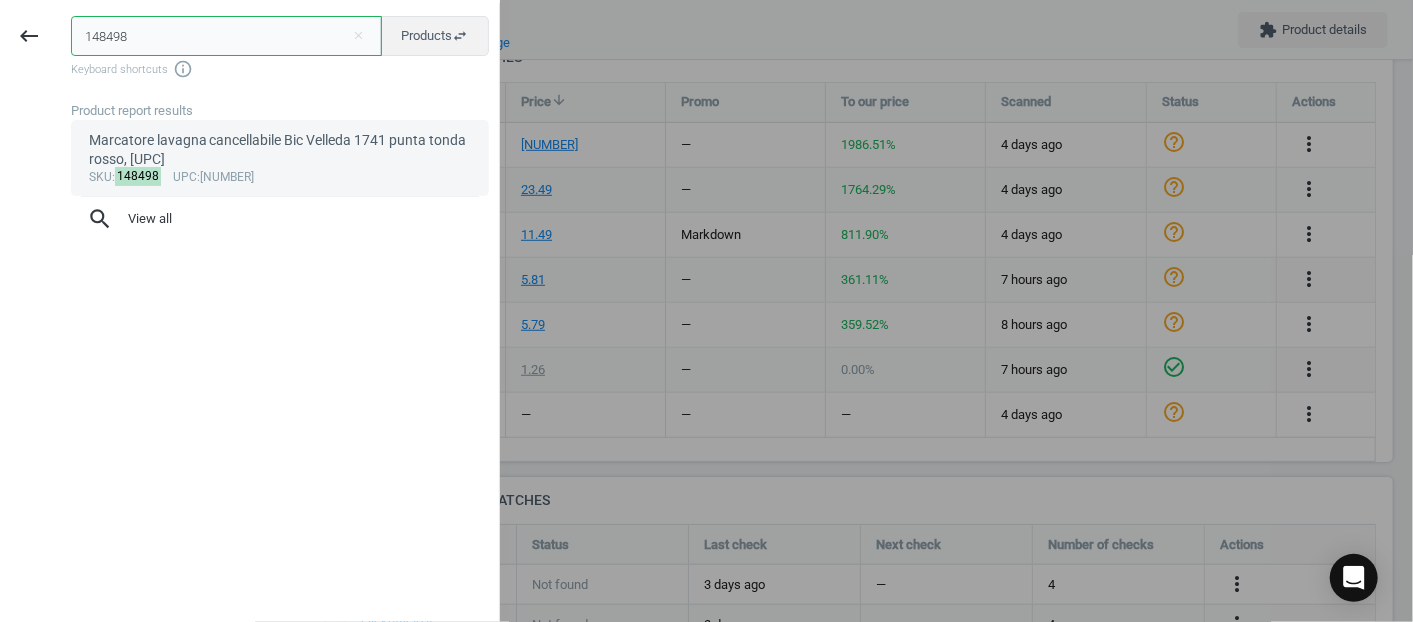 type on "148498" 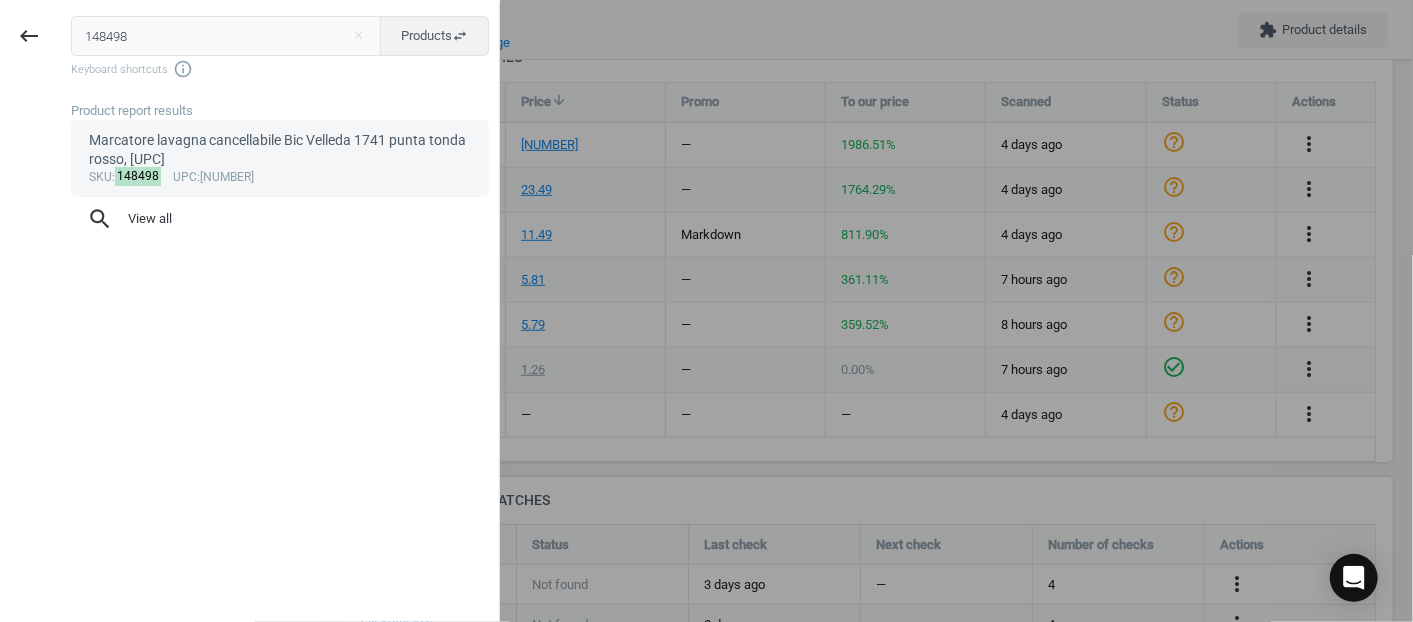 click on "upc" at bounding box center (185, 177) 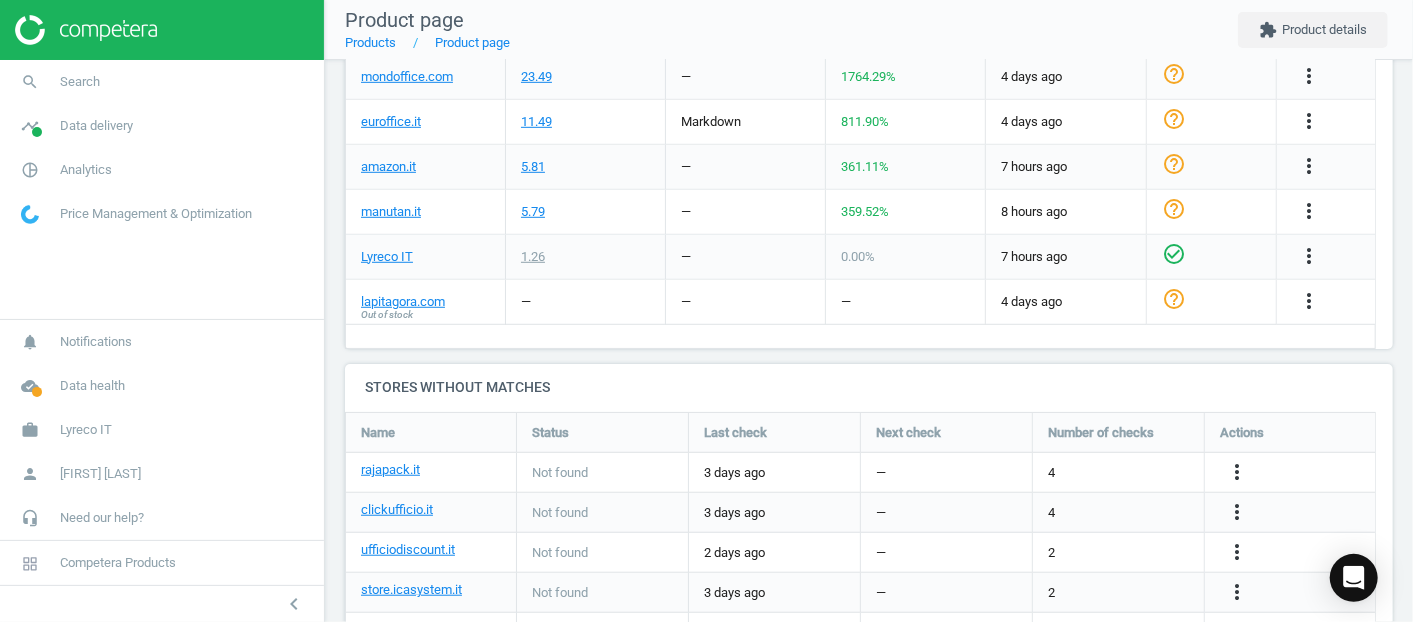scroll, scrollTop: 589, scrollLeft: 0, axis: vertical 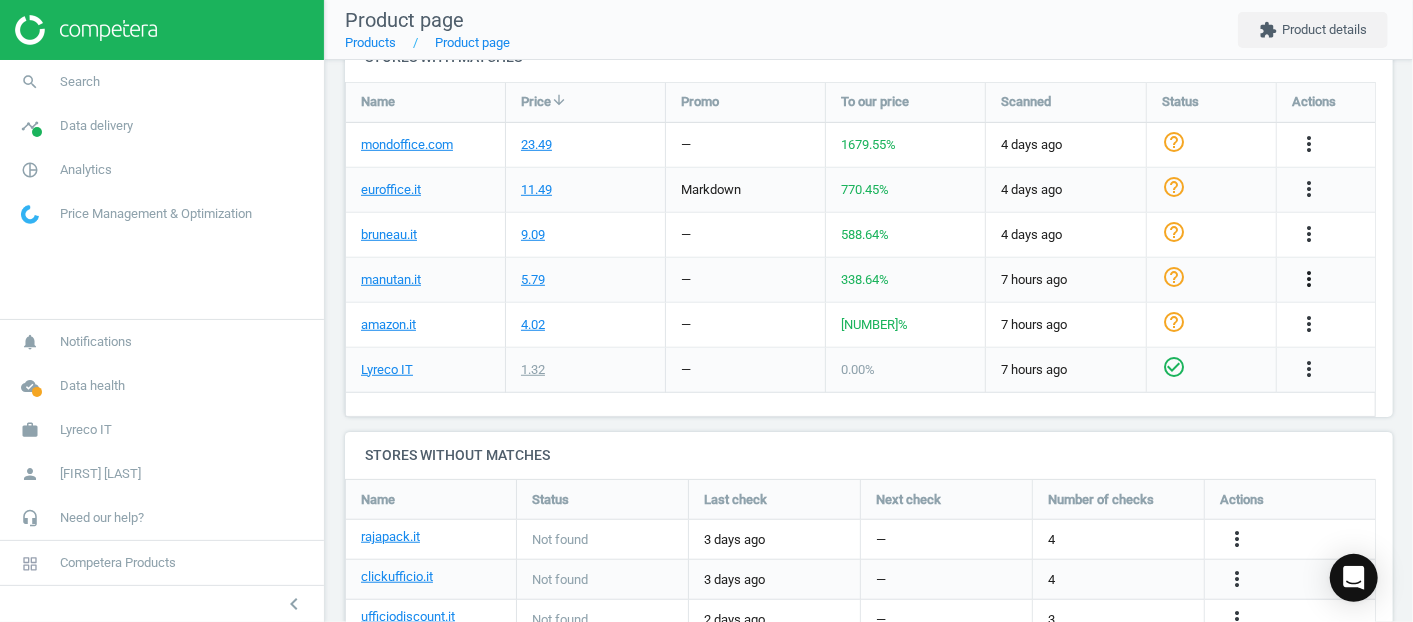 click on "more_vert" at bounding box center [1309, 279] 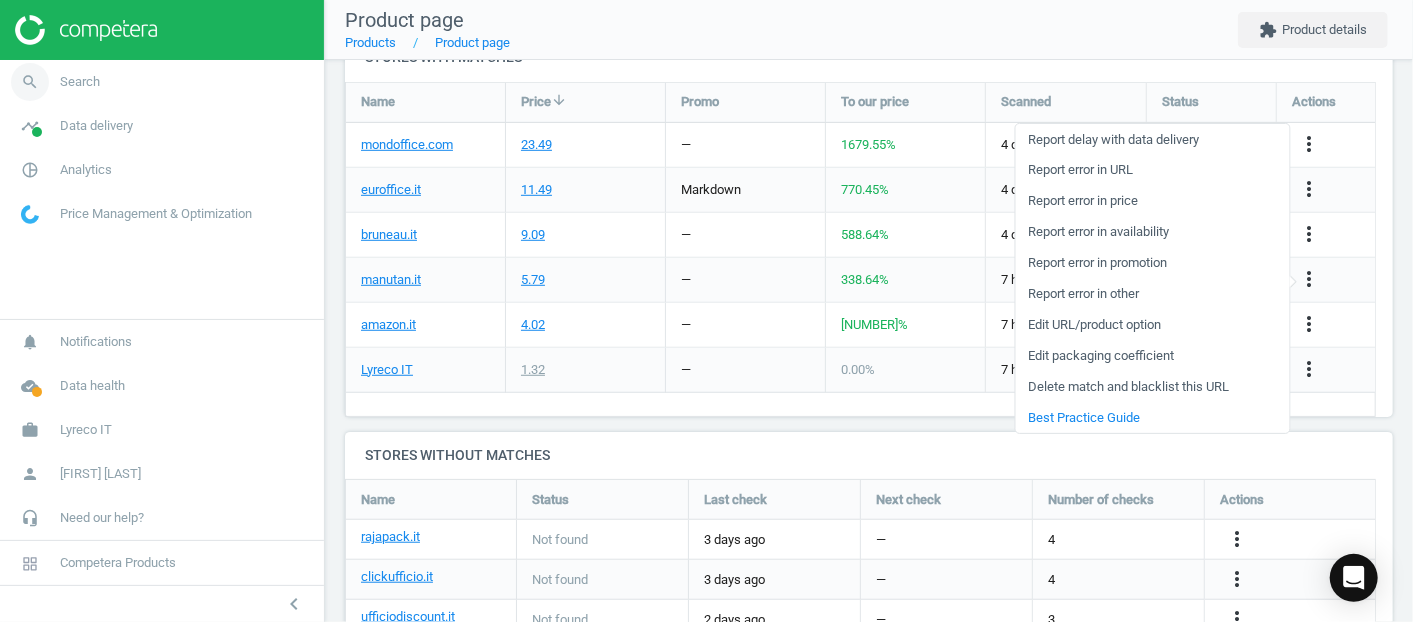 click on "search Search" at bounding box center (162, 82) 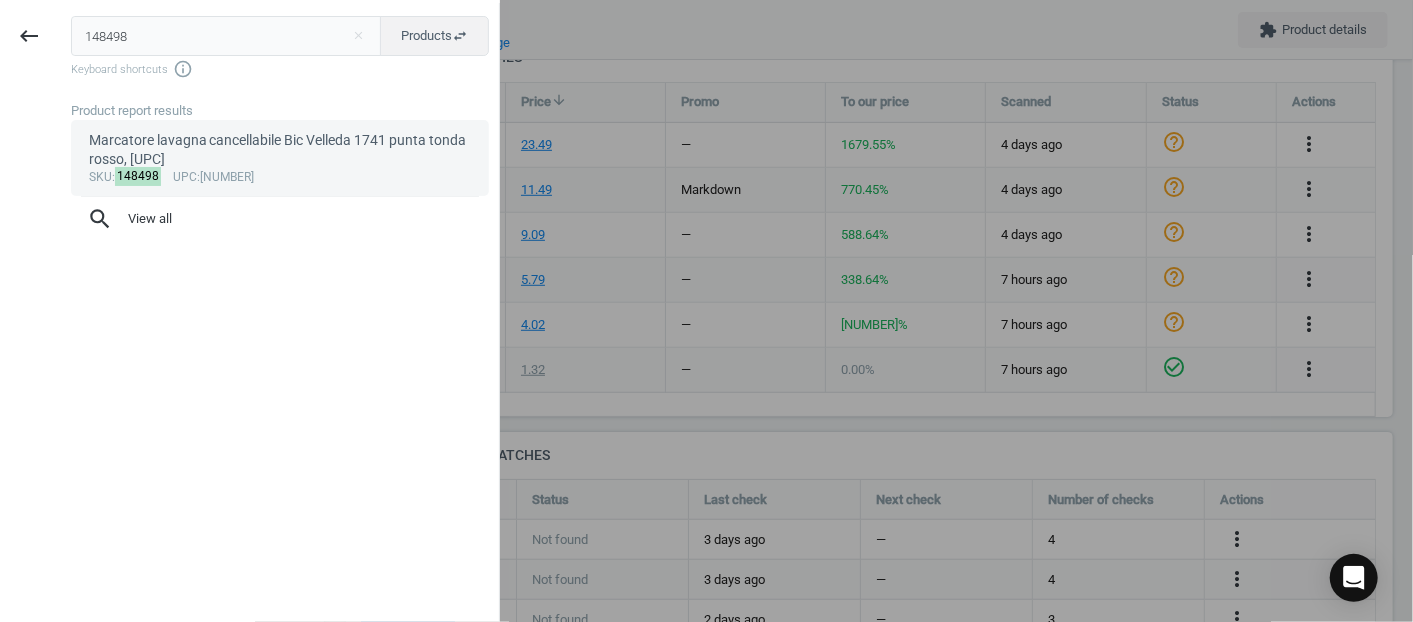 click on "upc" at bounding box center [185, 177] 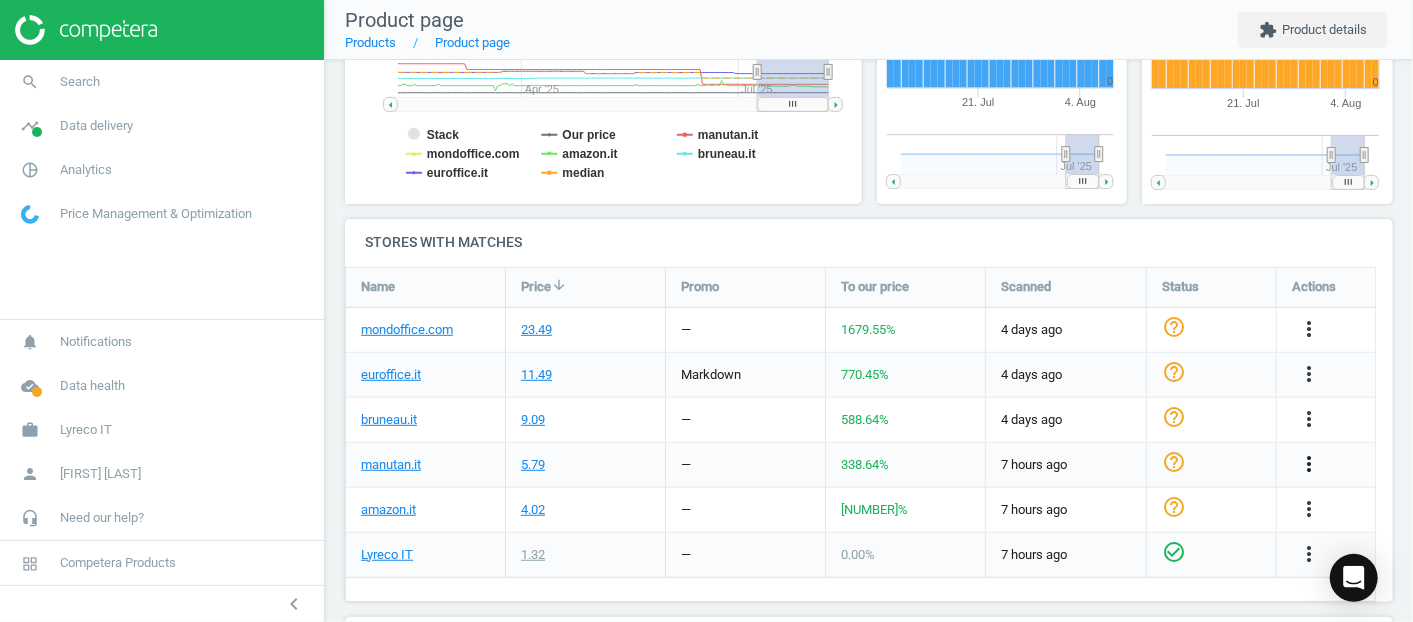 click on "more_vert" at bounding box center [1309, 464] 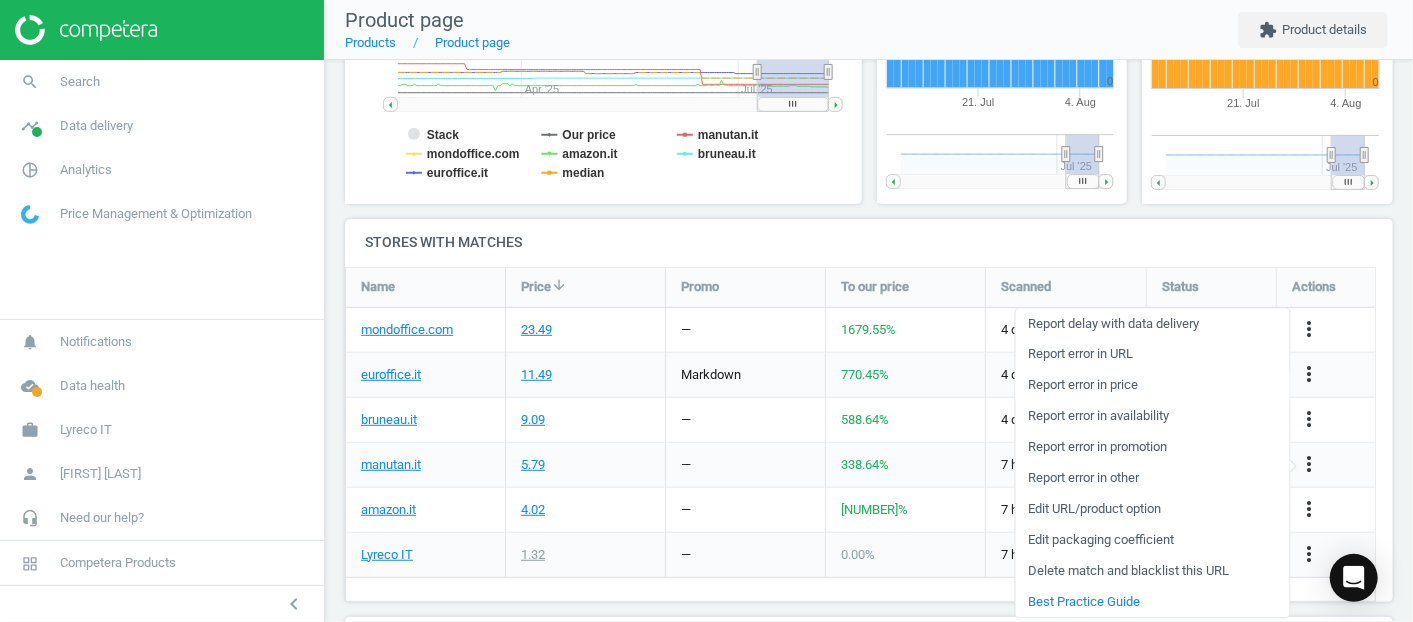 click on "Report error in price" at bounding box center [1152, 385] 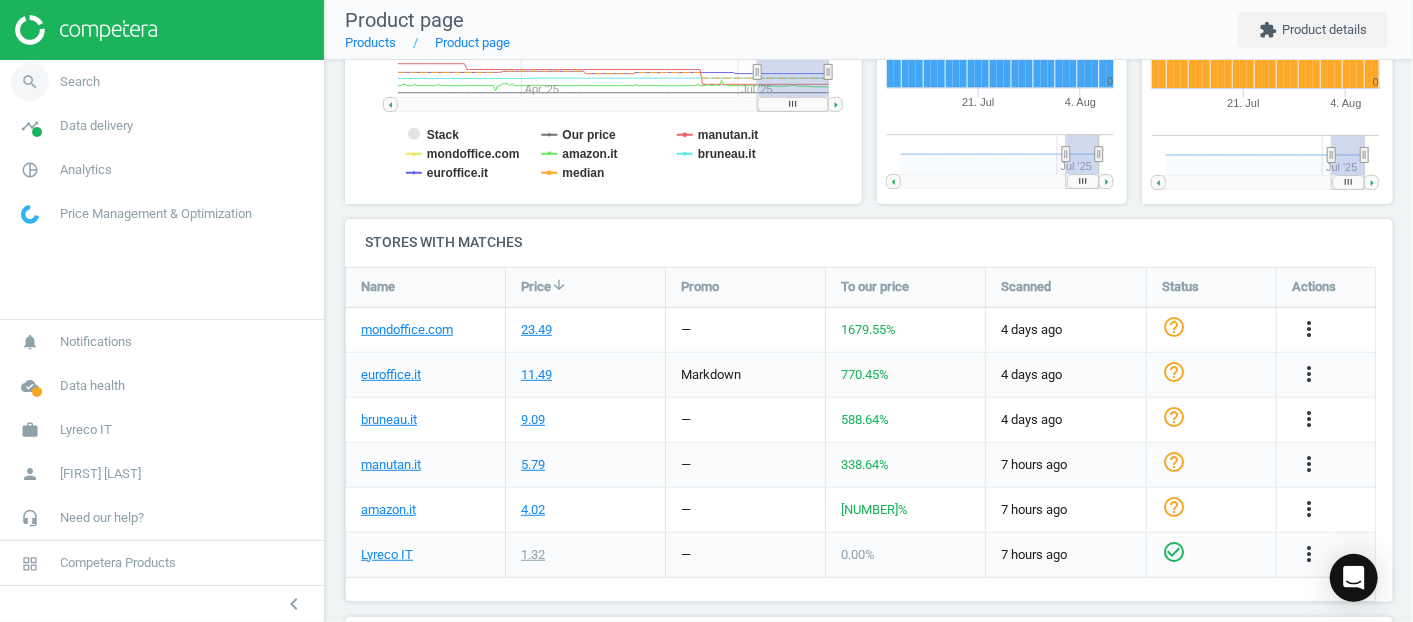 click on "search Search" at bounding box center [162, 82] 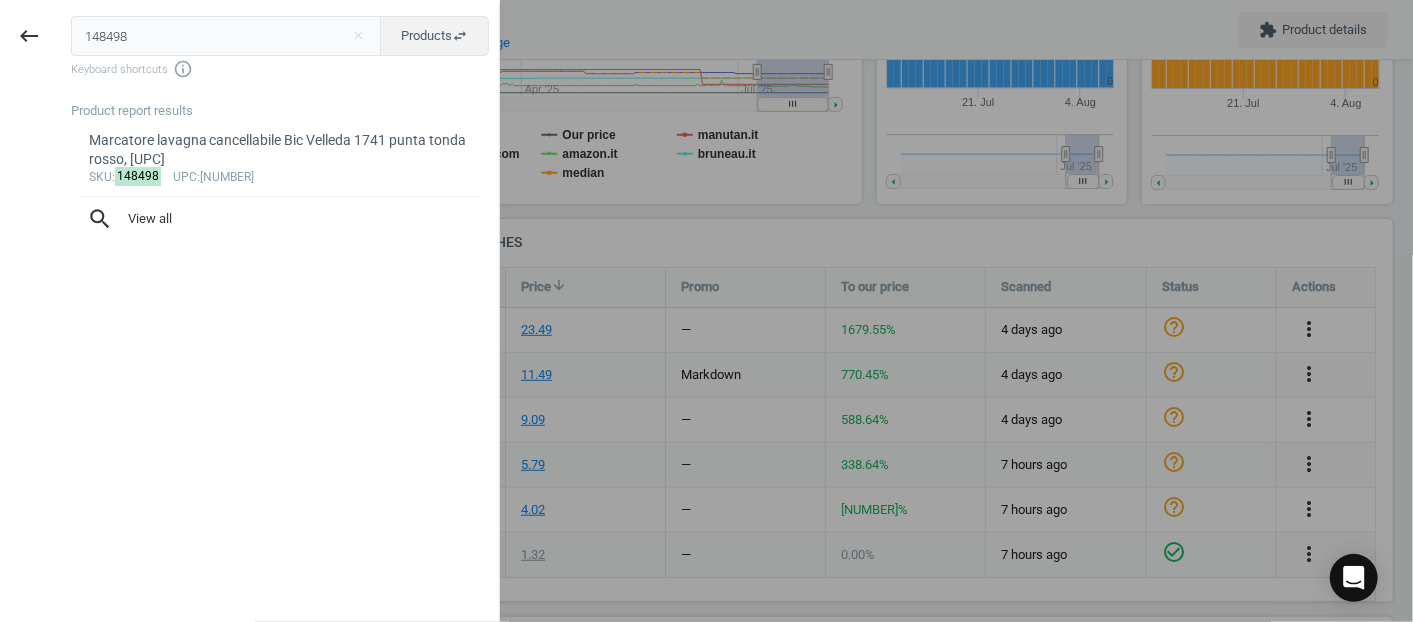 drag, startPoint x: 23, startPoint y: 22, endPoint x: 0, endPoint y: 15, distance: 24.04163 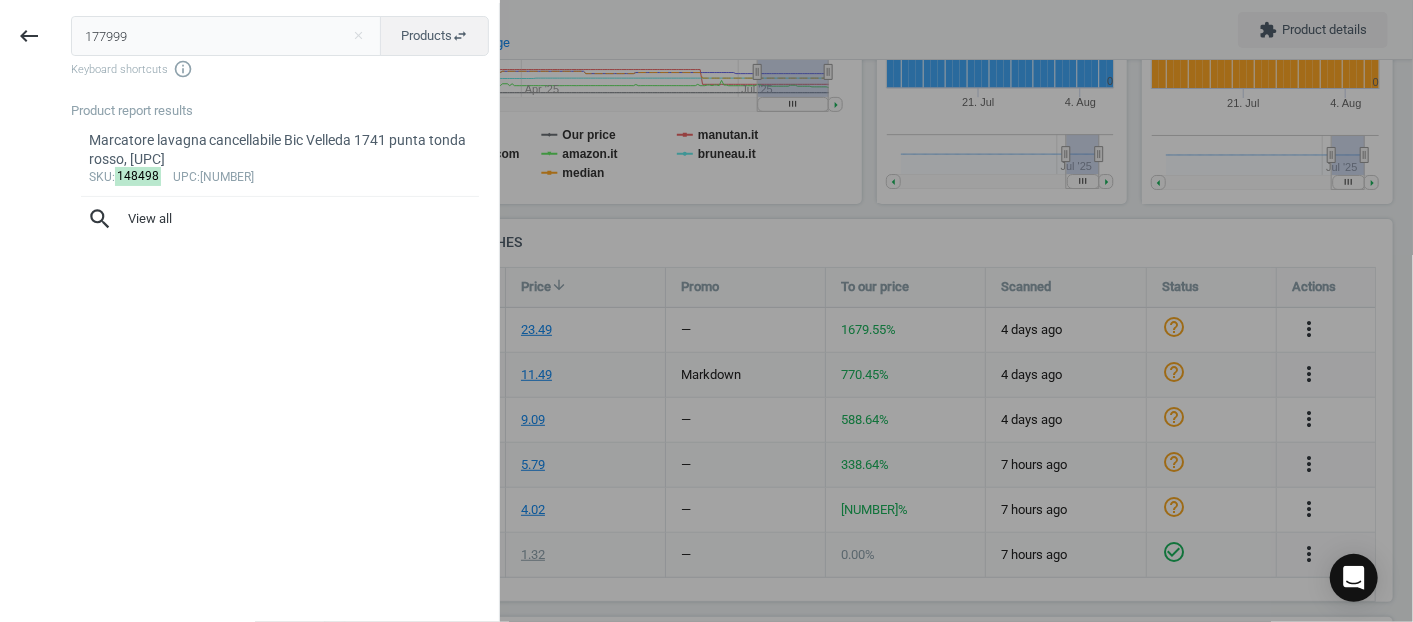 type on "177999" 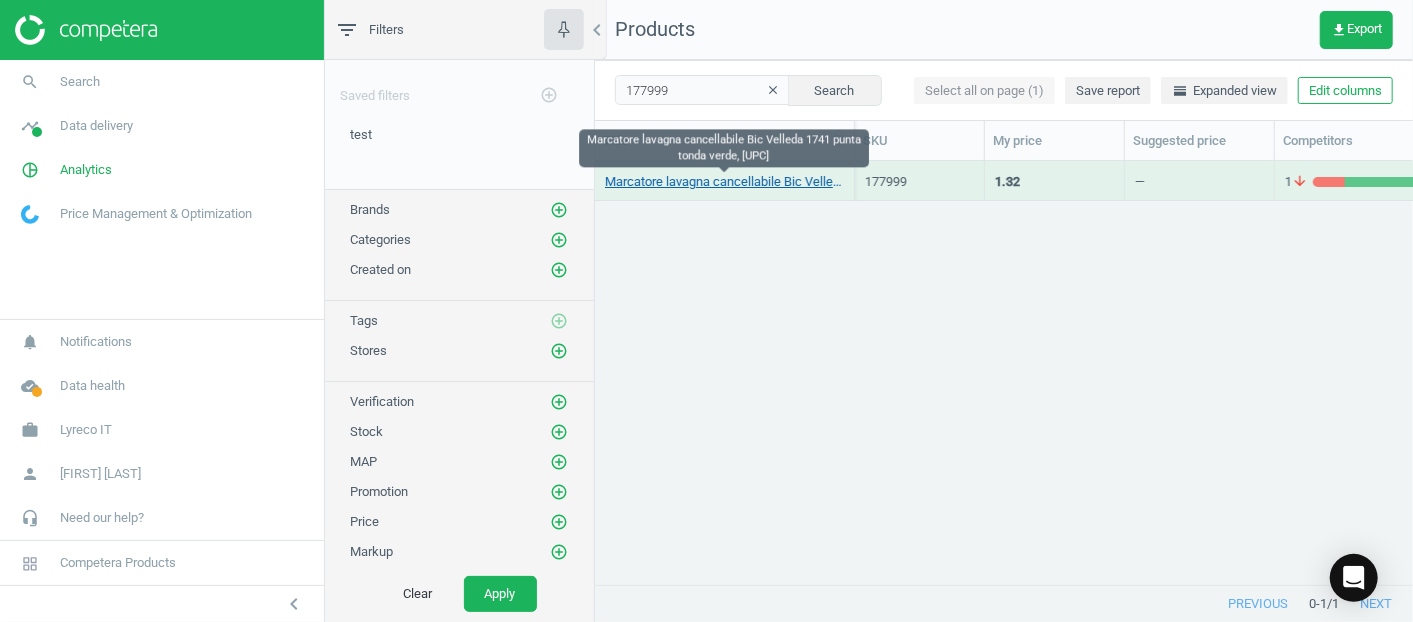 click on "Marcatore lavagna cancellabile Bic Velleda 1741 punta tonda verde, [UPC]" at bounding box center [724, 182] 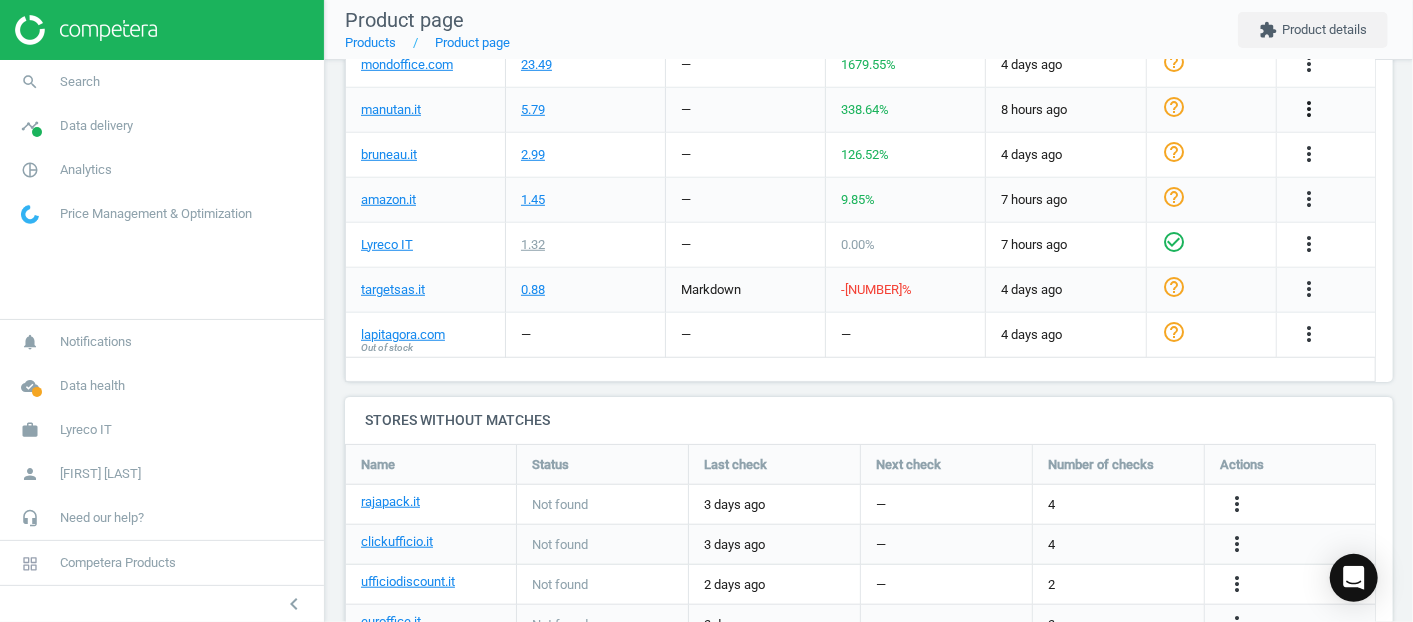 click on "more_vert" at bounding box center [1309, 109] 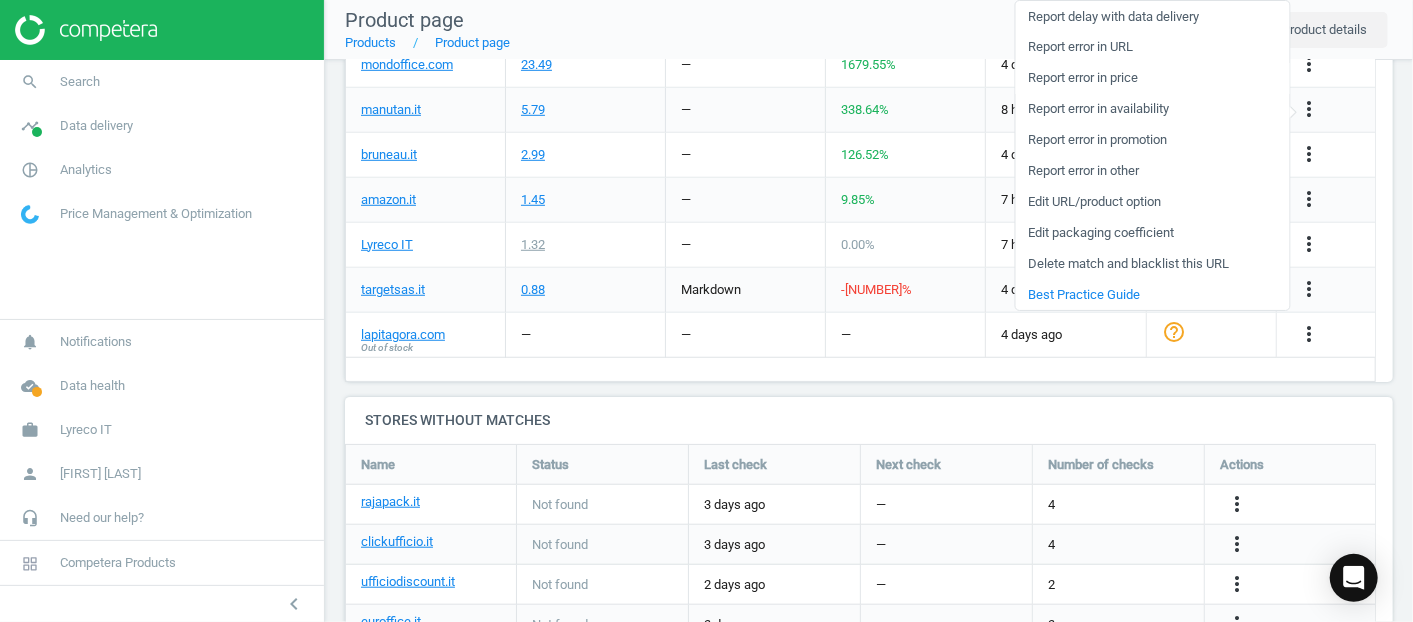 click on "Report error in price" at bounding box center [1152, 78] 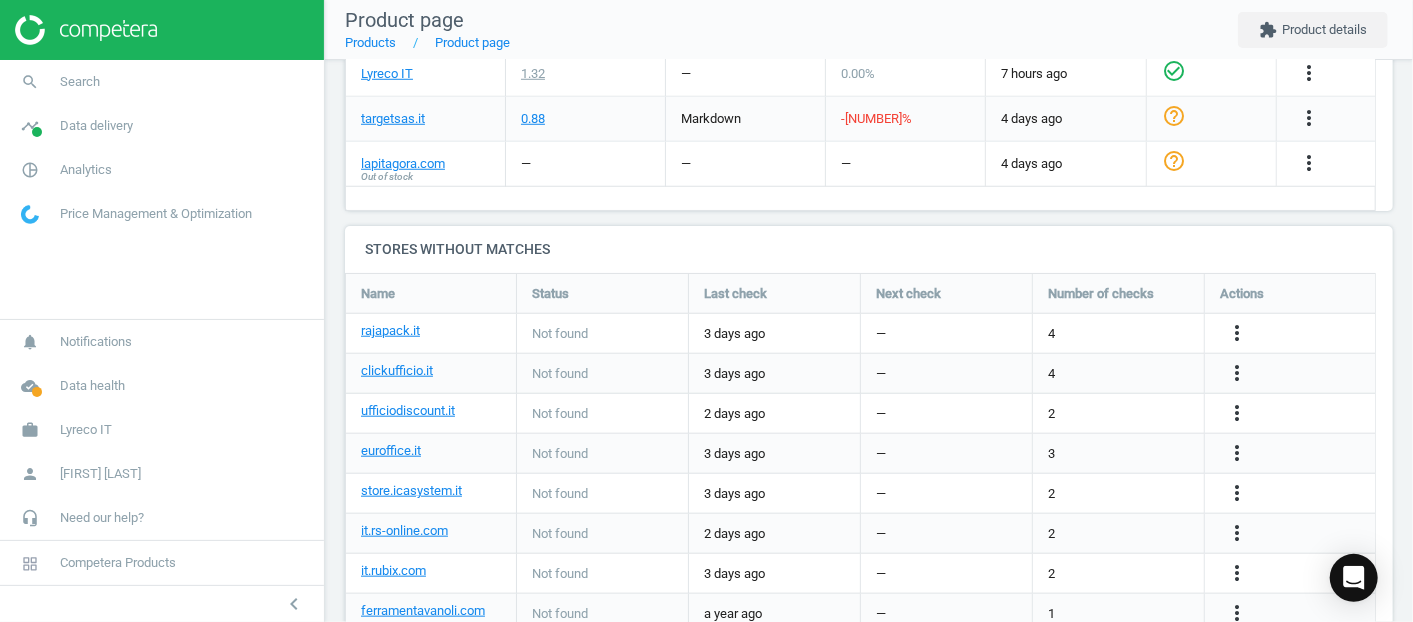 scroll, scrollTop: 0, scrollLeft: 0, axis: both 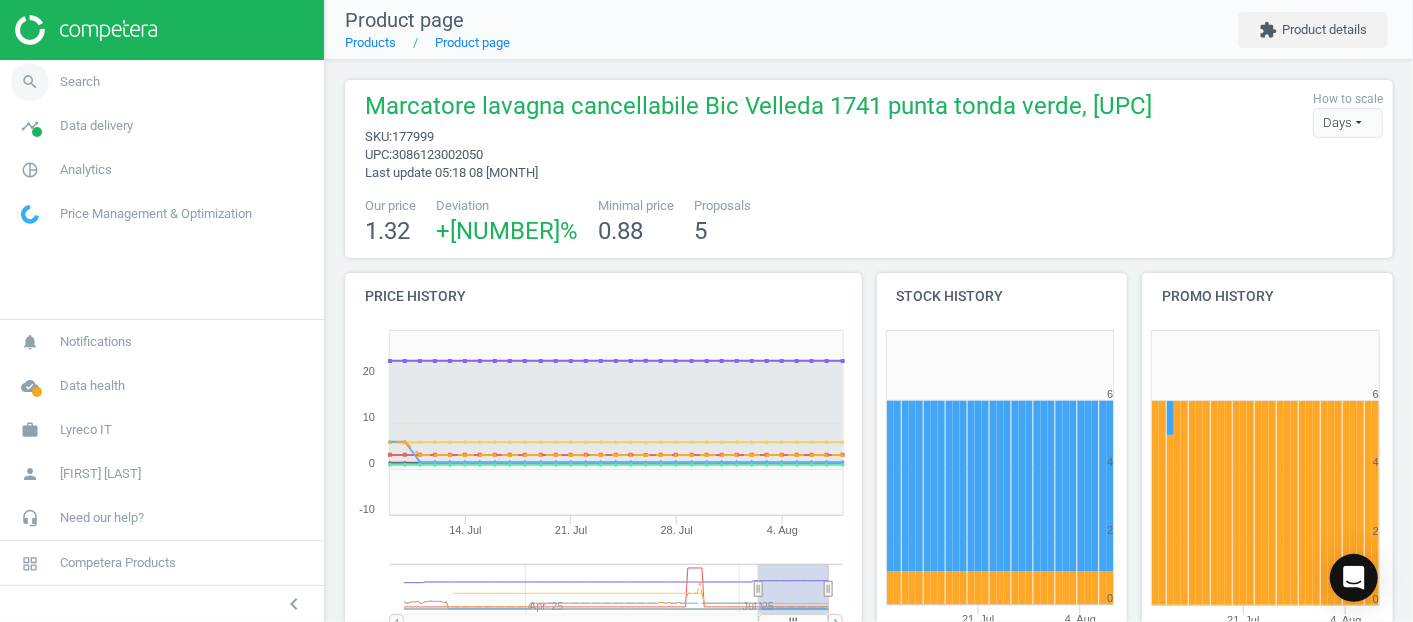 click on "search Search" at bounding box center [162, 82] 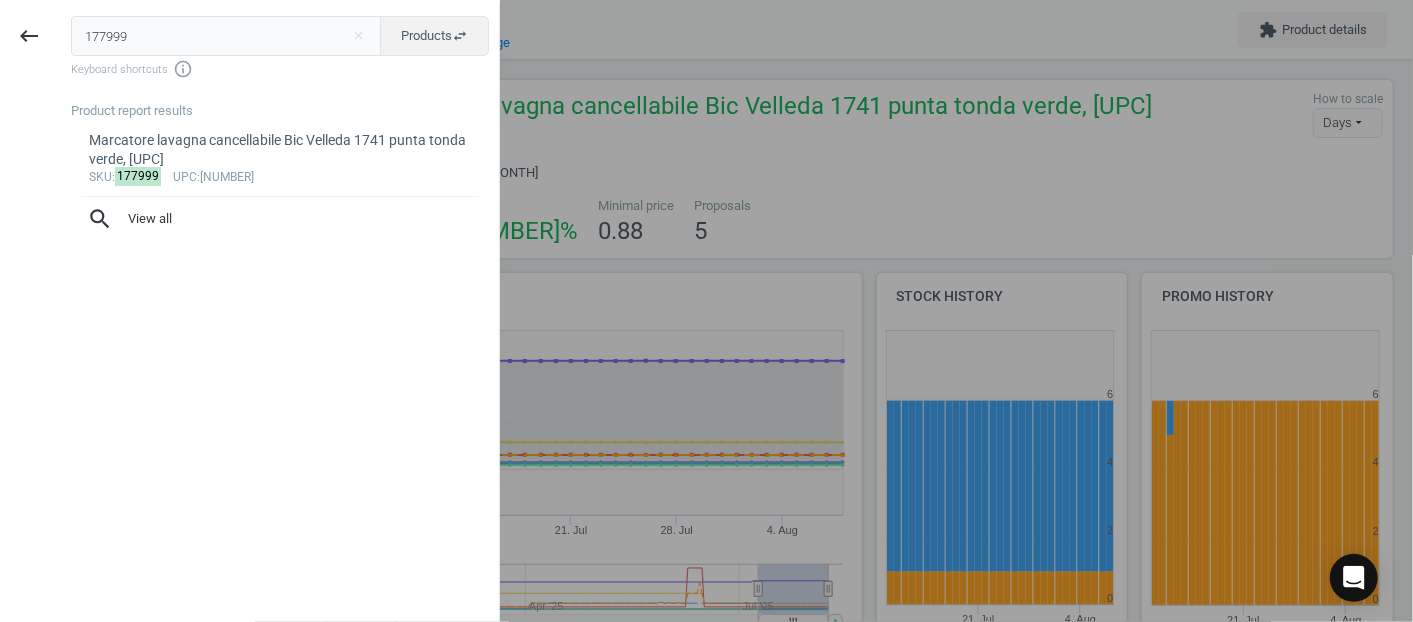 drag, startPoint x: 214, startPoint y: 34, endPoint x: 0, endPoint y: 20, distance: 214.45746 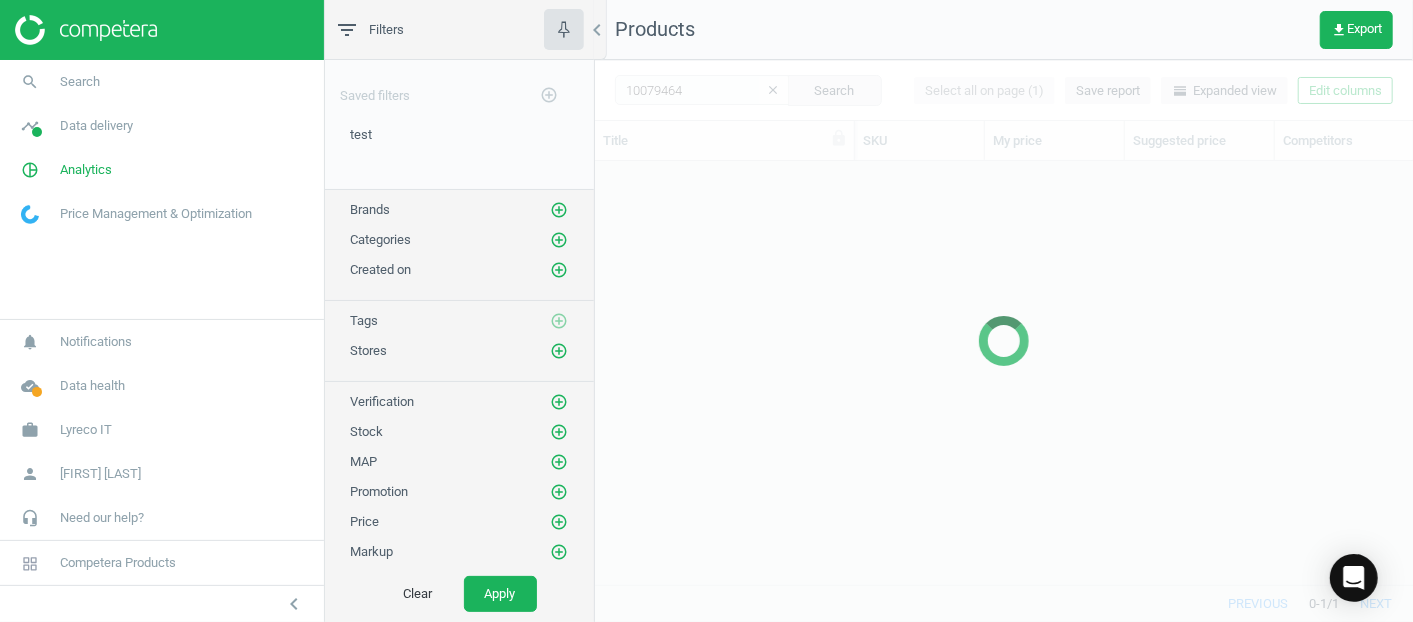 scroll, scrollTop: 17, scrollLeft: 17, axis: both 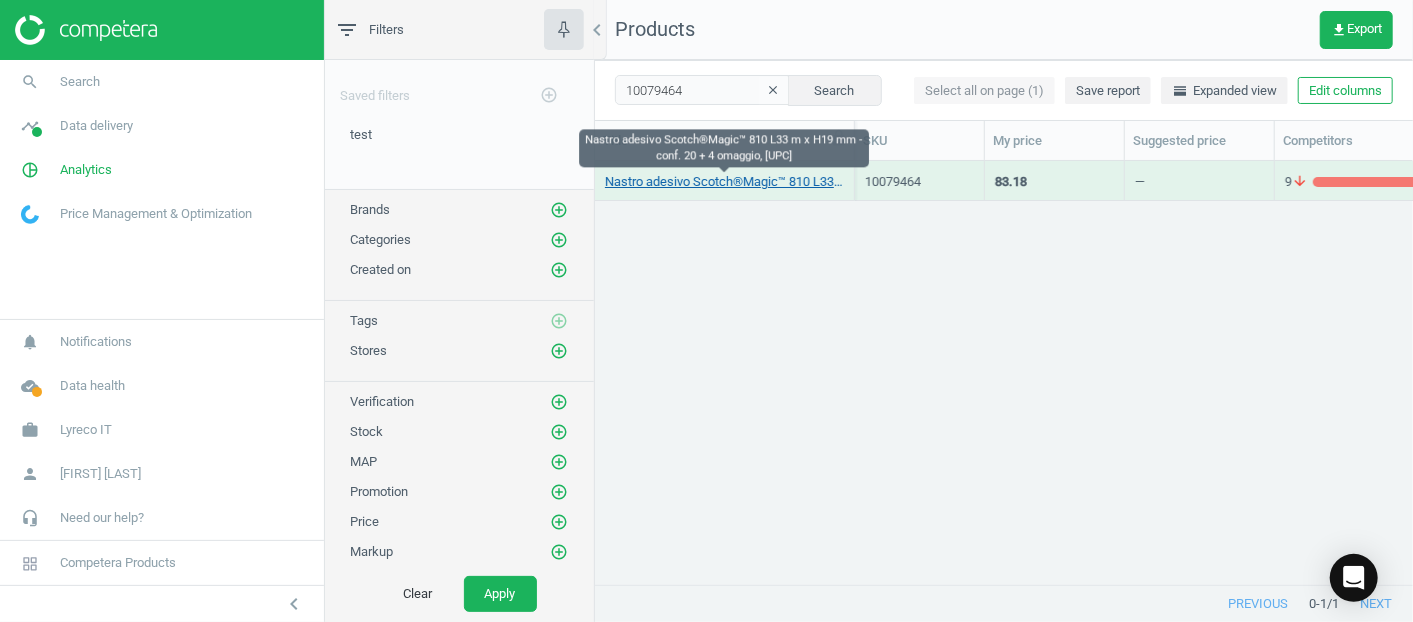 click on "Nastro adesivo Scotch®Magic™ 810 L33 m x H19 mm - conf. 20 + 4 omaggio, [UPC]" at bounding box center (724, 182) 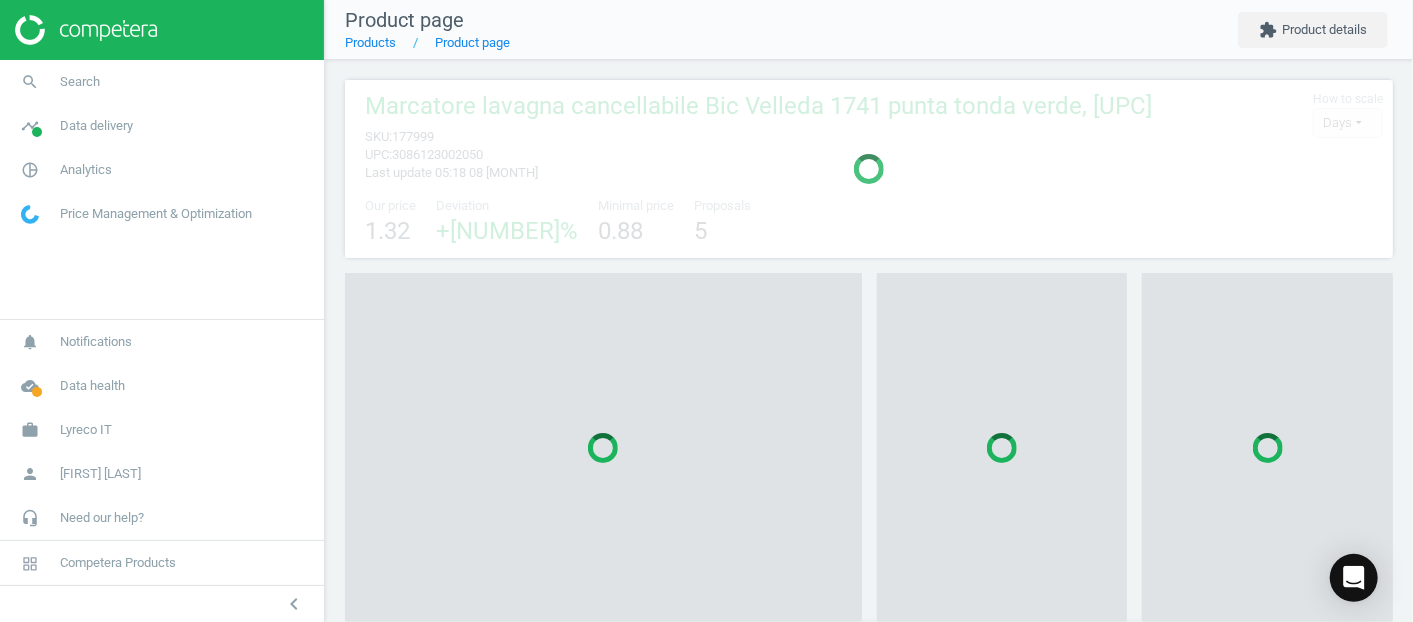 scroll, scrollTop: 10, scrollLeft: 9, axis: both 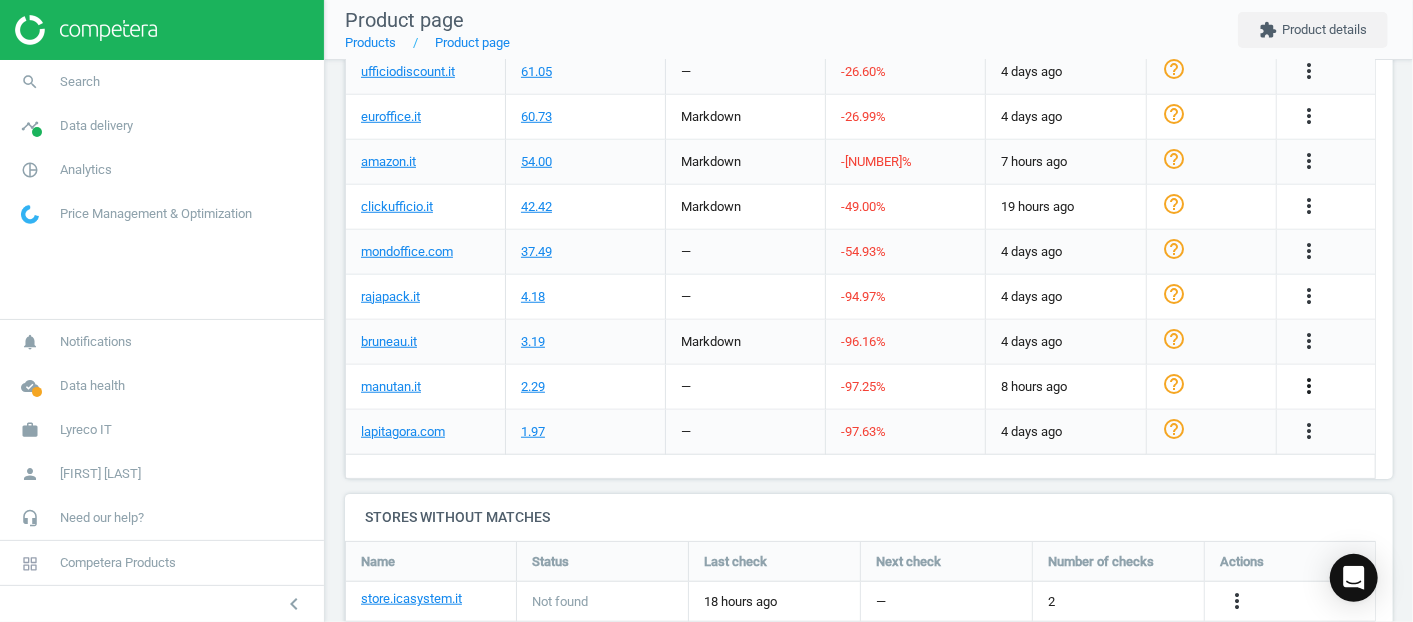 click on "more_vert" at bounding box center [1309, 386] 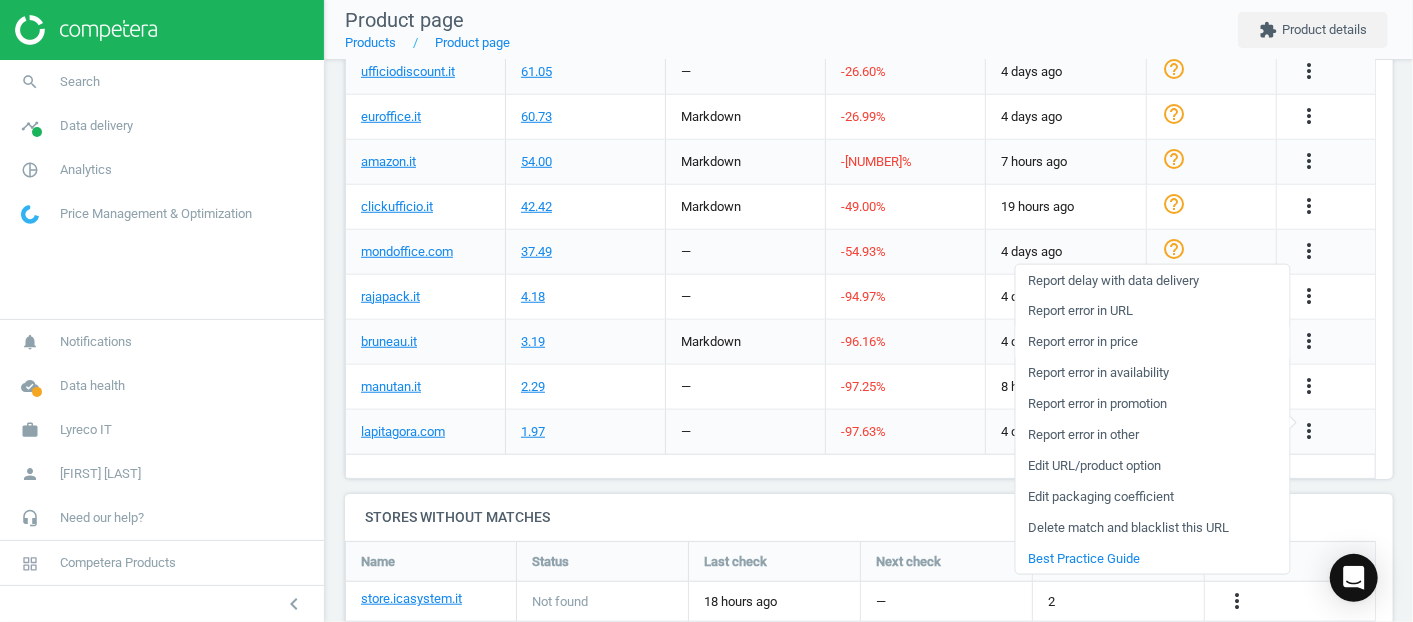 click on "Report error in price" at bounding box center (1152, 342) 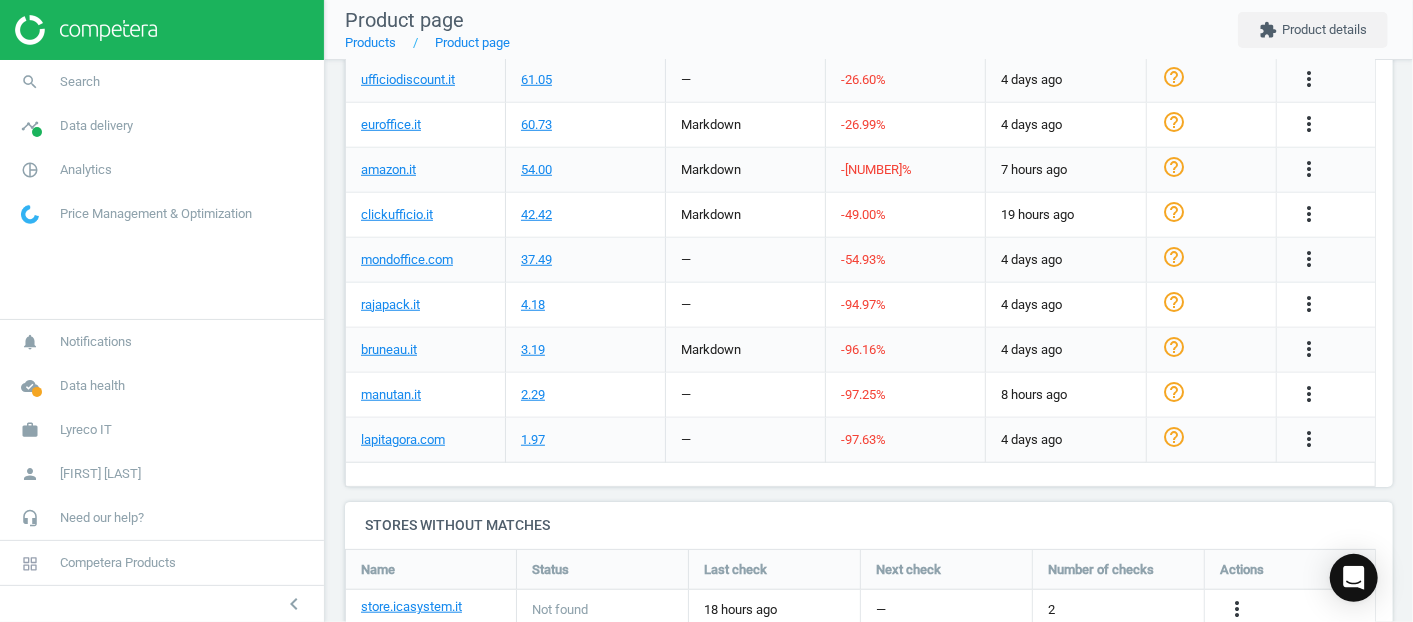 scroll, scrollTop: 811, scrollLeft: 0, axis: vertical 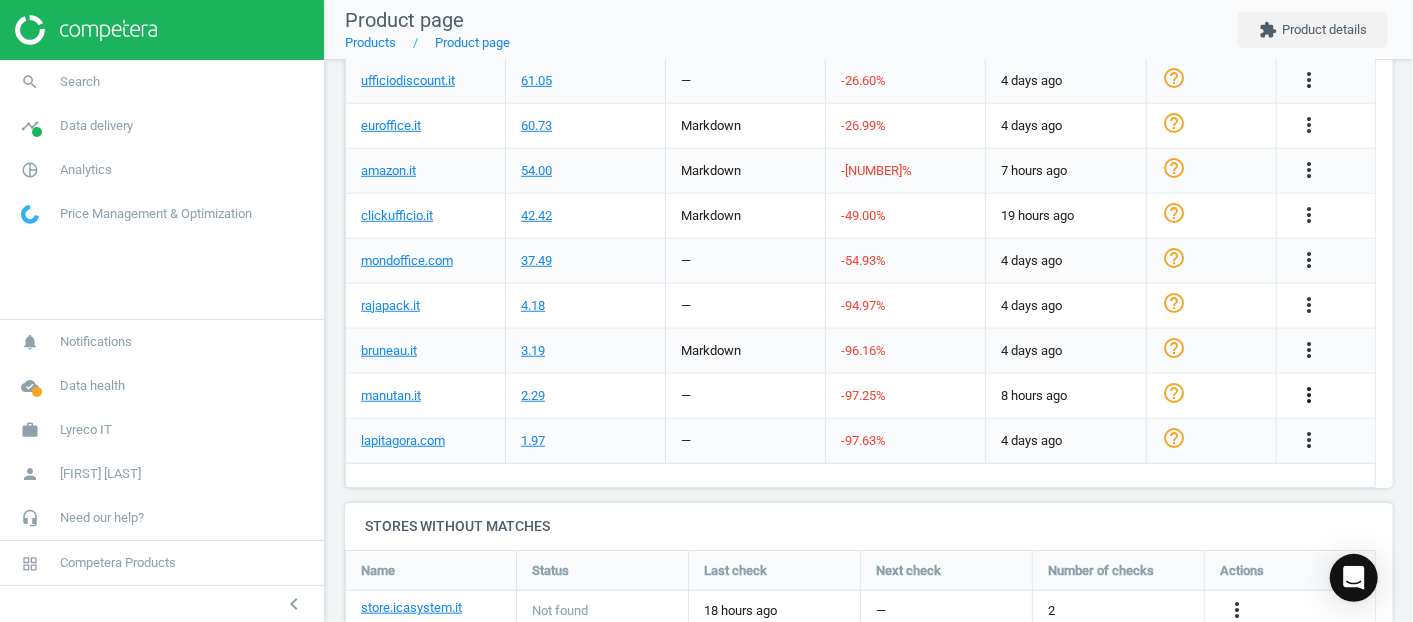 click on "more_vert" at bounding box center [1309, 395] 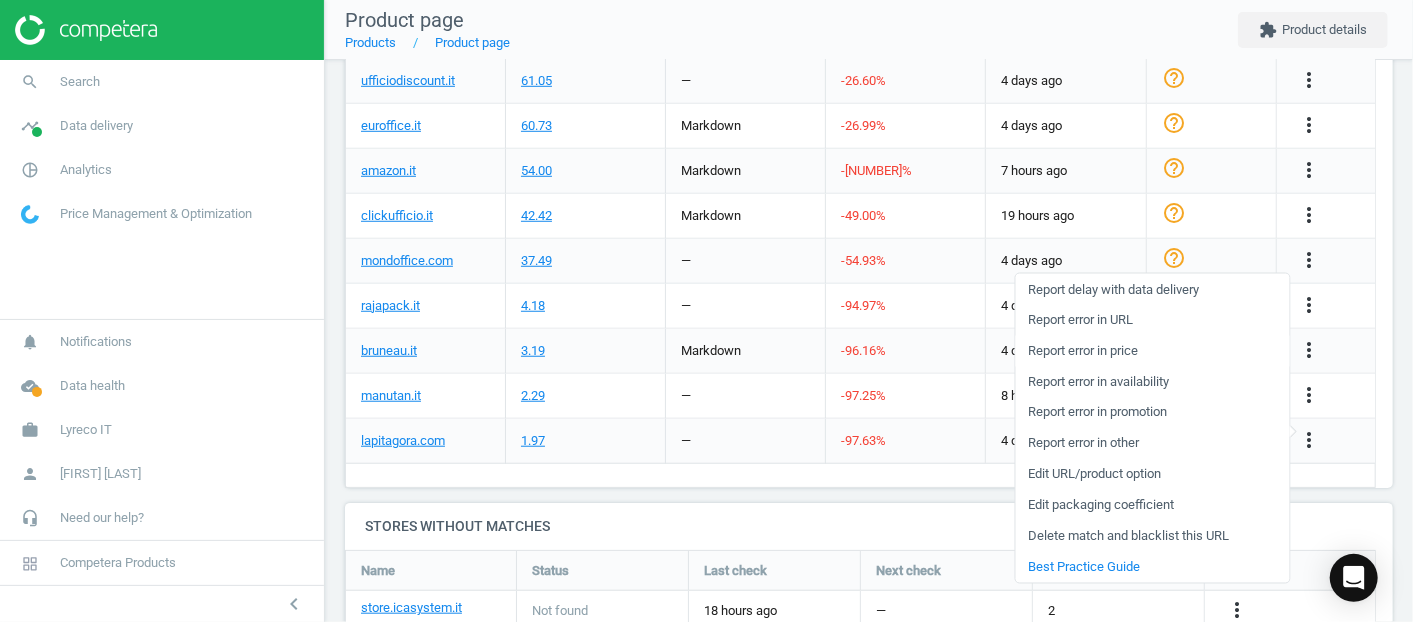 click on "Report error in price" at bounding box center [1152, 350] 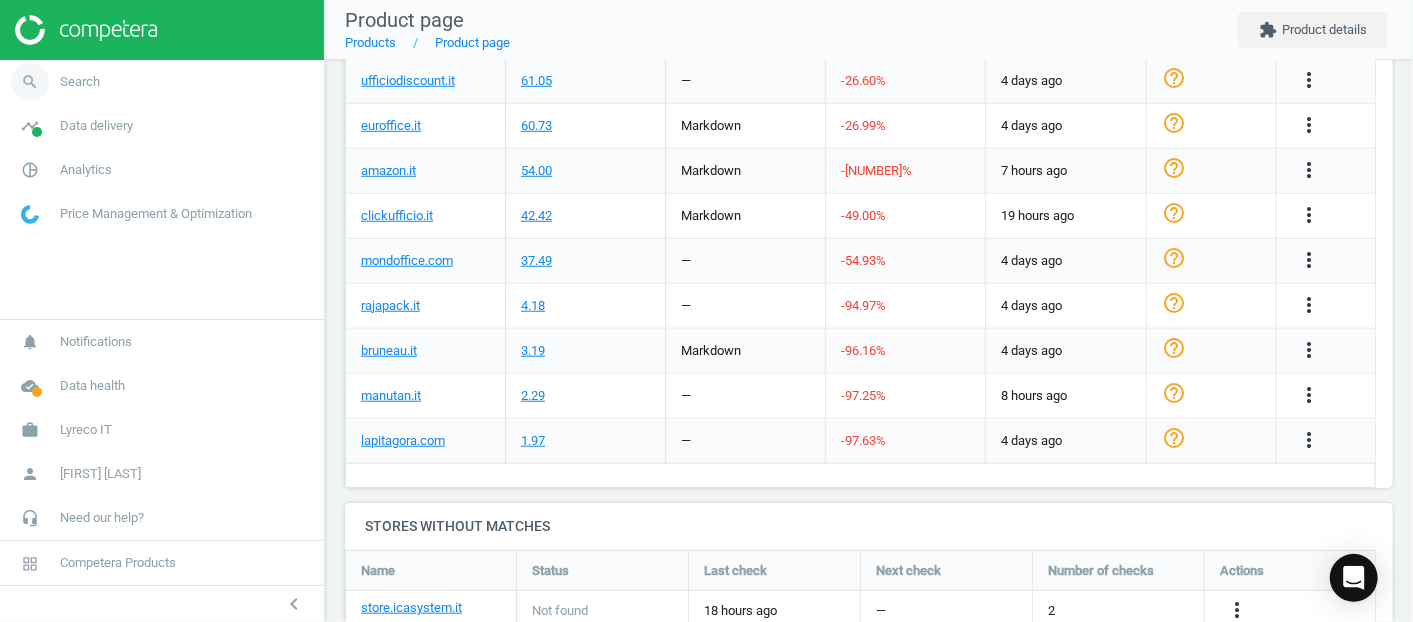 click on "search Search" at bounding box center (162, 82) 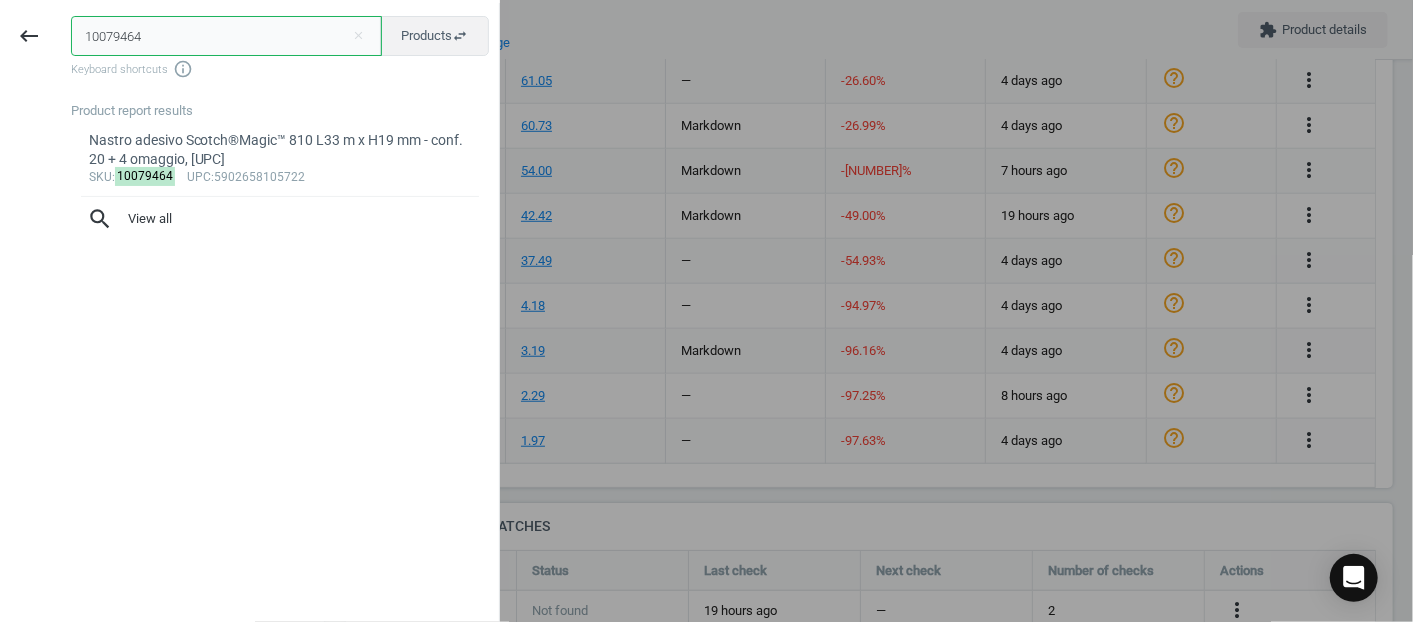 drag, startPoint x: 214, startPoint y: 39, endPoint x: 0, endPoint y: 26, distance: 214.3945 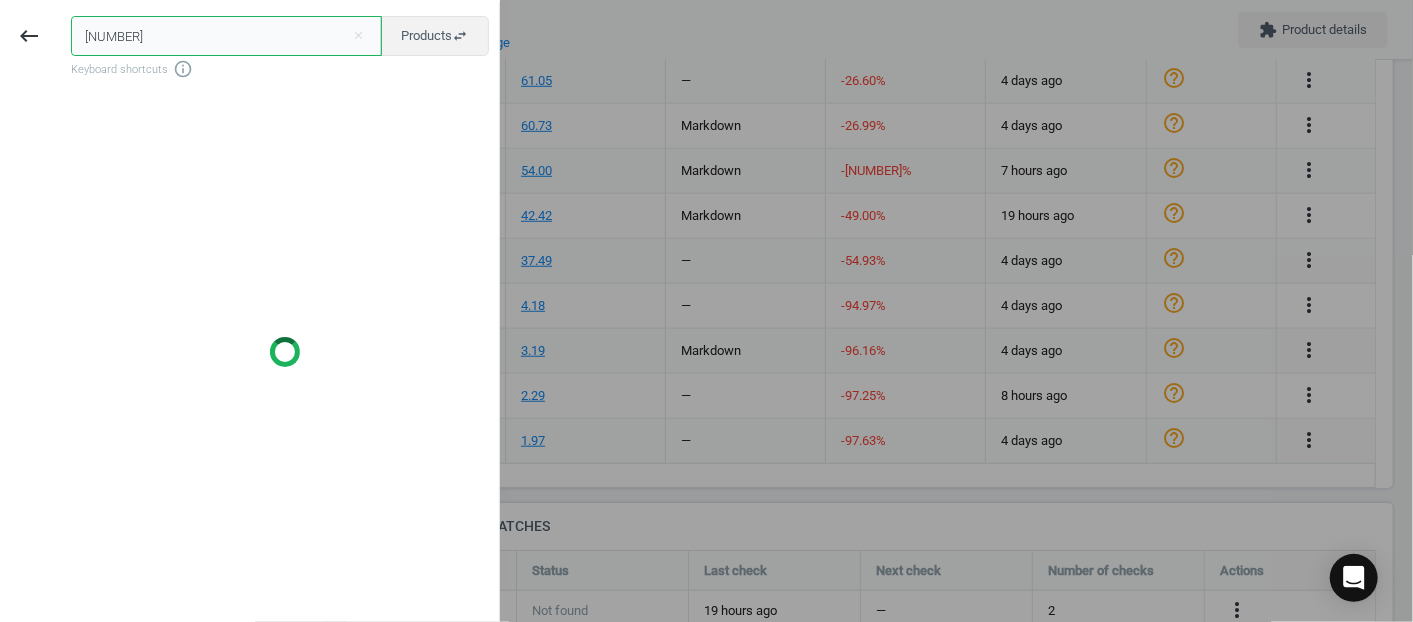 type on "[NUMBER]" 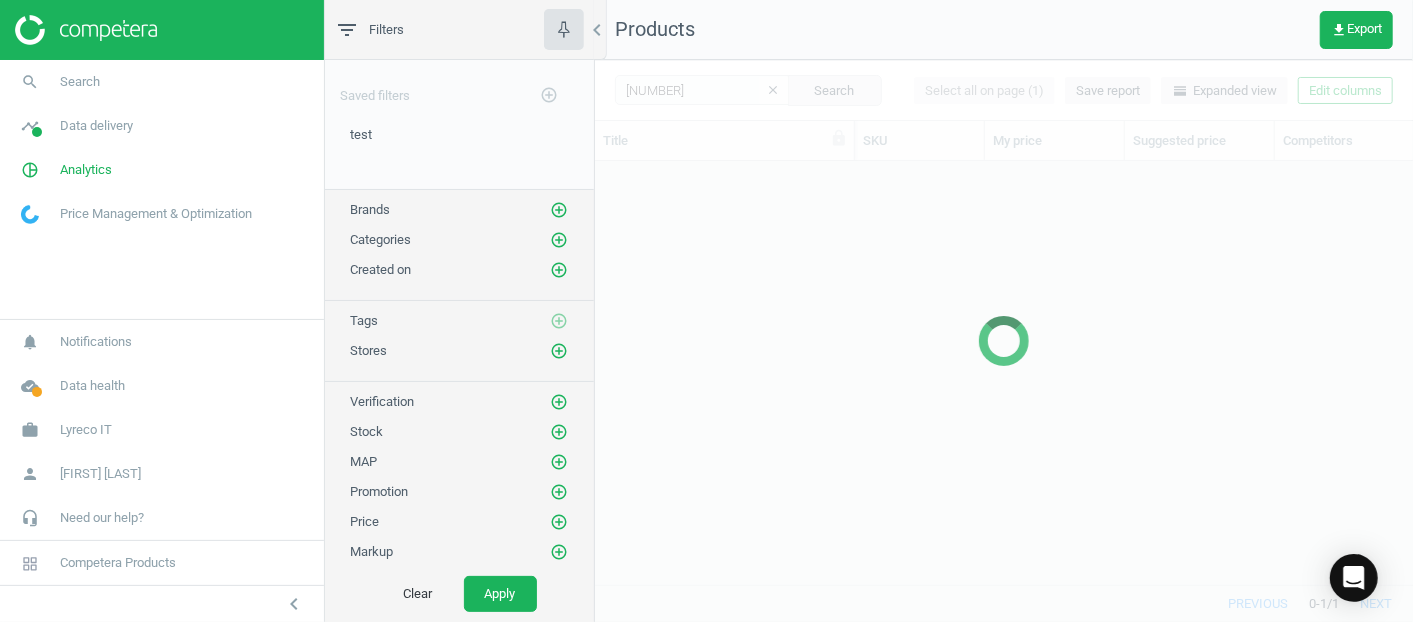 scroll, scrollTop: 17, scrollLeft: 17, axis: both 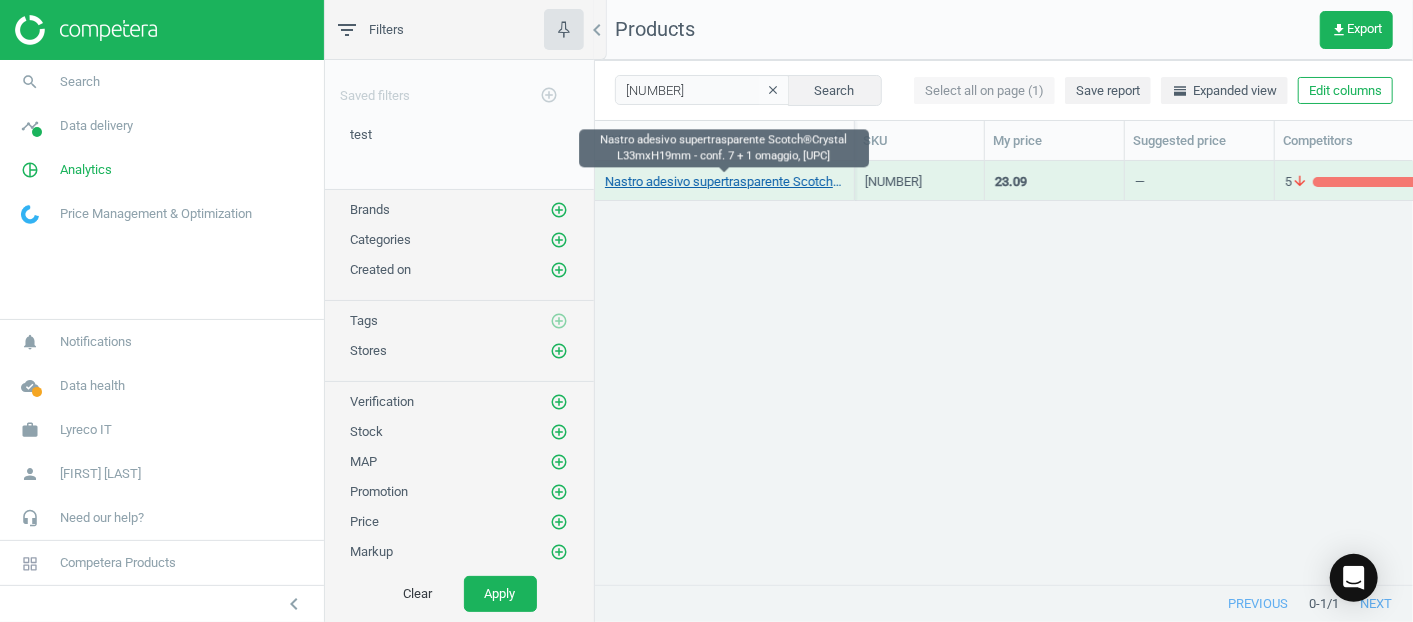 click on "Nastro adesivo supertrasparente Scotch®Crystal L33mxH19mm - conf. 7 + 1 omaggio, [UPC]" at bounding box center (724, 182) 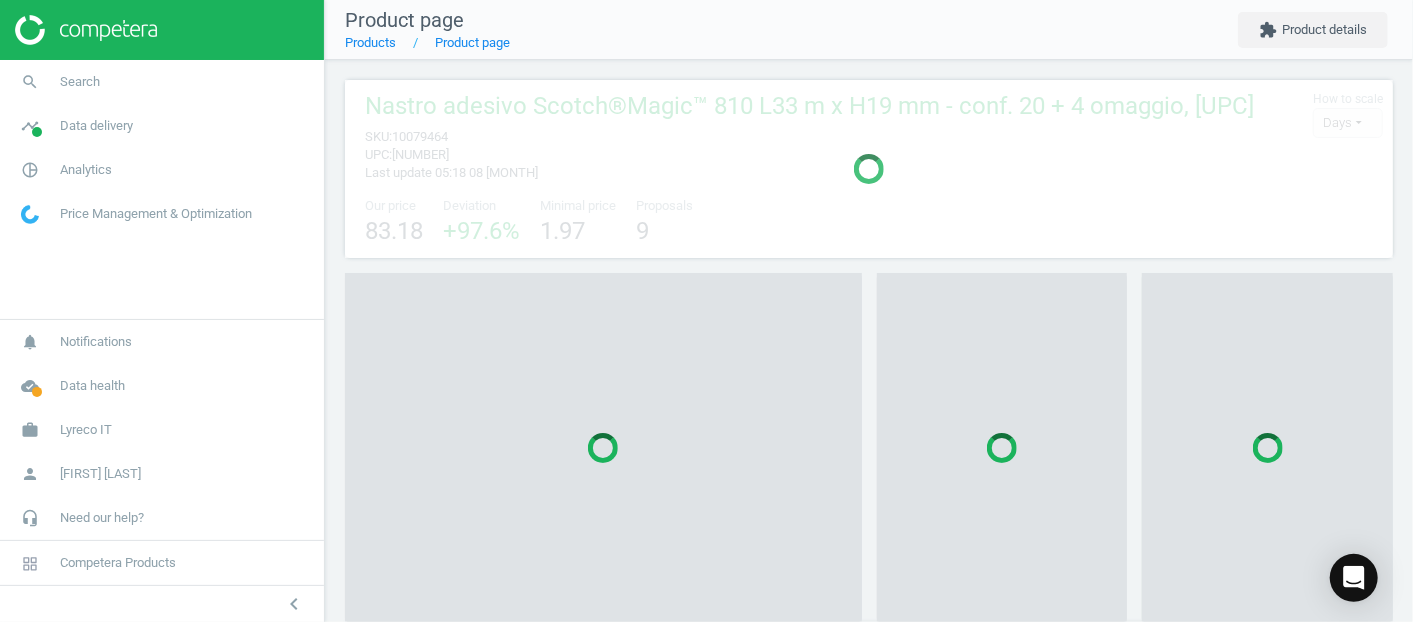 scroll, scrollTop: 10, scrollLeft: 9, axis: both 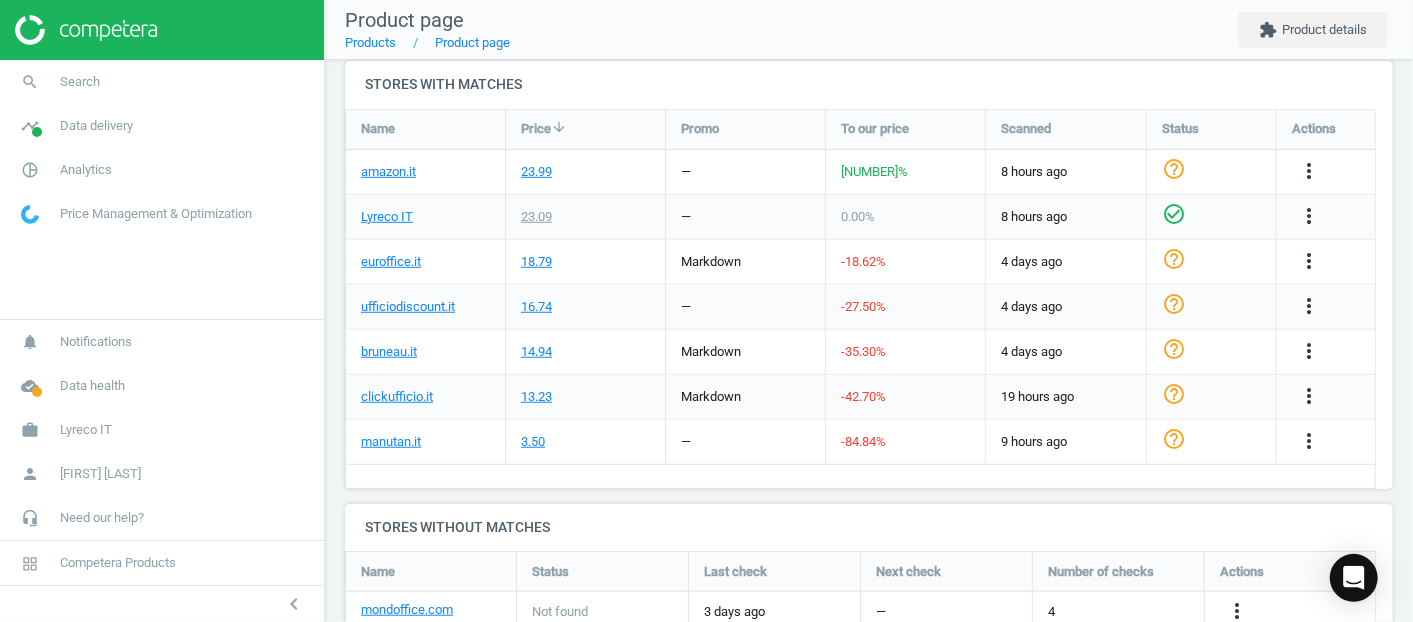 click on "more_vert" at bounding box center (1311, 442) 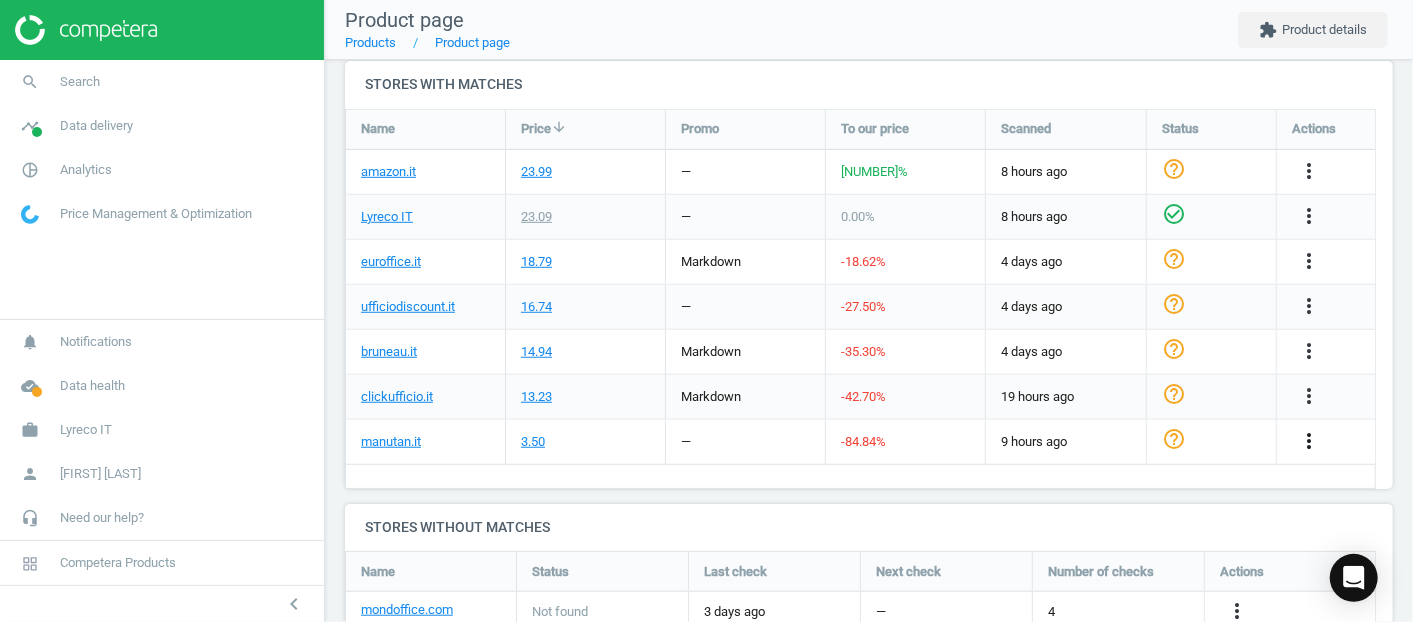 click on "more_vert" at bounding box center (1309, 441) 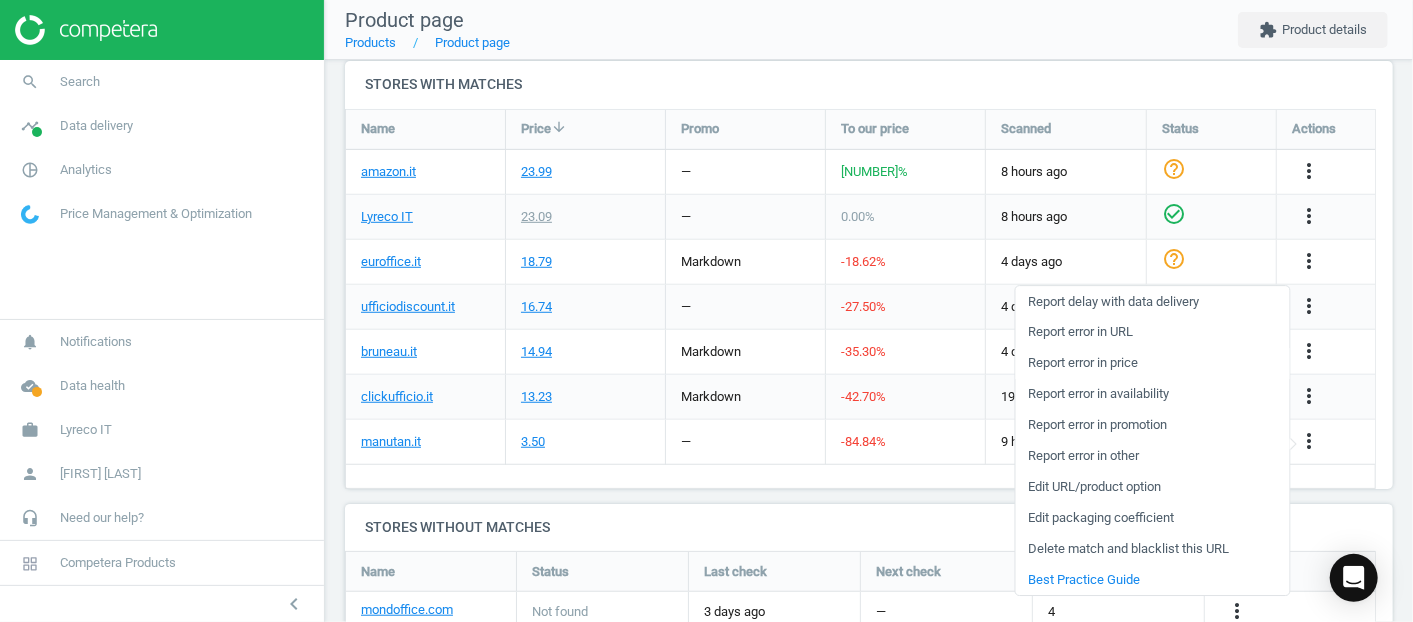 click on "Report error in price" at bounding box center [1152, 363] 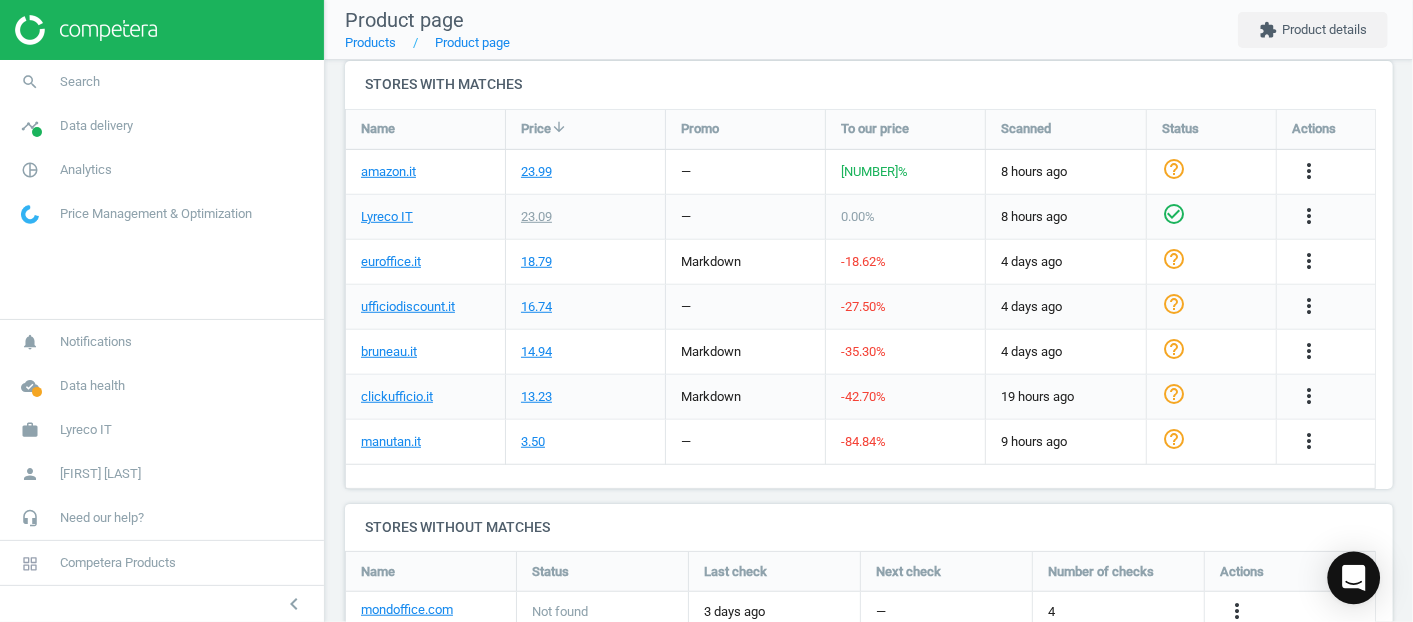 click 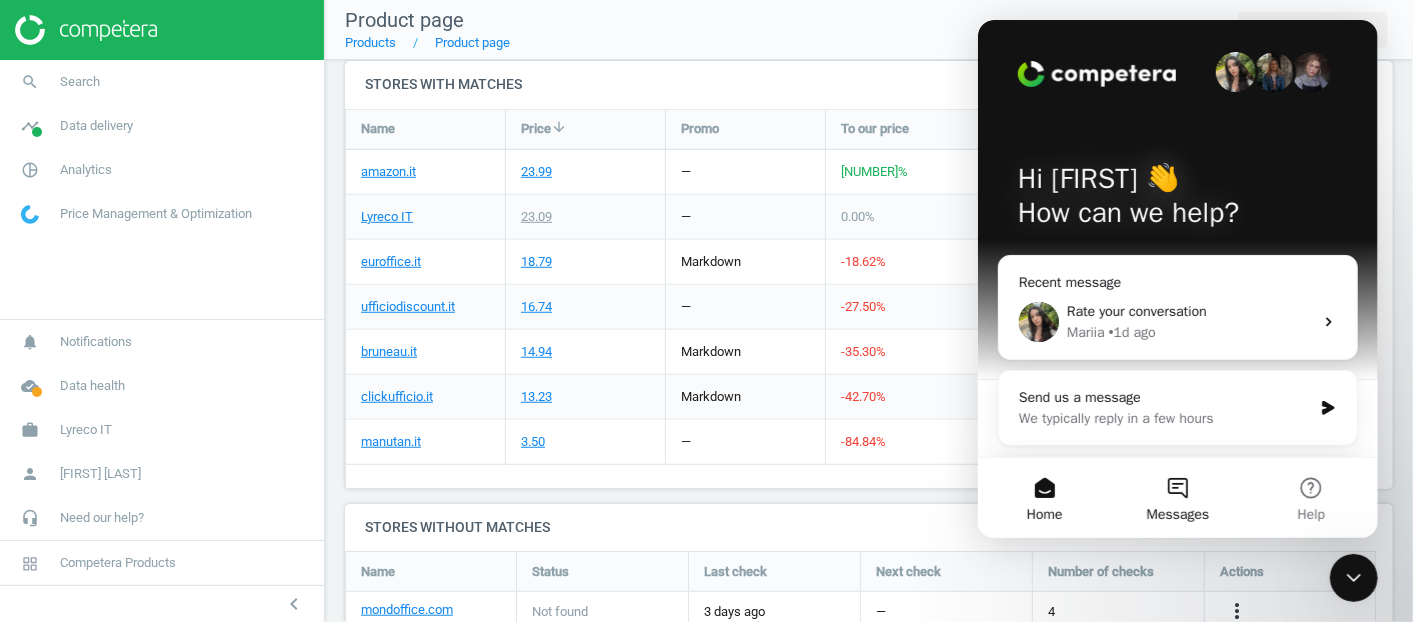 scroll, scrollTop: 0, scrollLeft: 0, axis: both 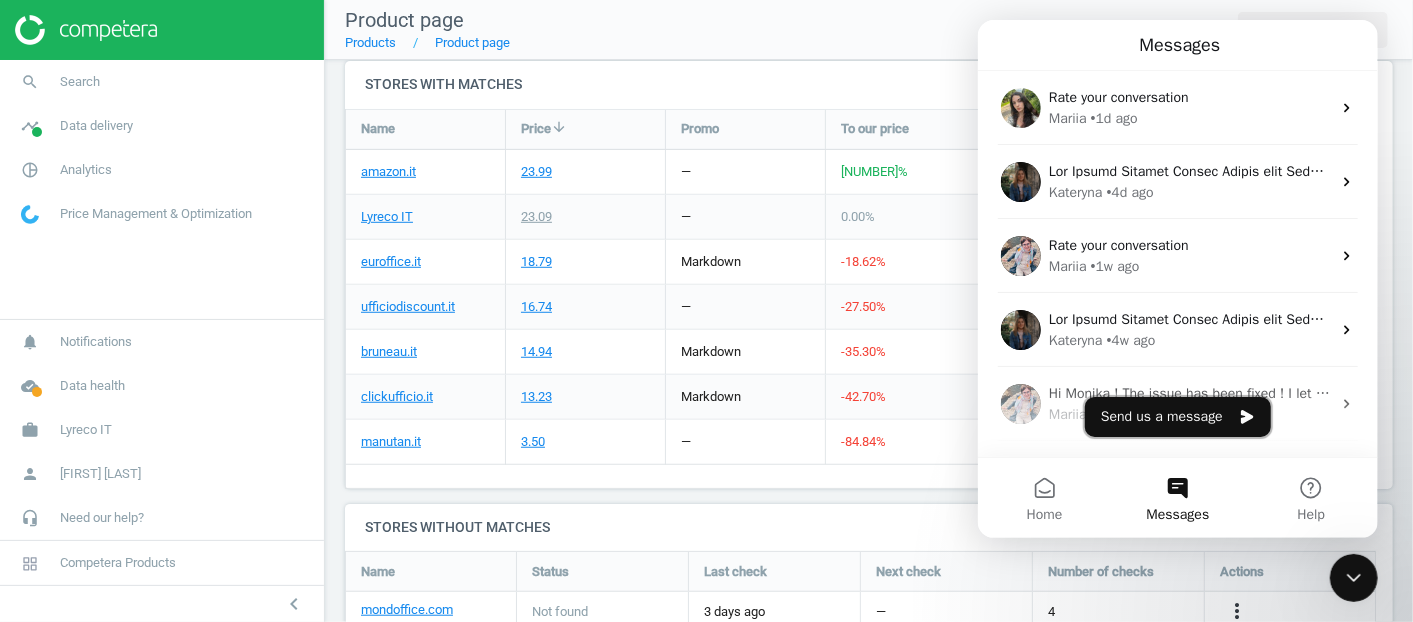 click on "Send us a message" at bounding box center (1177, 417) 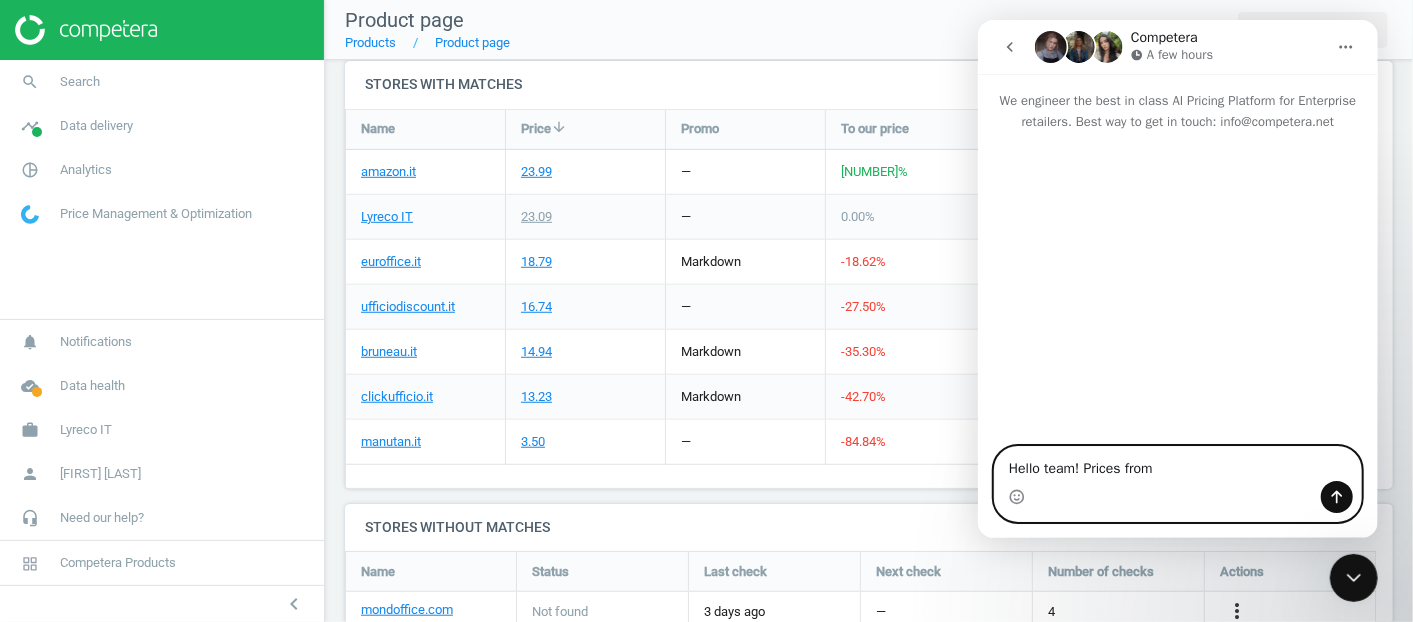 paste on "Toner24.It" 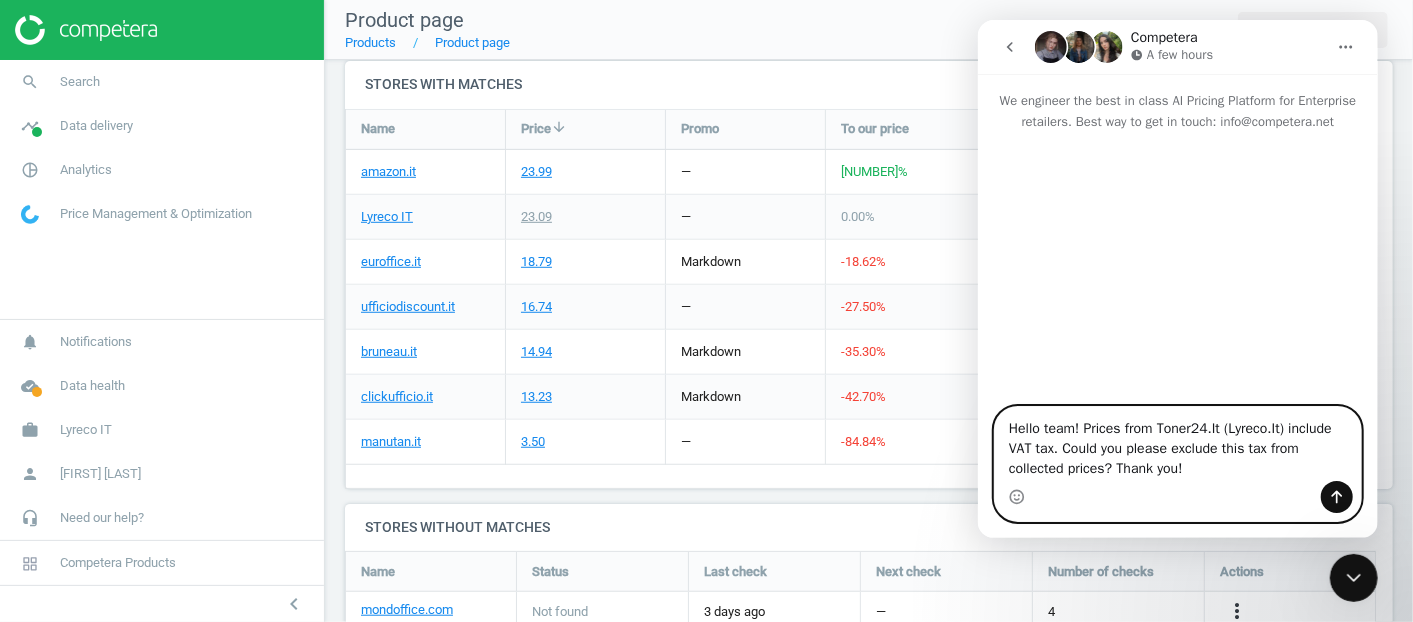 click on "Hello team! Prices from Toner24.It (Lyreco.It) include VAT tax. Could you please exclude this tax from collected prices? Thank you!" at bounding box center [1177, 444] 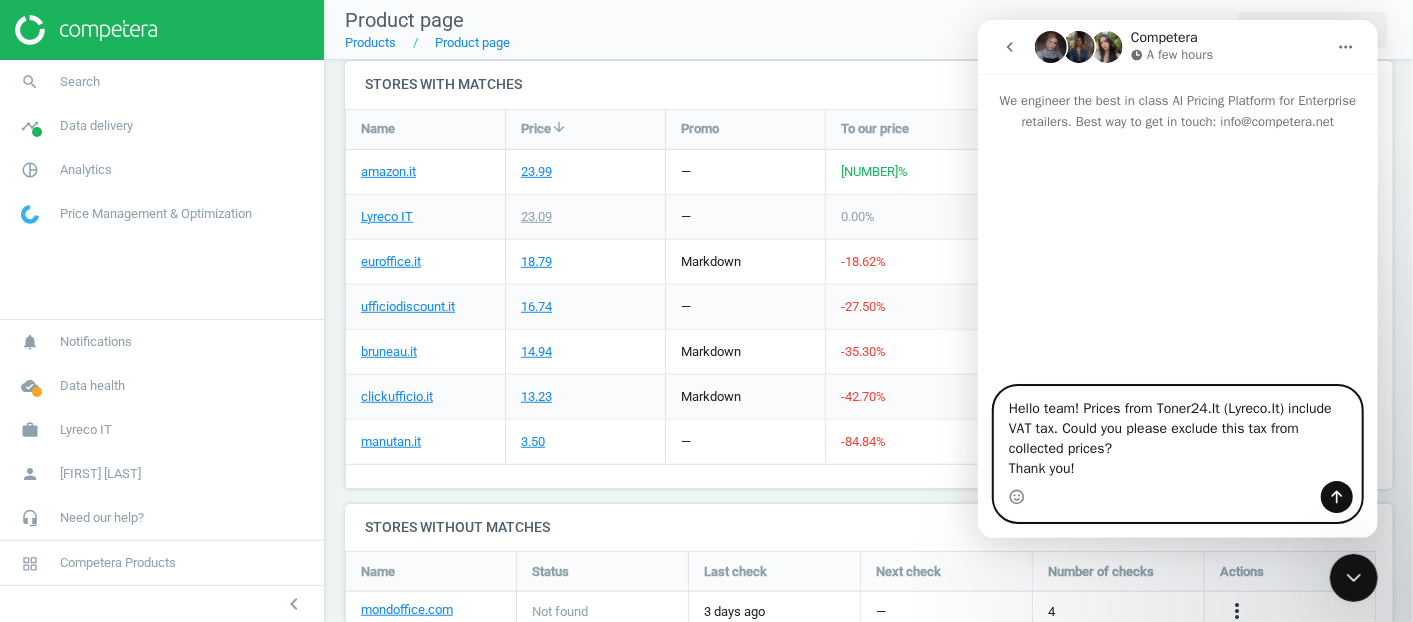 click on "Hello team! Prices from Toner24.It (Lyreco.It) include VAT tax. Could you please exclude this tax from collected prices?
Thank you!" at bounding box center (1177, 434) 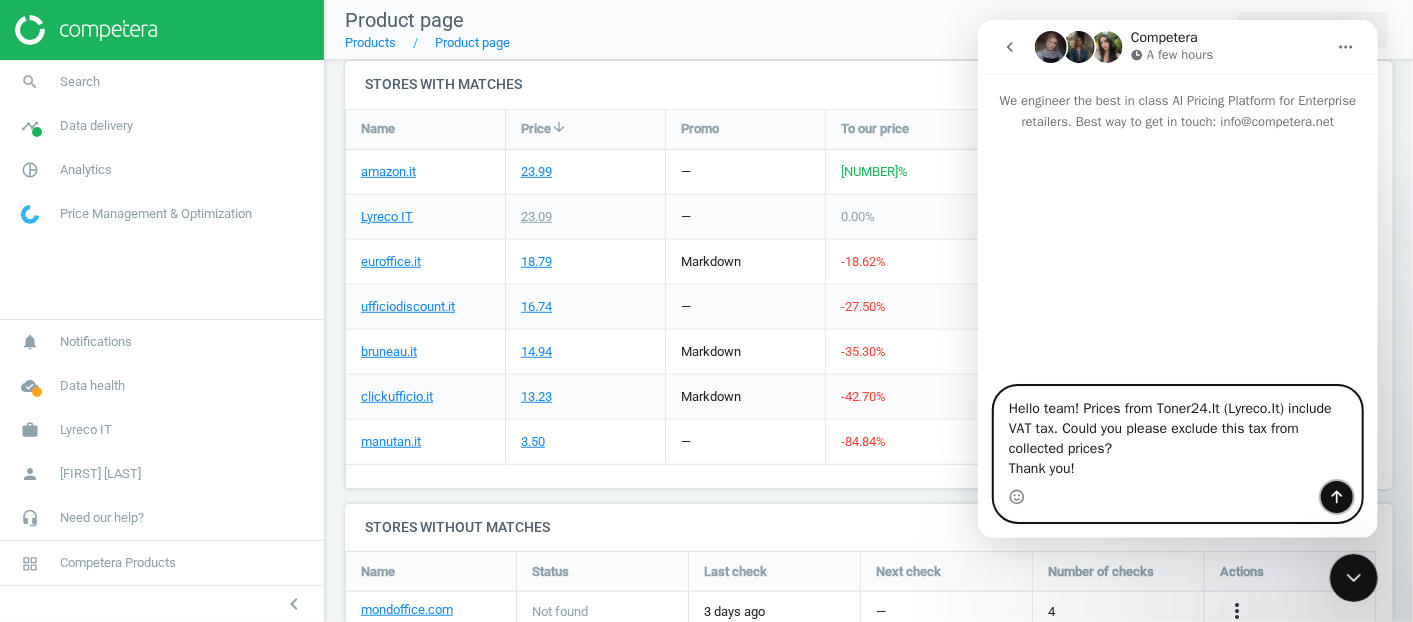 click 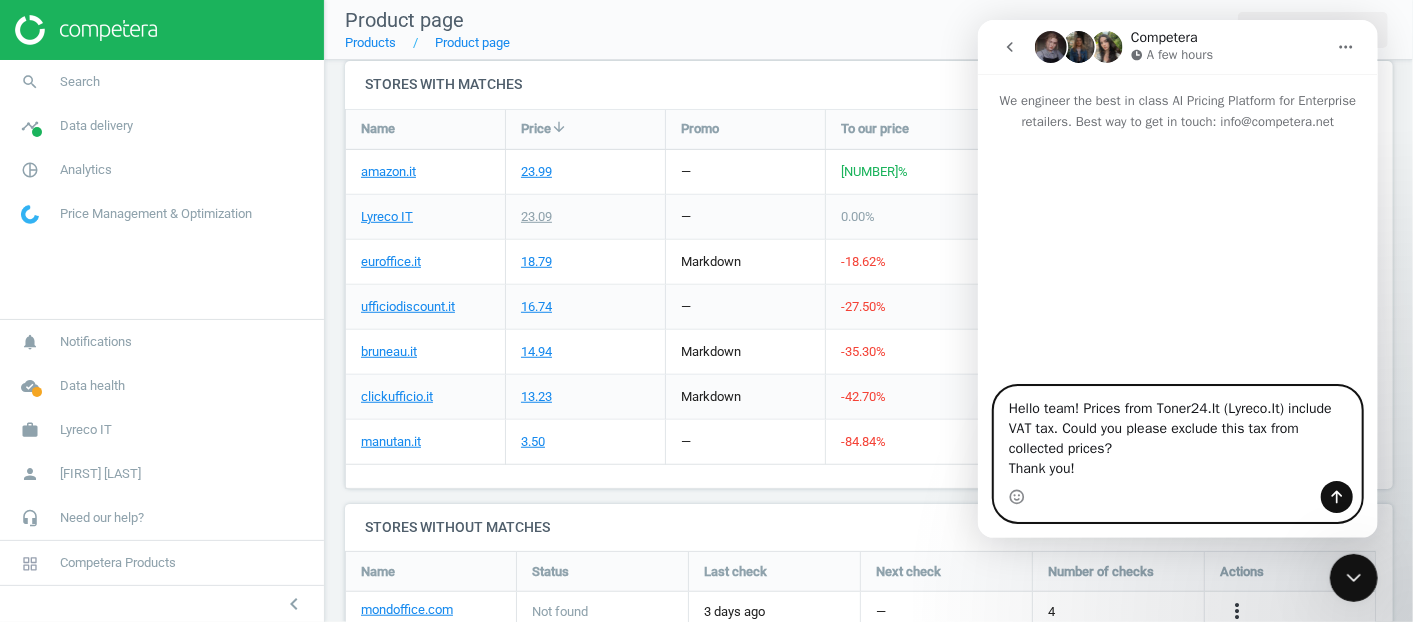 type 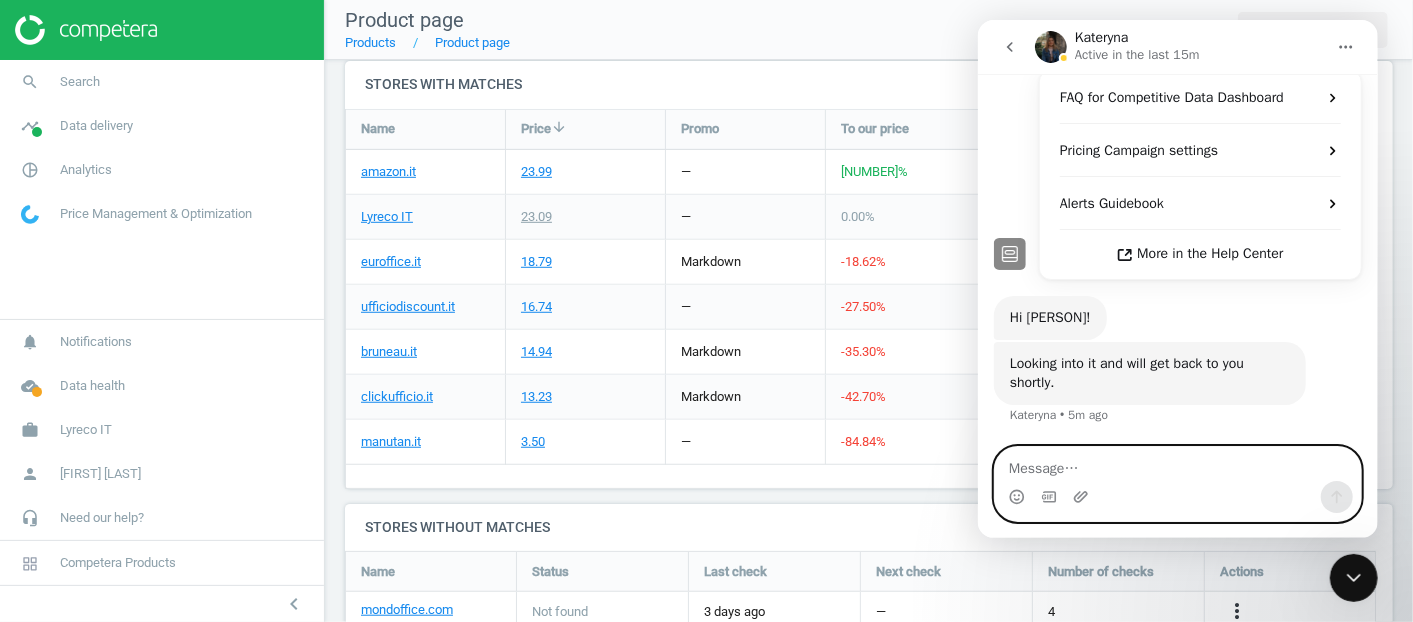 scroll, scrollTop: 382, scrollLeft: 0, axis: vertical 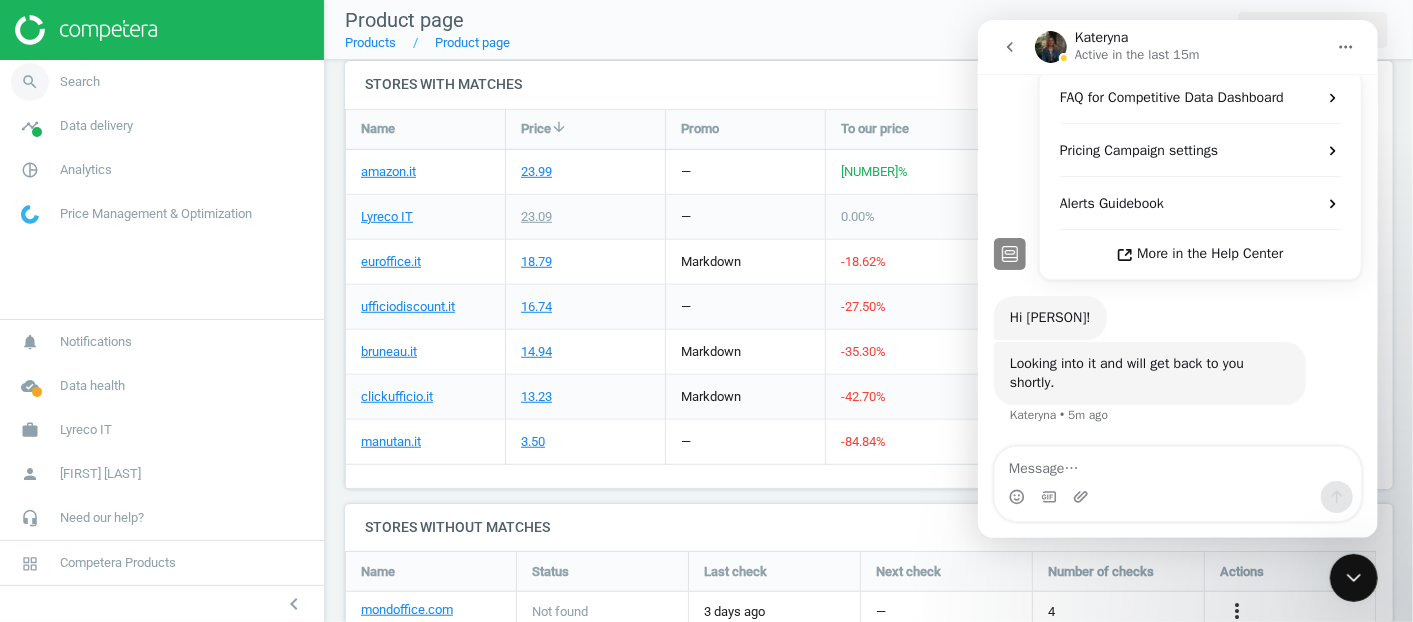 click on "search" at bounding box center (30, 82) 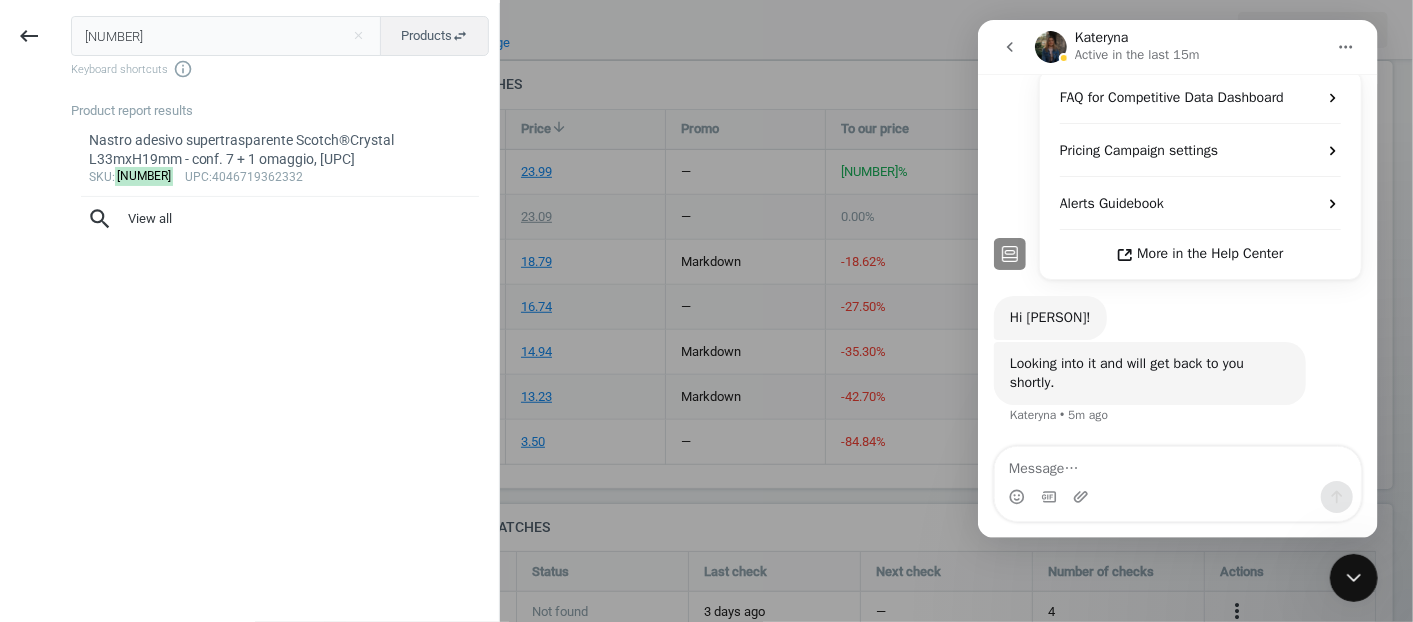 click at bounding box center [706, 311] 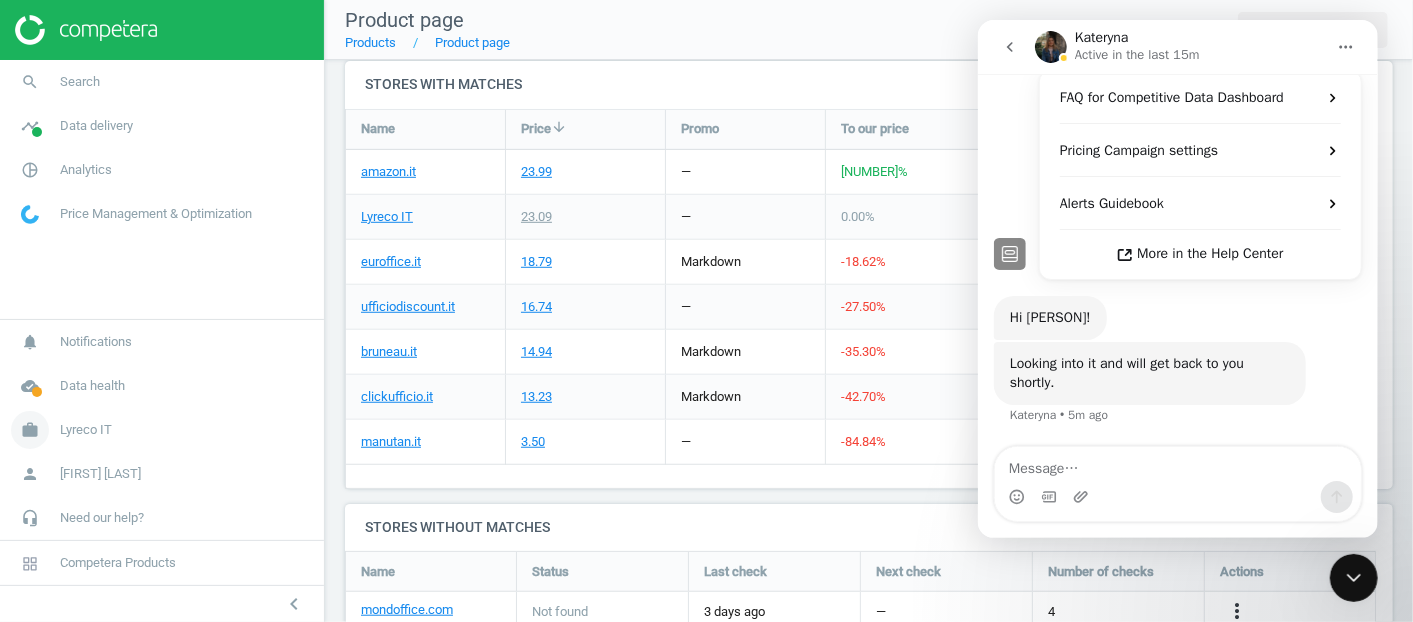click on "work Lyreco IT" at bounding box center (162, 430) 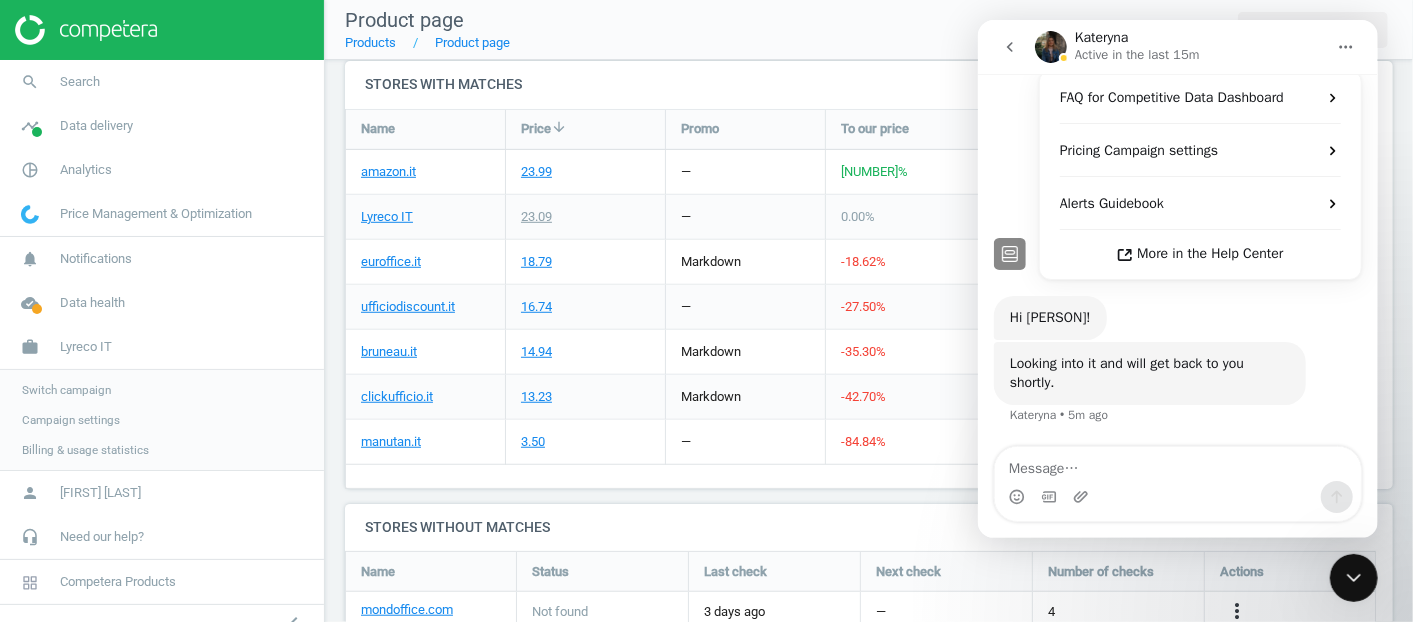 click on "Switch campaign" at bounding box center [66, 390] 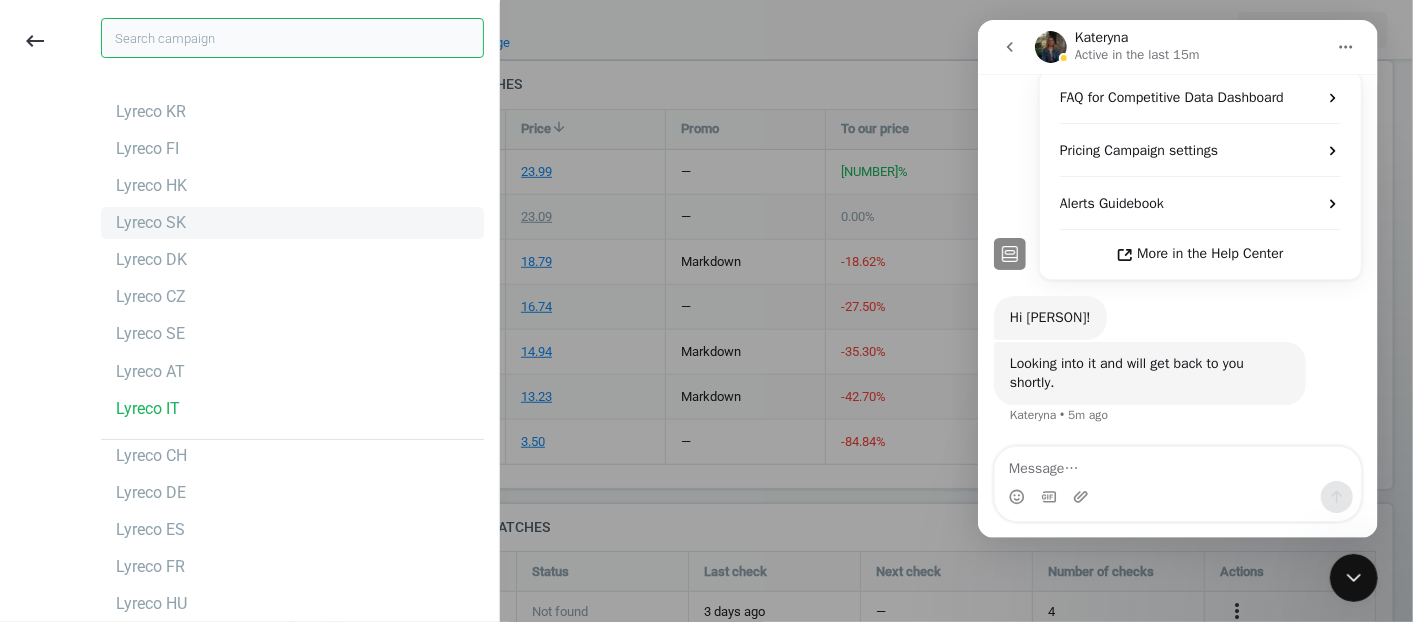 scroll, scrollTop: 189, scrollLeft: 0, axis: vertical 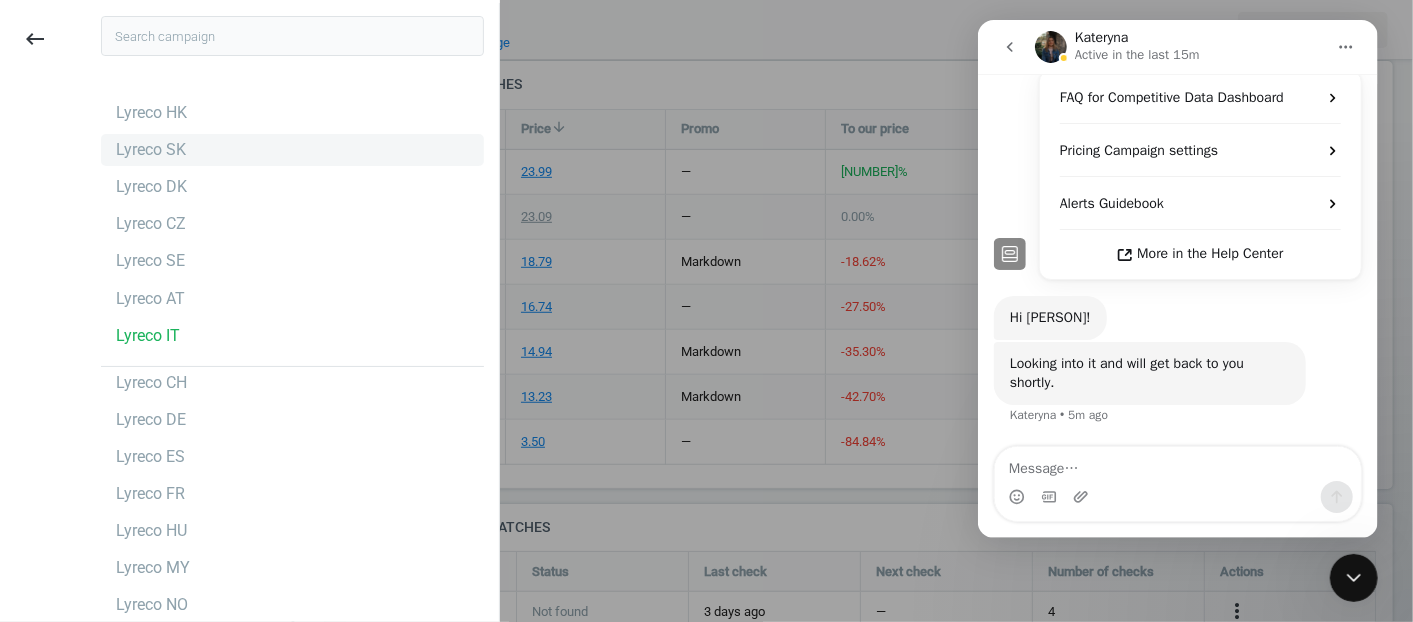 click on "Lyreco SK" at bounding box center [151, 150] 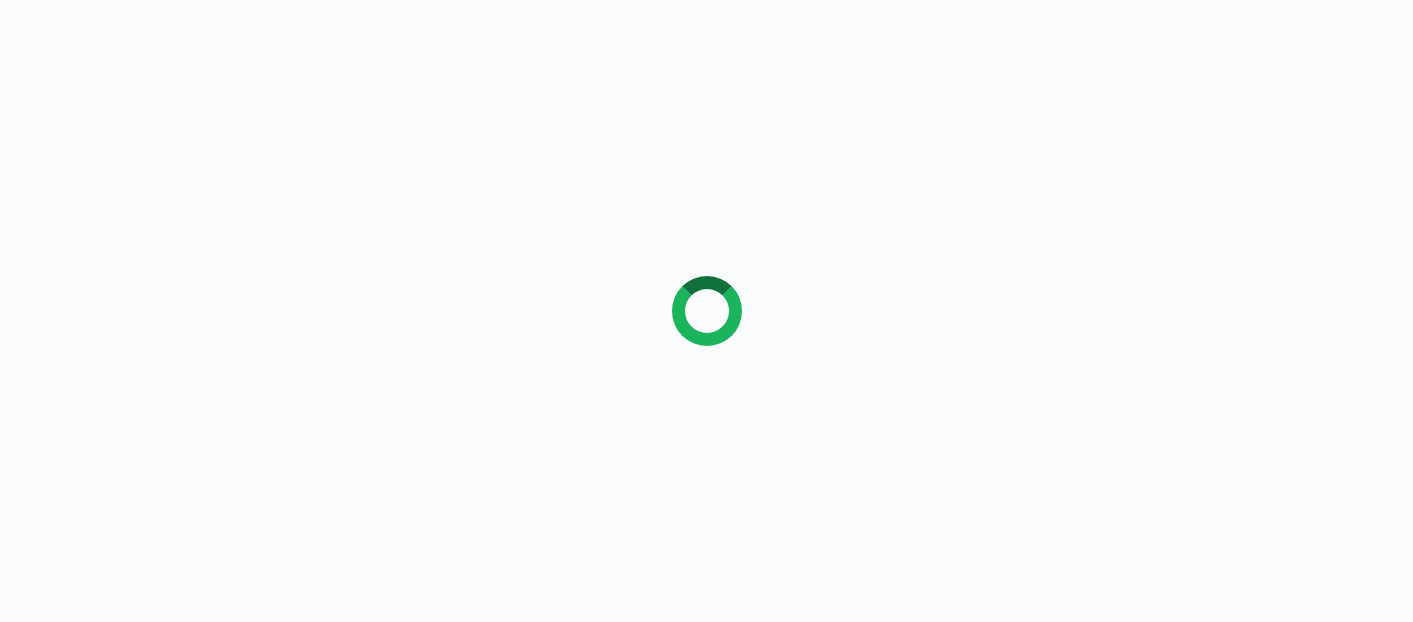 scroll, scrollTop: 0, scrollLeft: 0, axis: both 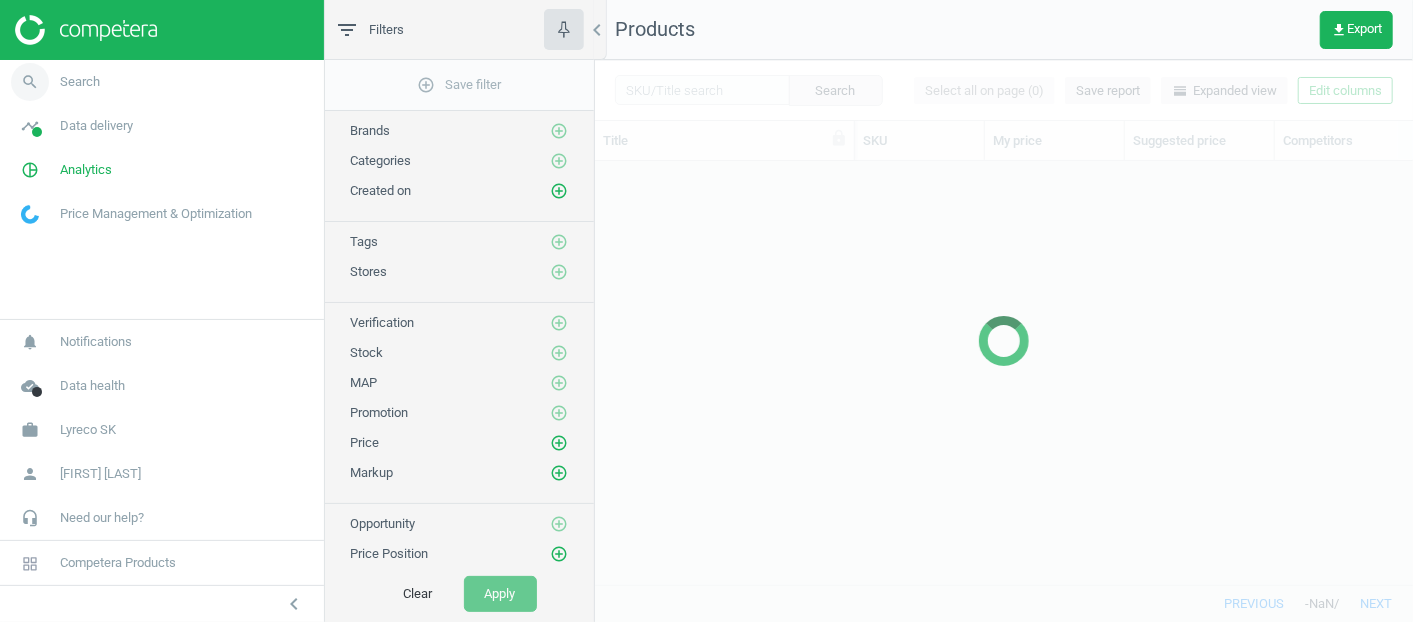 click on "search Search" at bounding box center [162, 82] 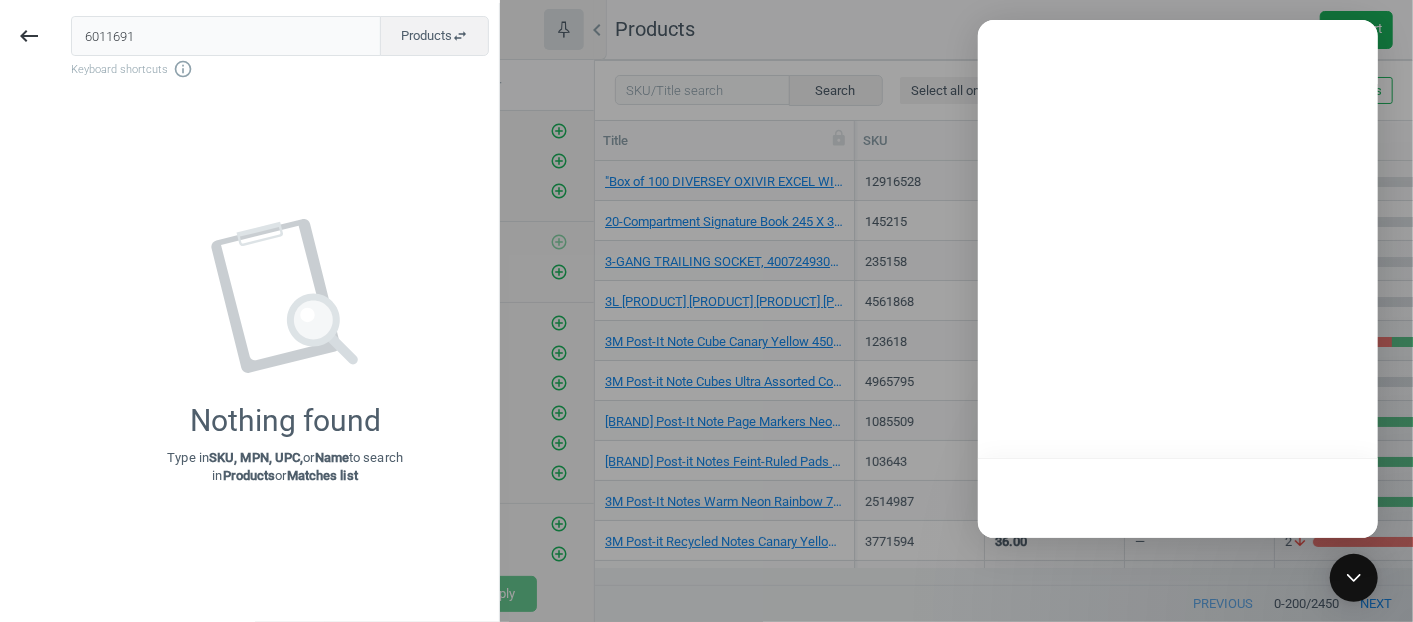 type on "6011691" 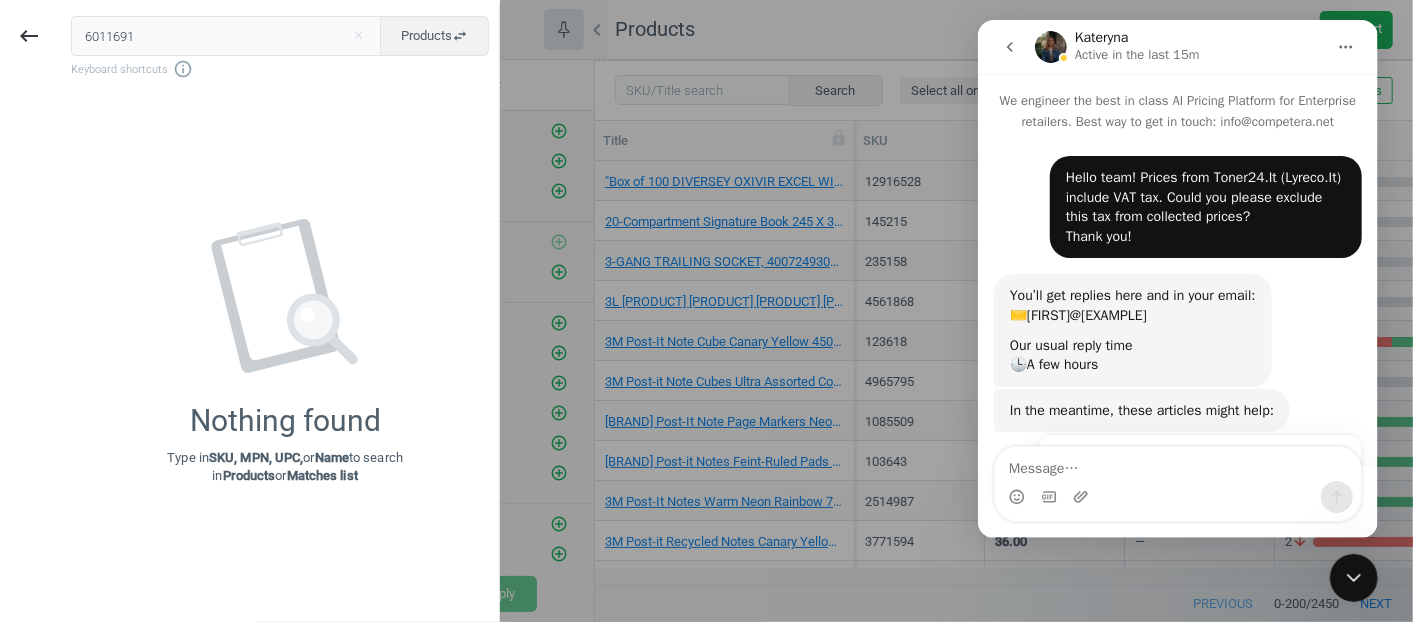 scroll, scrollTop: 0, scrollLeft: 0, axis: both 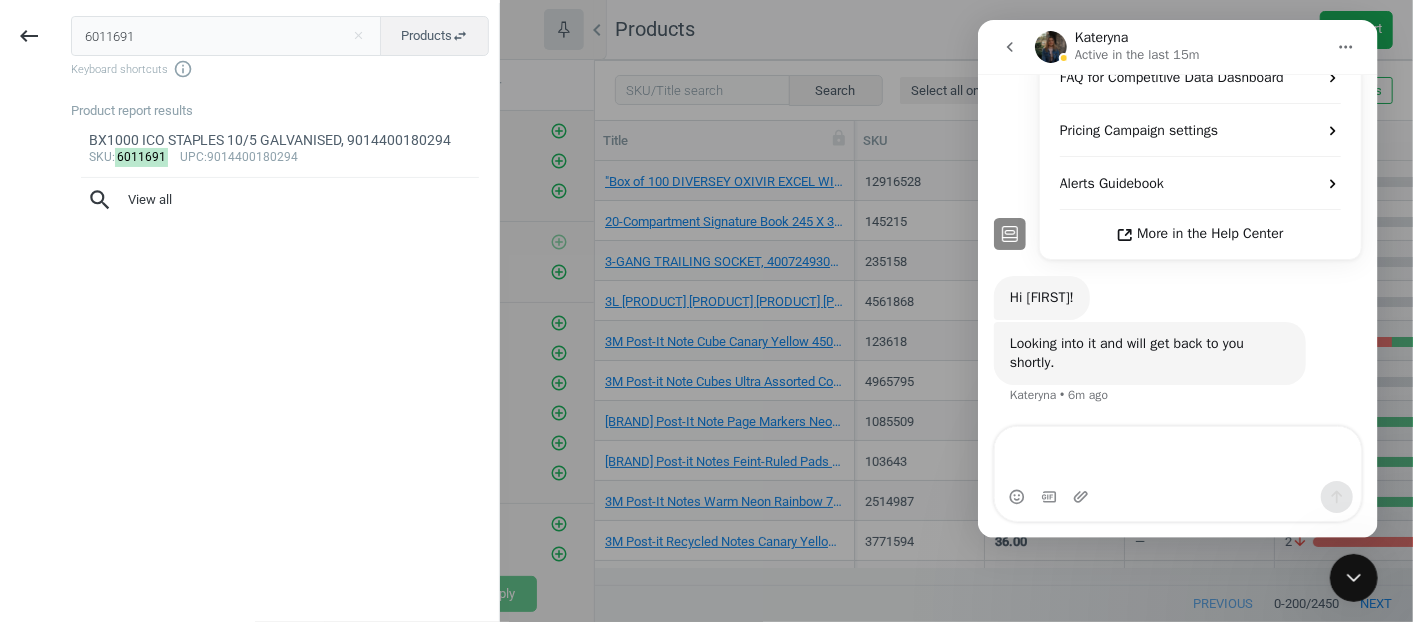 type 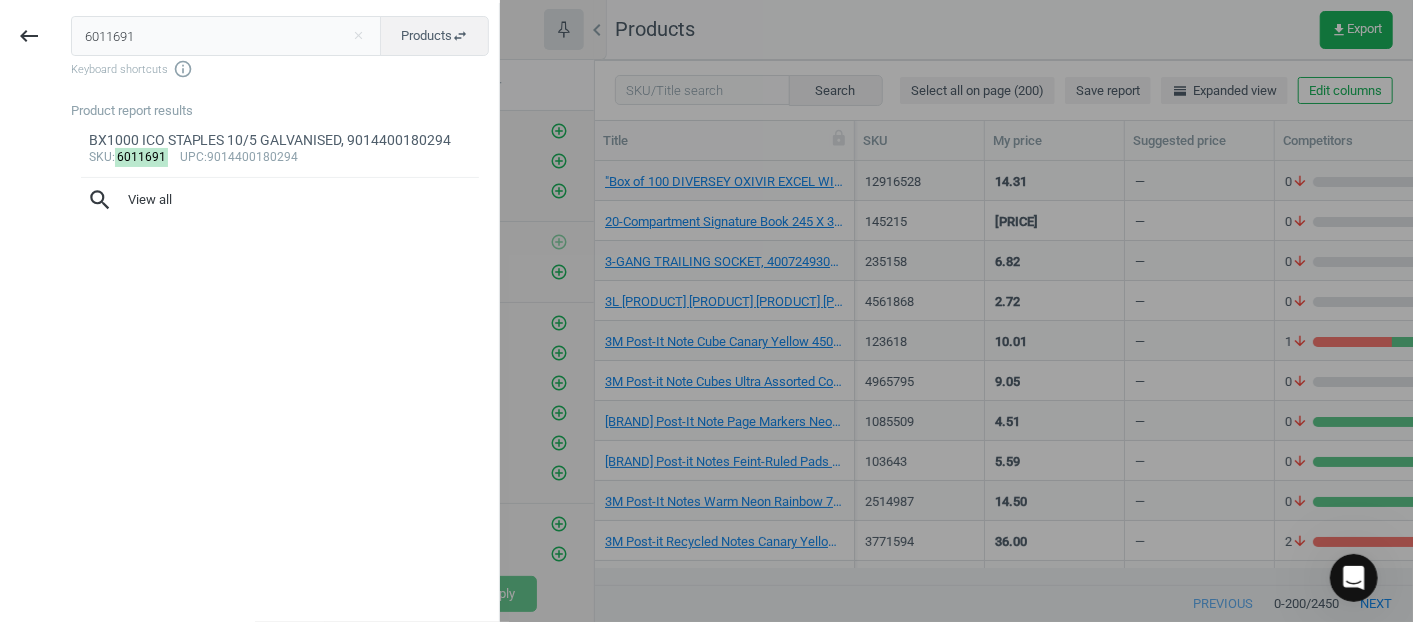 scroll, scrollTop: 0, scrollLeft: 0, axis: both 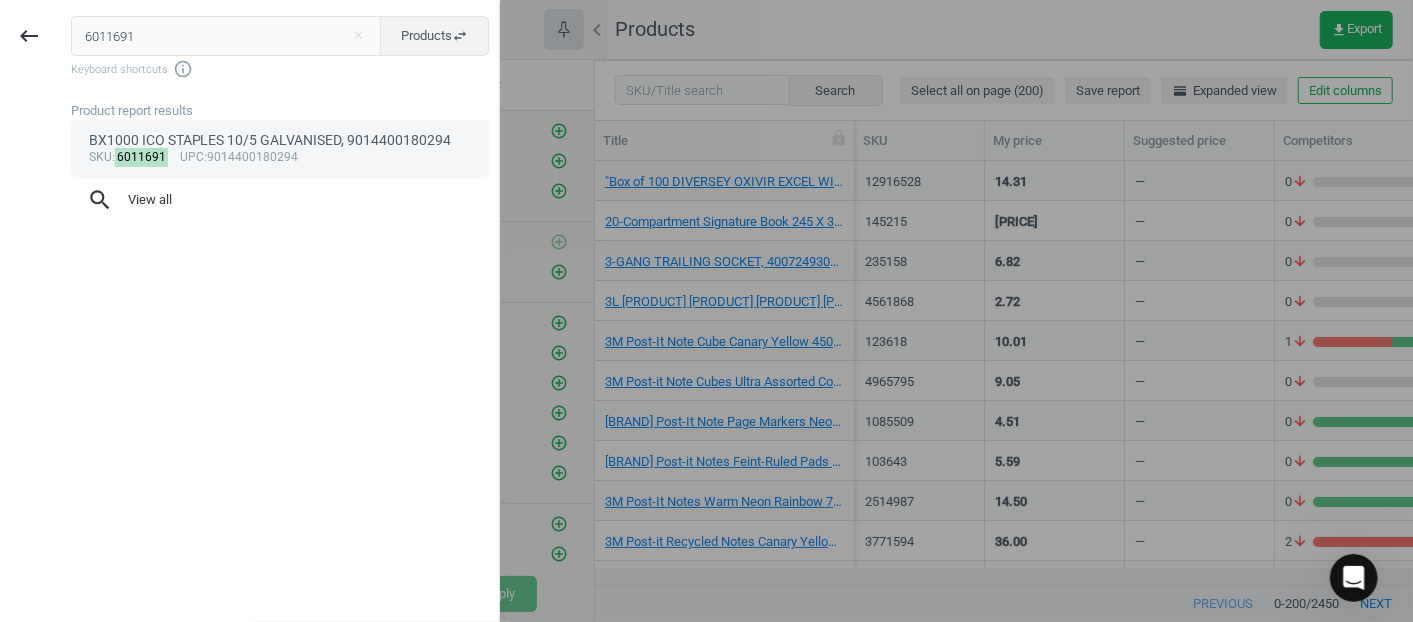 click on "BX1000 ICO STAPLES 10/5 GALVANISED, 9014400180294" at bounding box center [280, 140] 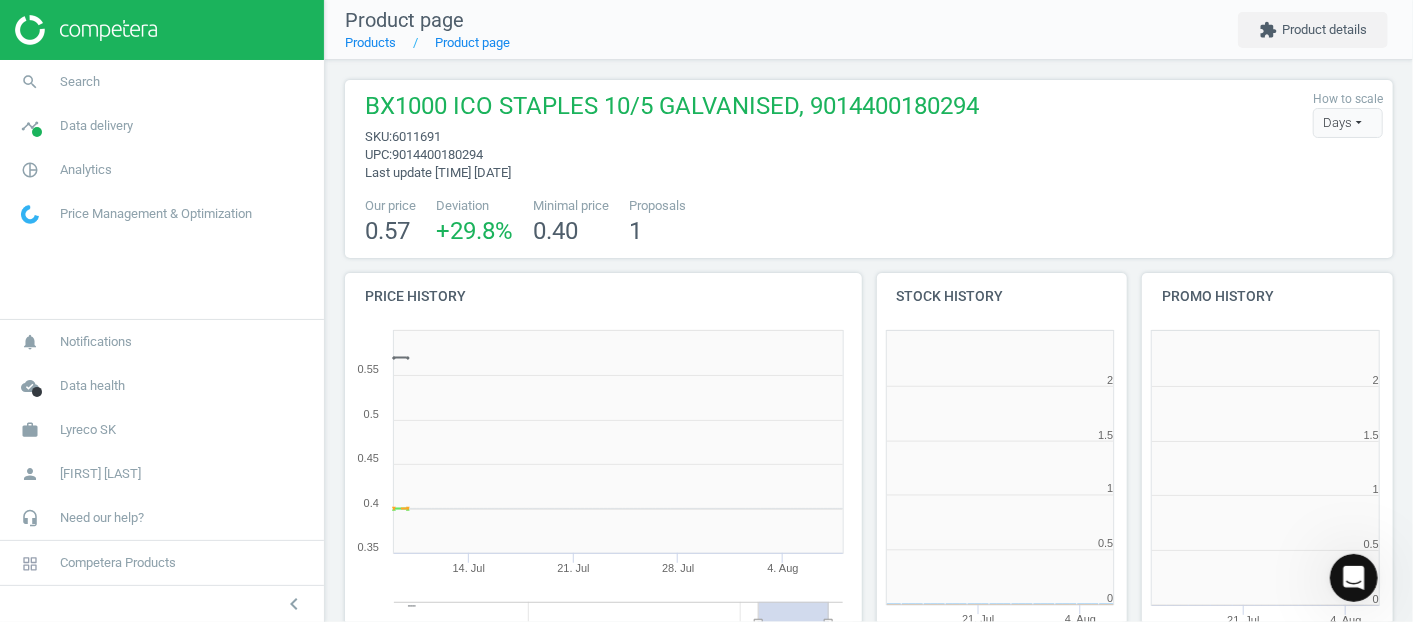 scroll, scrollTop: 10, scrollLeft: 9, axis: both 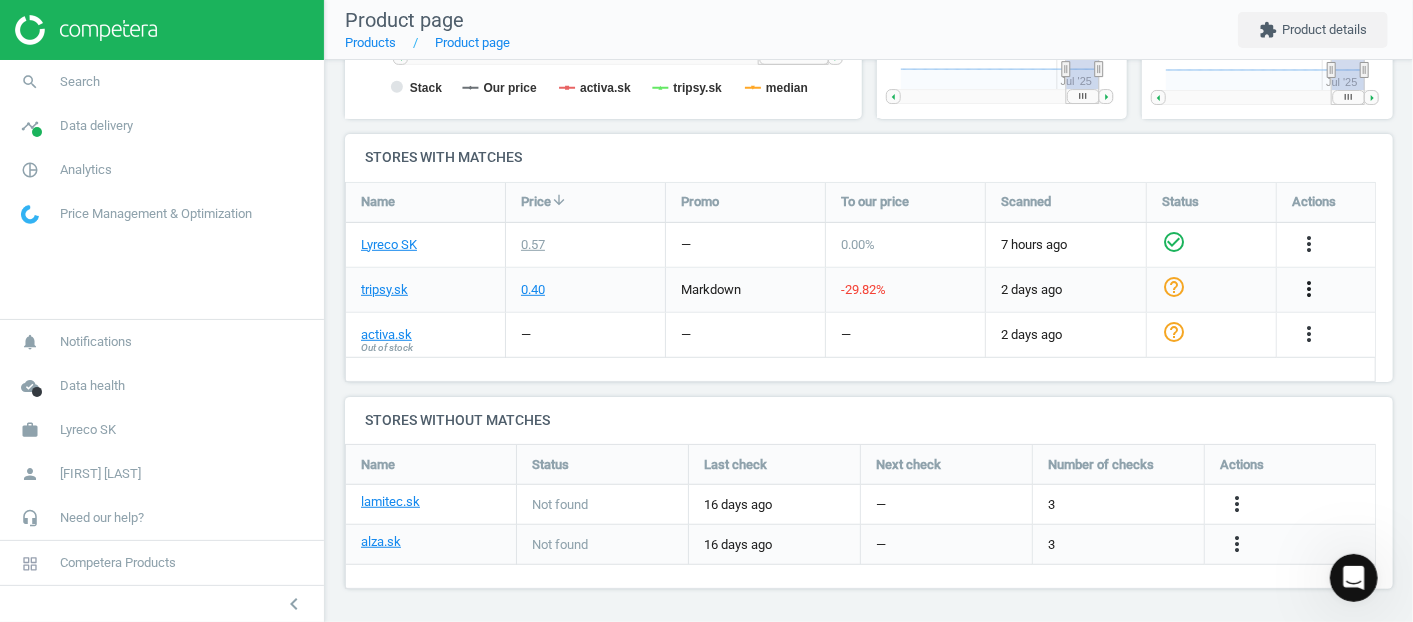 click on "more_vert" at bounding box center [1309, 289] 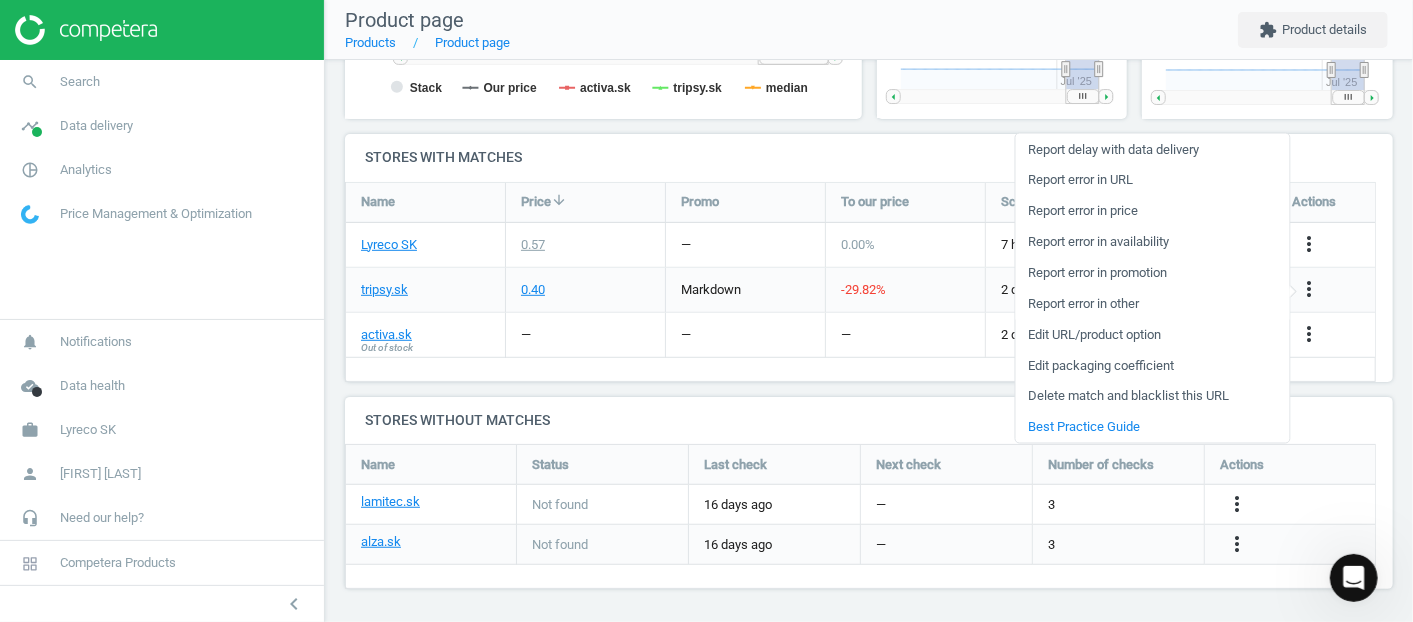 click on "Report error in other" at bounding box center (1152, 303) 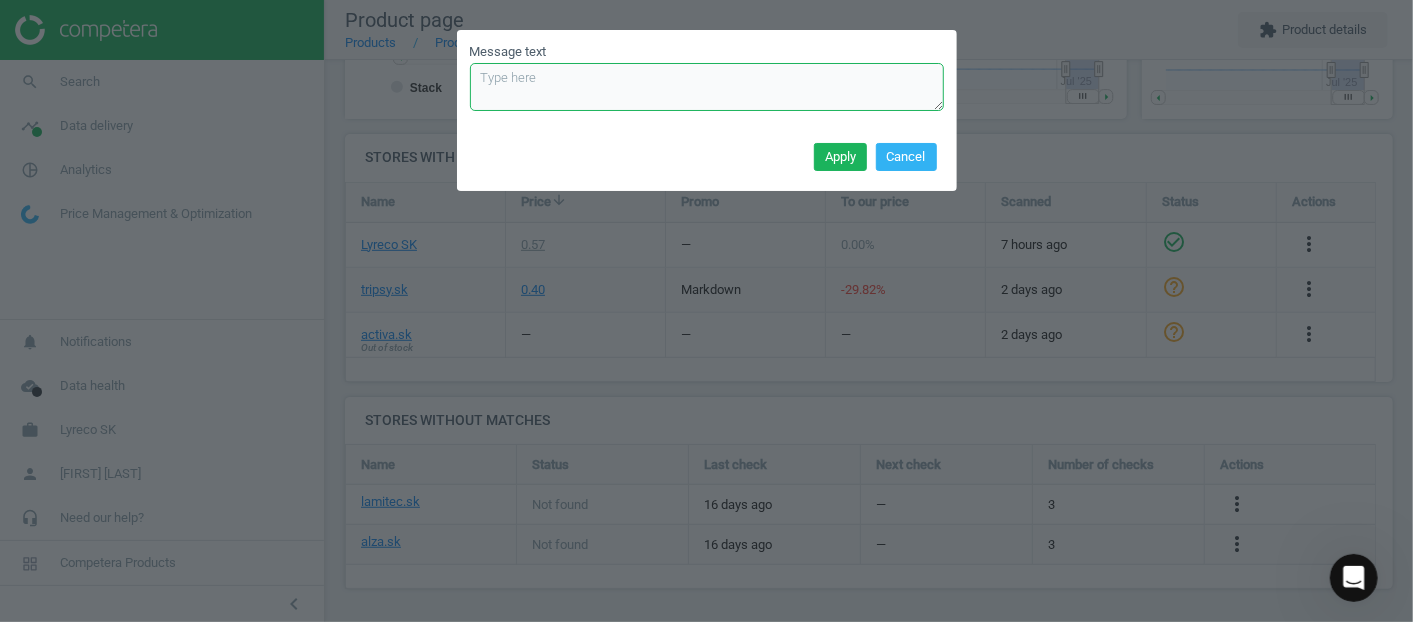 click on "Message text" at bounding box center [707, 87] 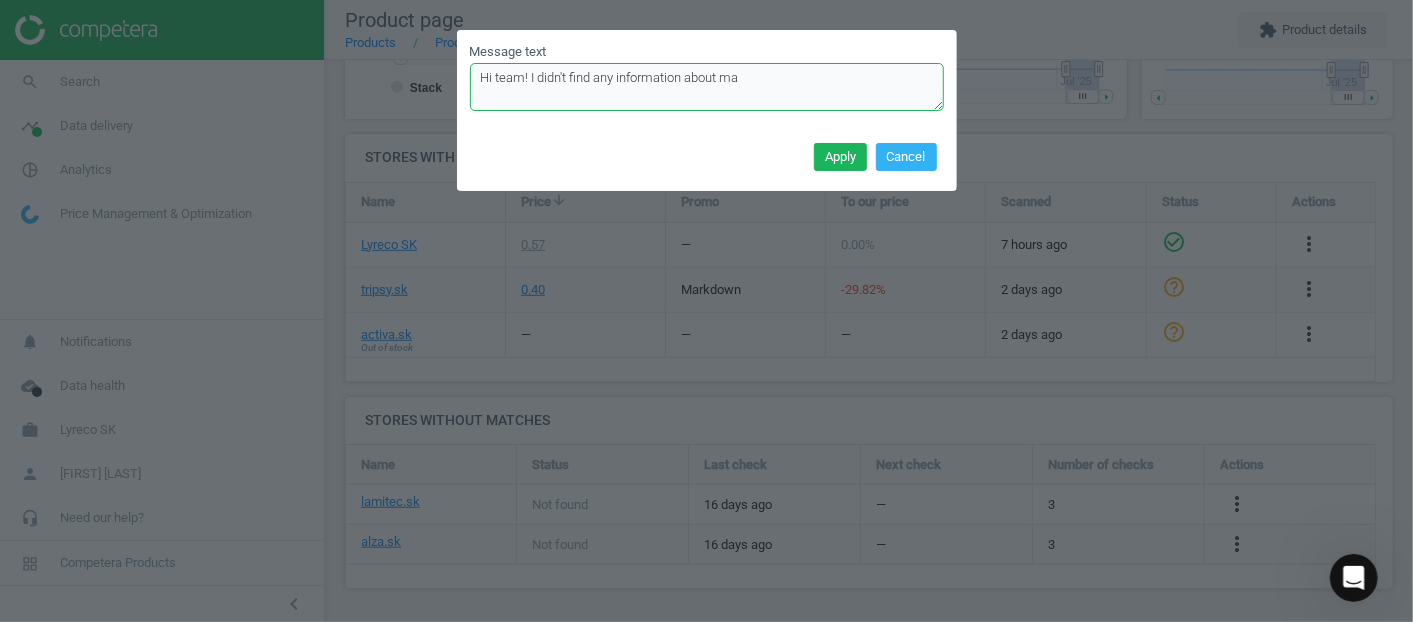 scroll, scrollTop: 480, scrollLeft: 0, axis: vertical 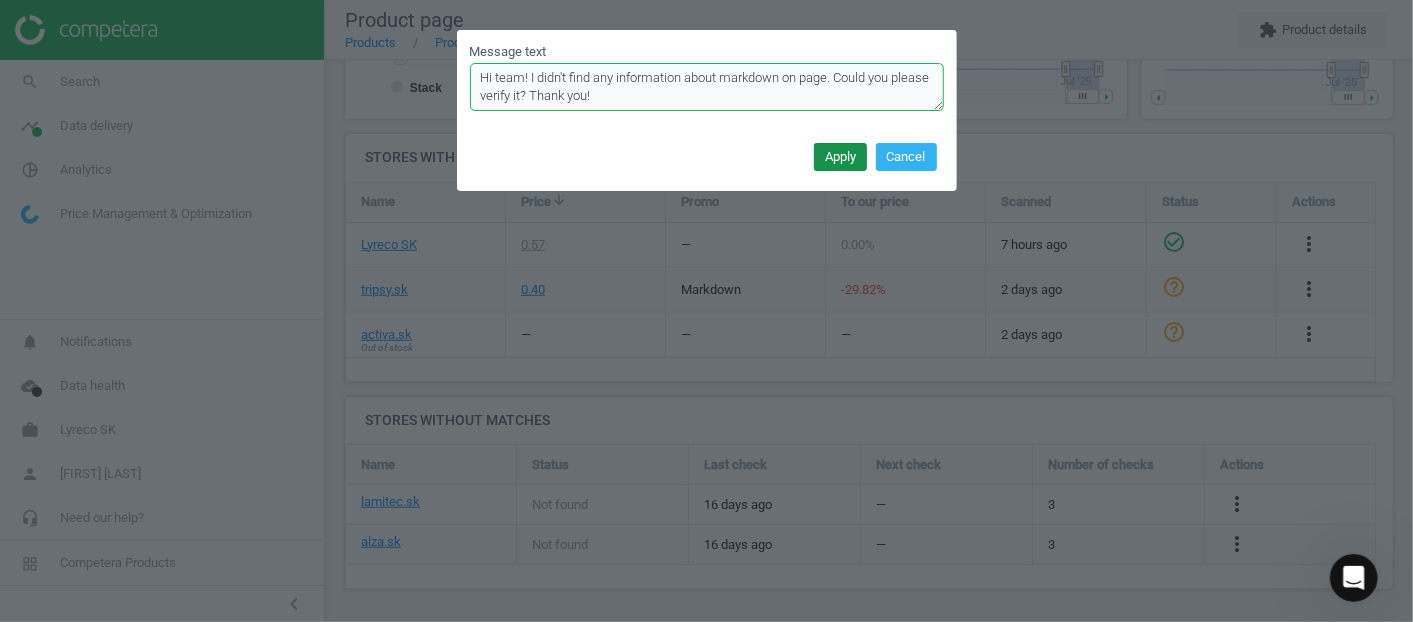 type on "Hi team! I didn't find any information about markdown on page. Could you please verify it? Thank you!" 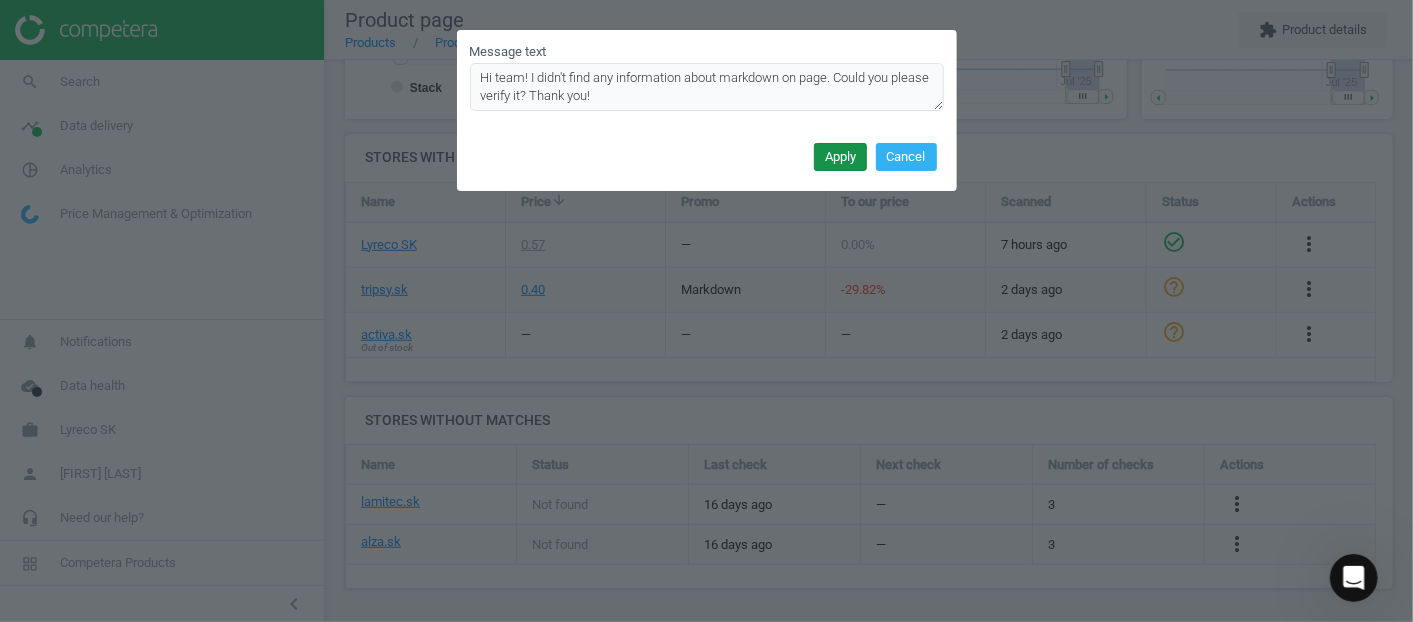 click on "Apply" at bounding box center (840, 157) 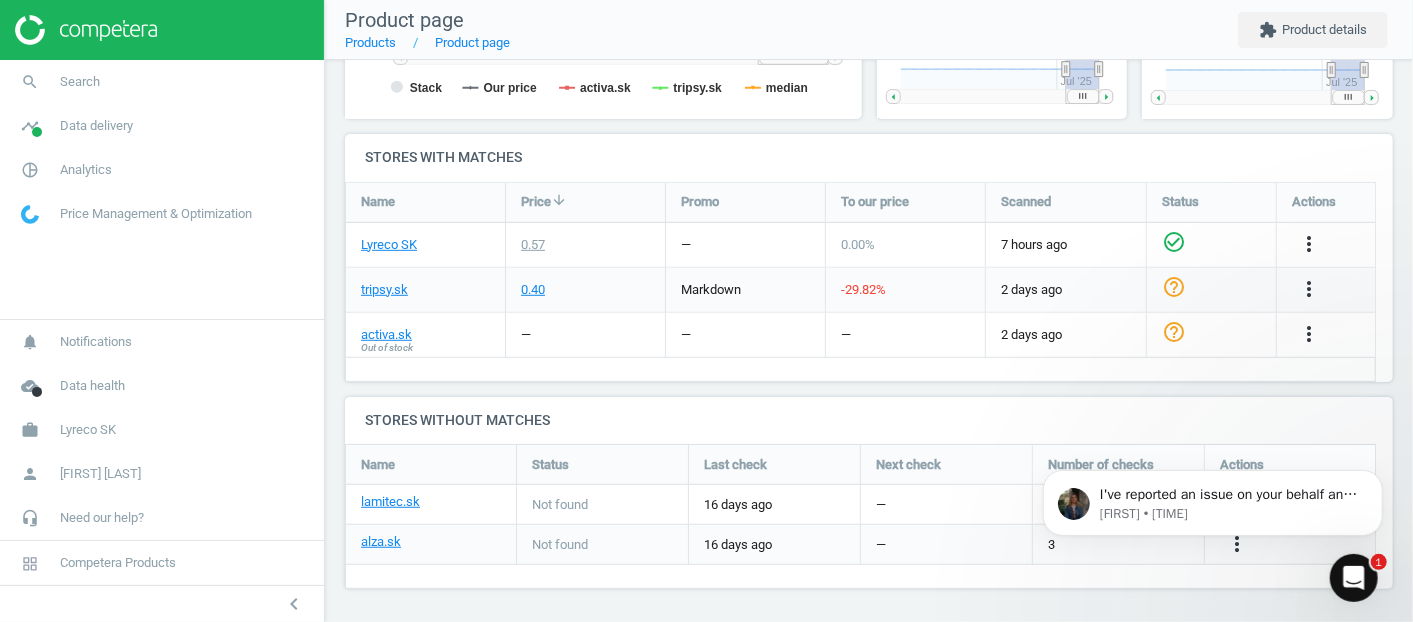 scroll, scrollTop: 0, scrollLeft: 0, axis: both 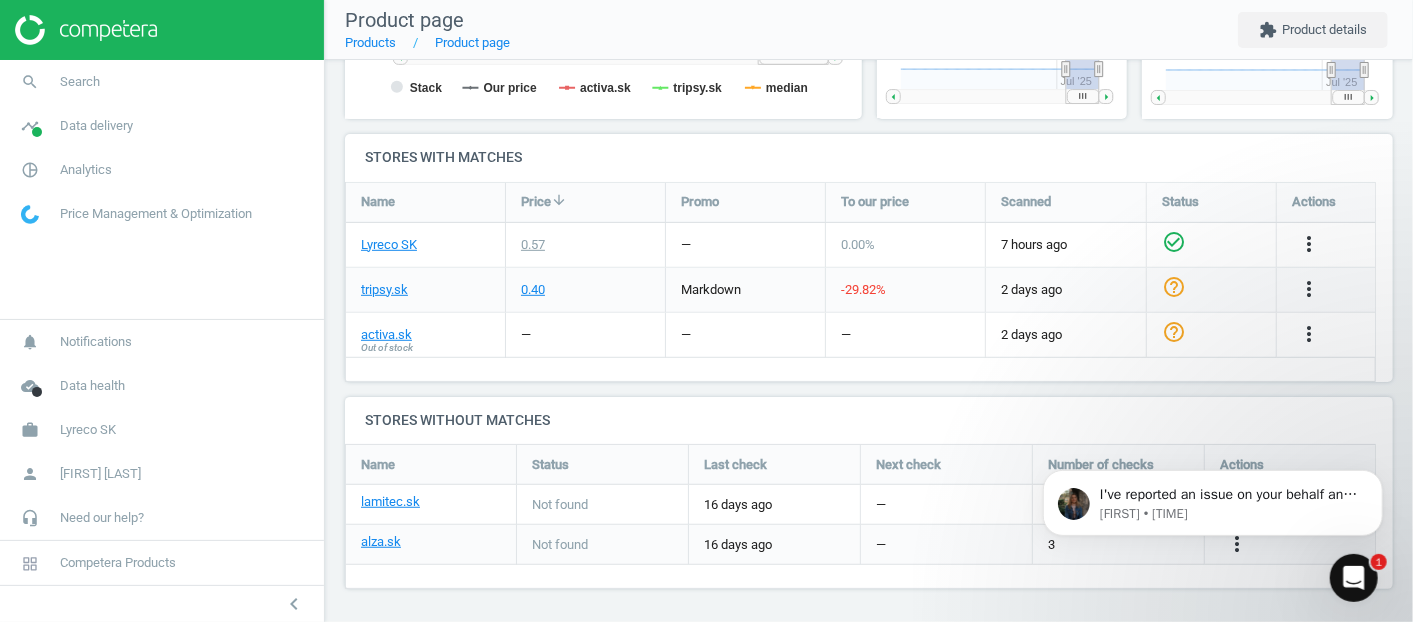 click 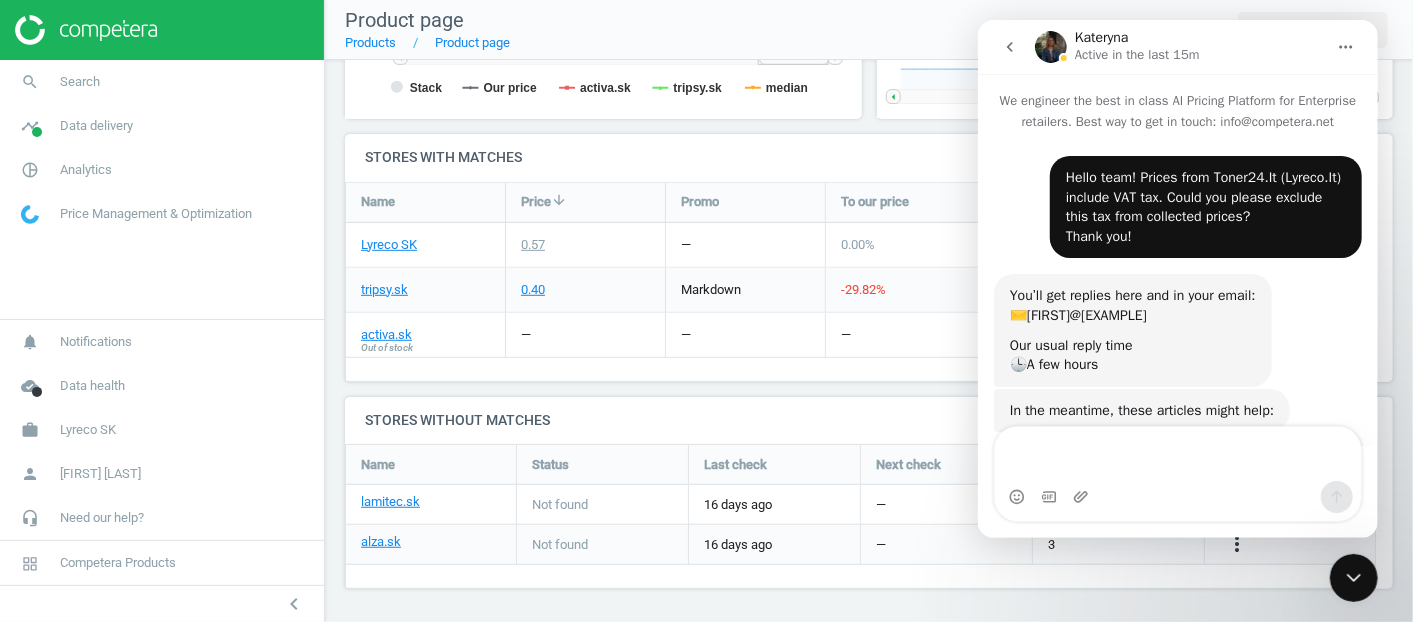 scroll, scrollTop: 140, scrollLeft: 0, axis: vertical 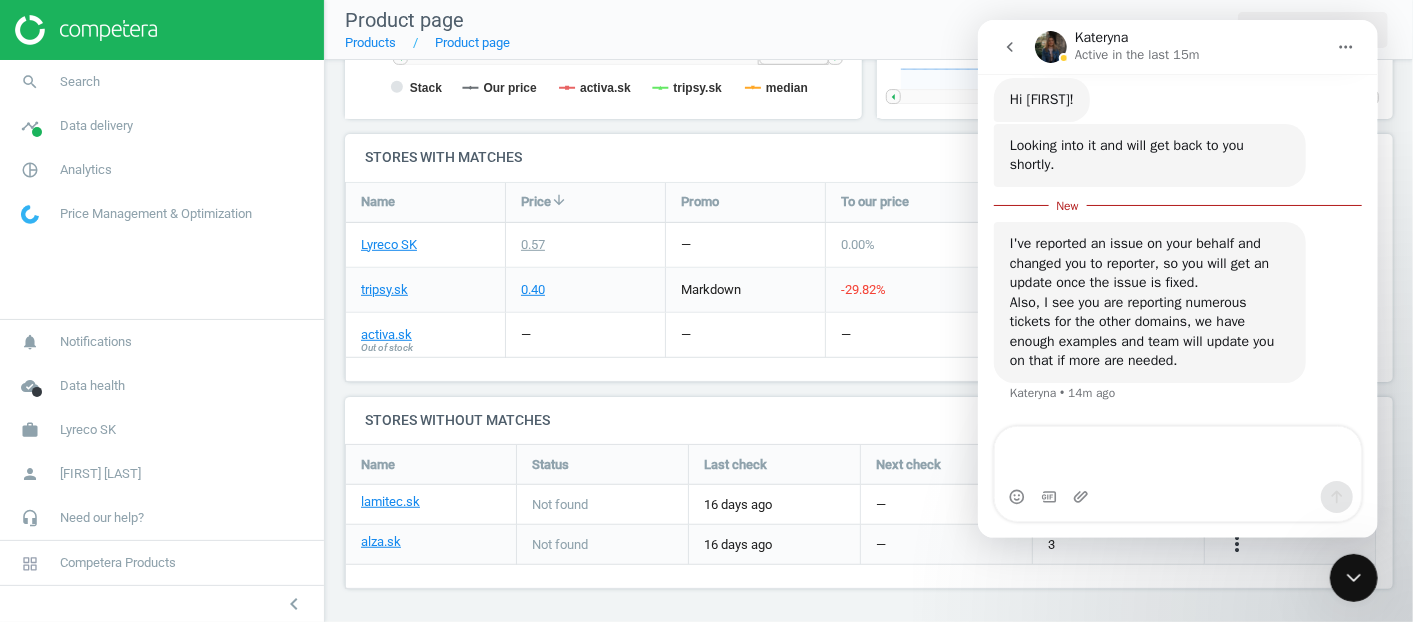 click at bounding box center [1177, 454] 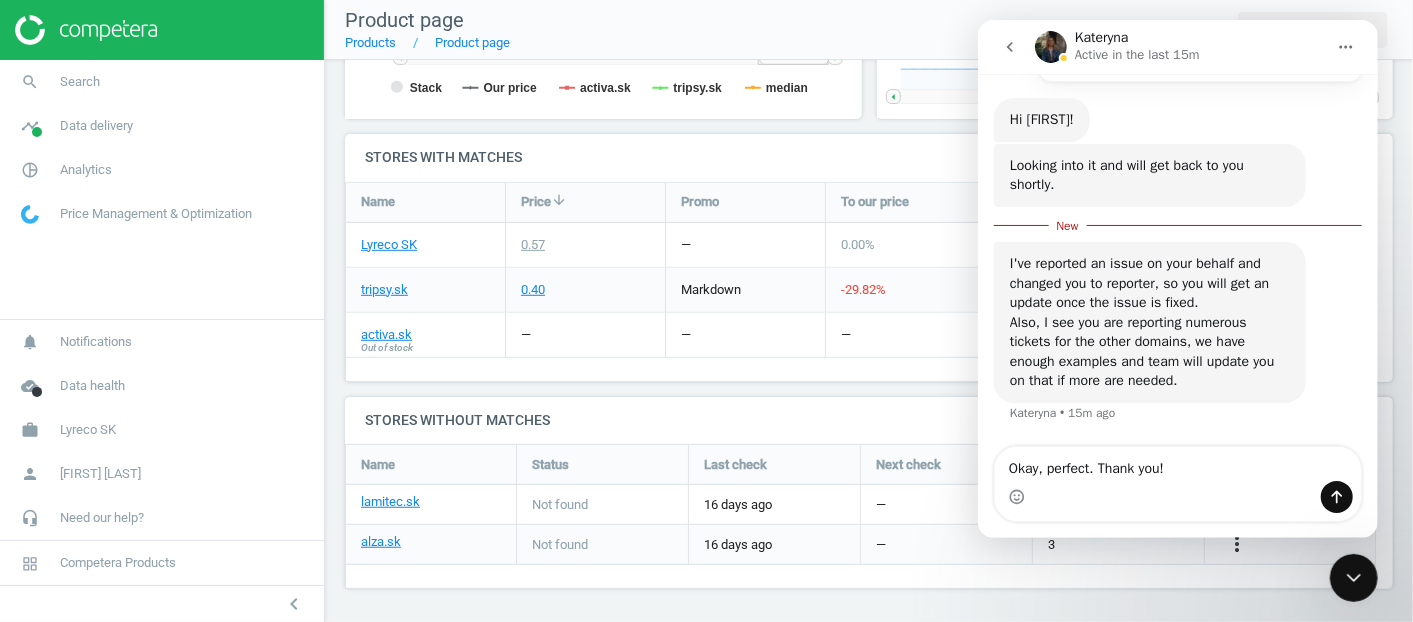 drag, startPoint x: 1089, startPoint y: 448, endPoint x: 1010, endPoint y: 451, distance: 79.05694 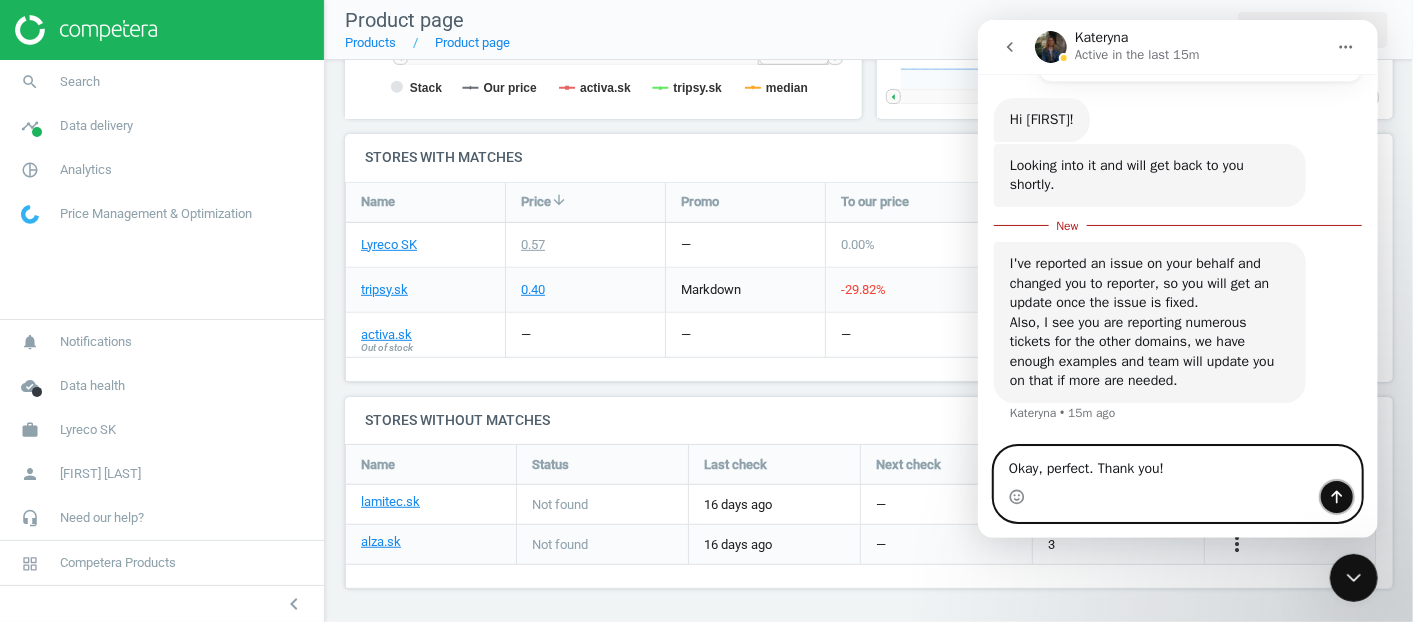 click at bounding box center (1336, 497) 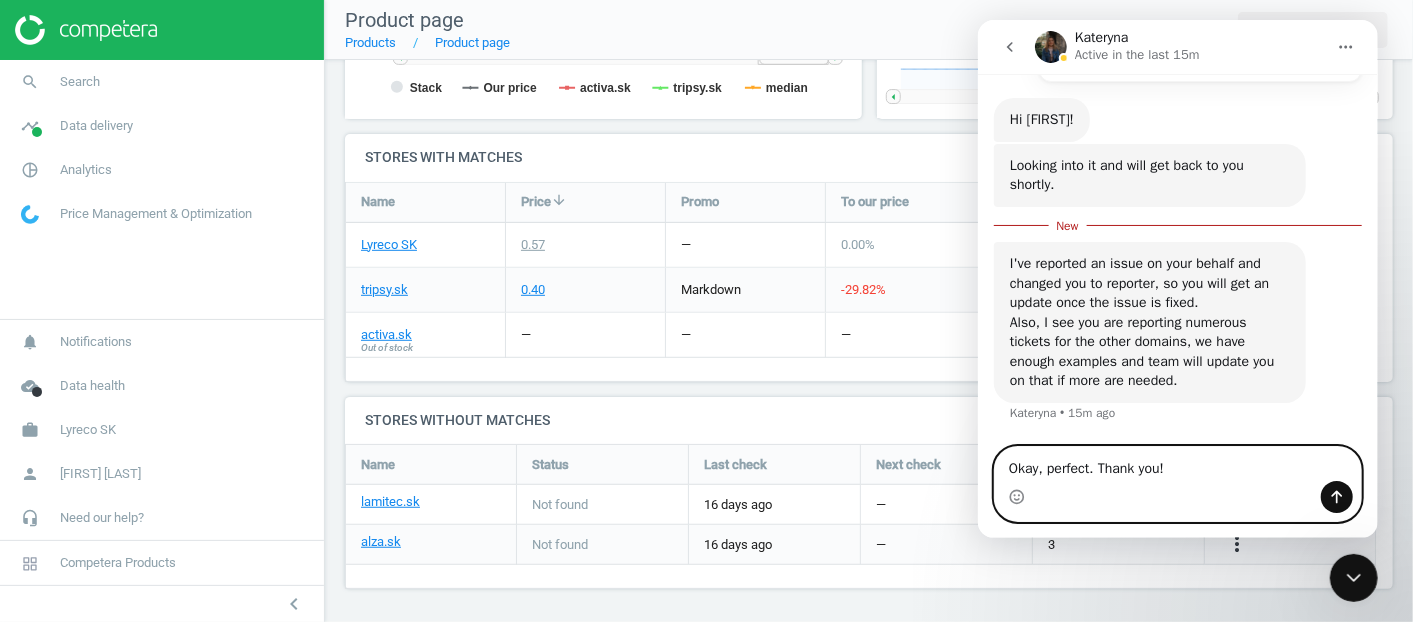 type 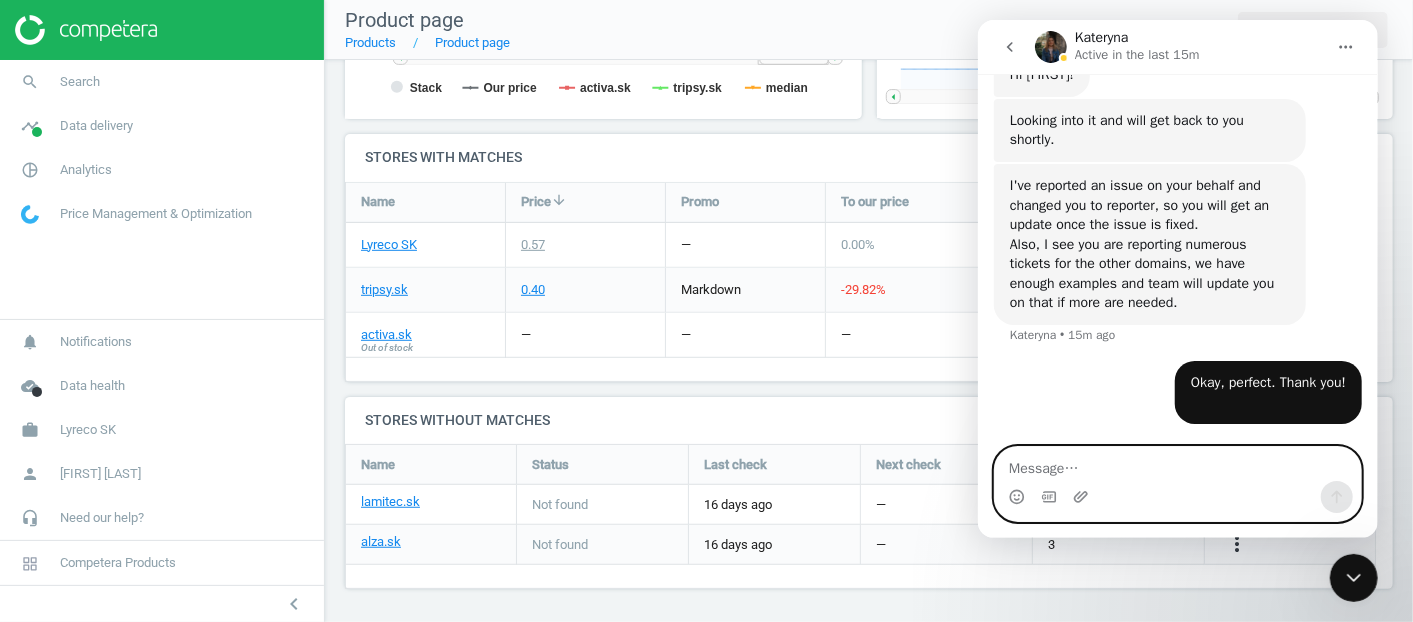 scroll, scrollTop: 625, scrollLeft: 0, axis: vertical 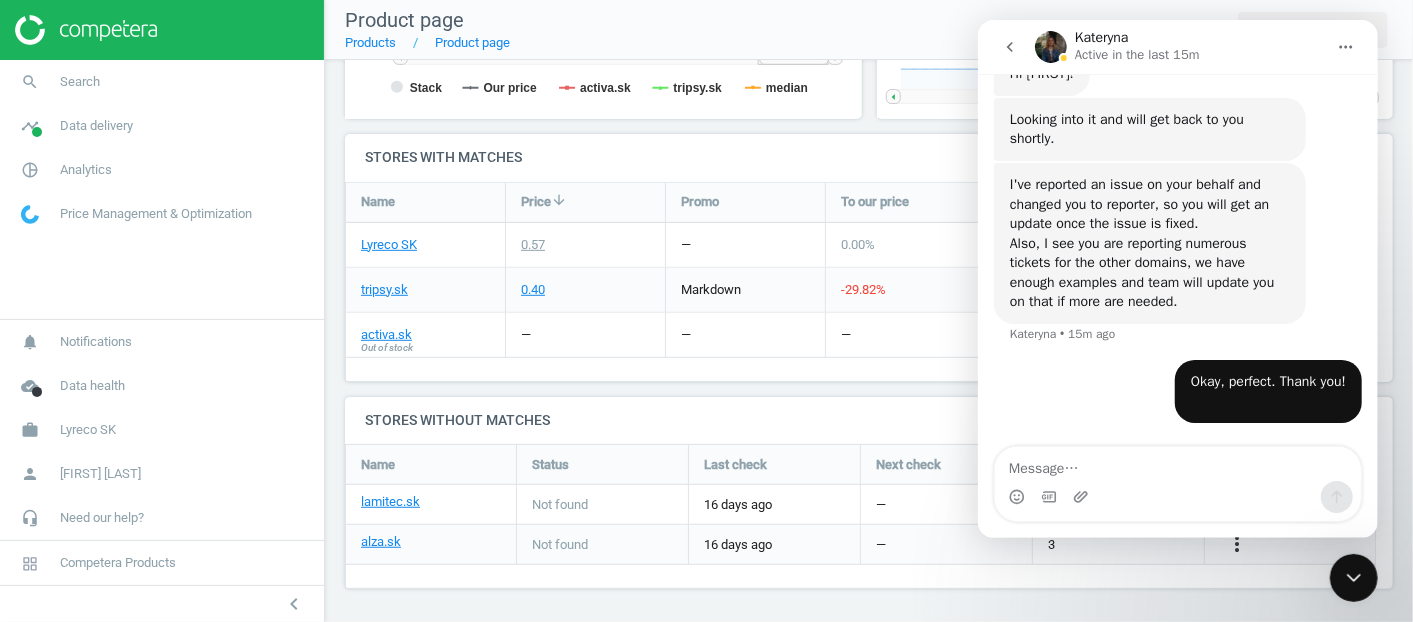 click 